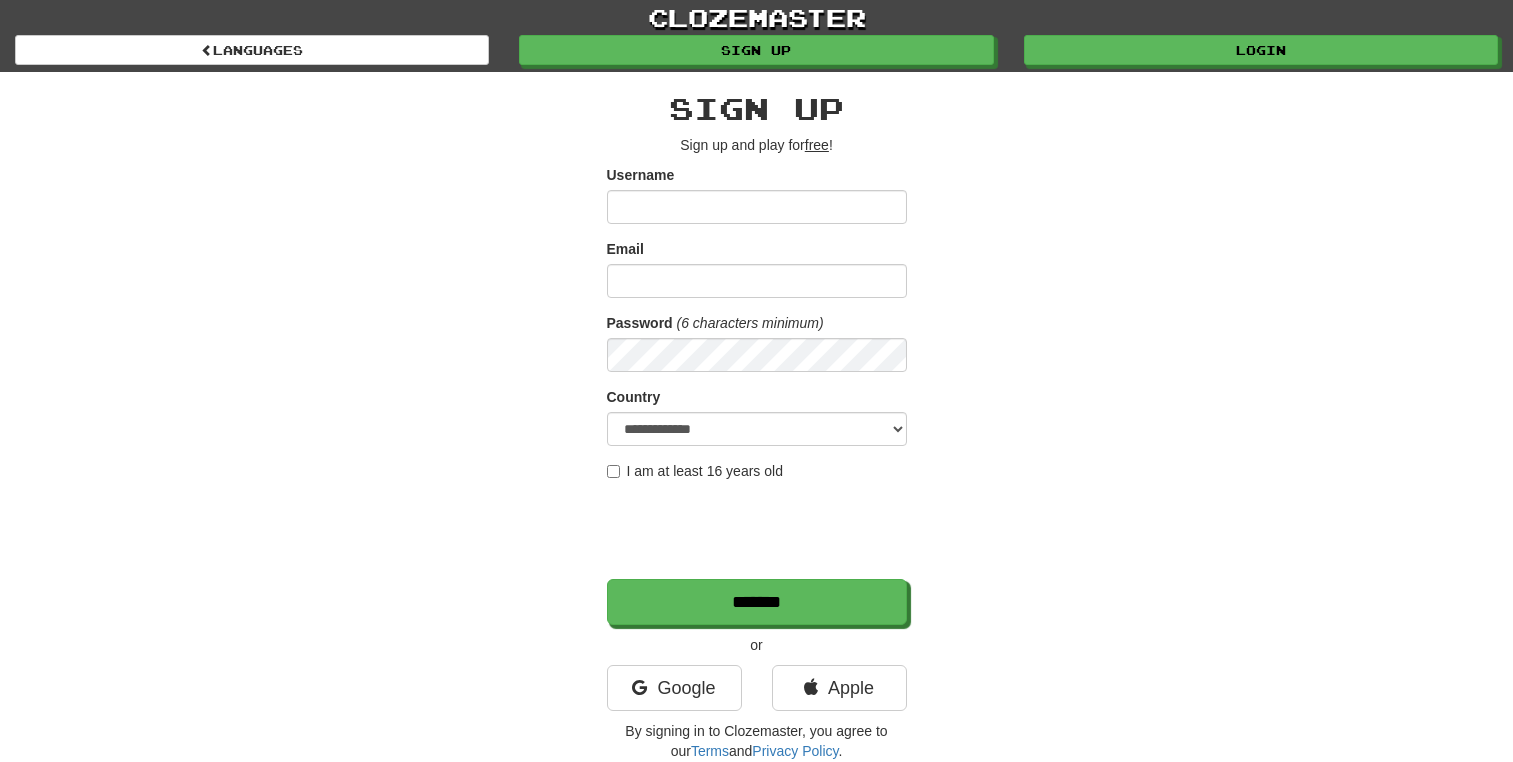 scroll, scrollTop: 0, scrollLeft: 0, axis: both 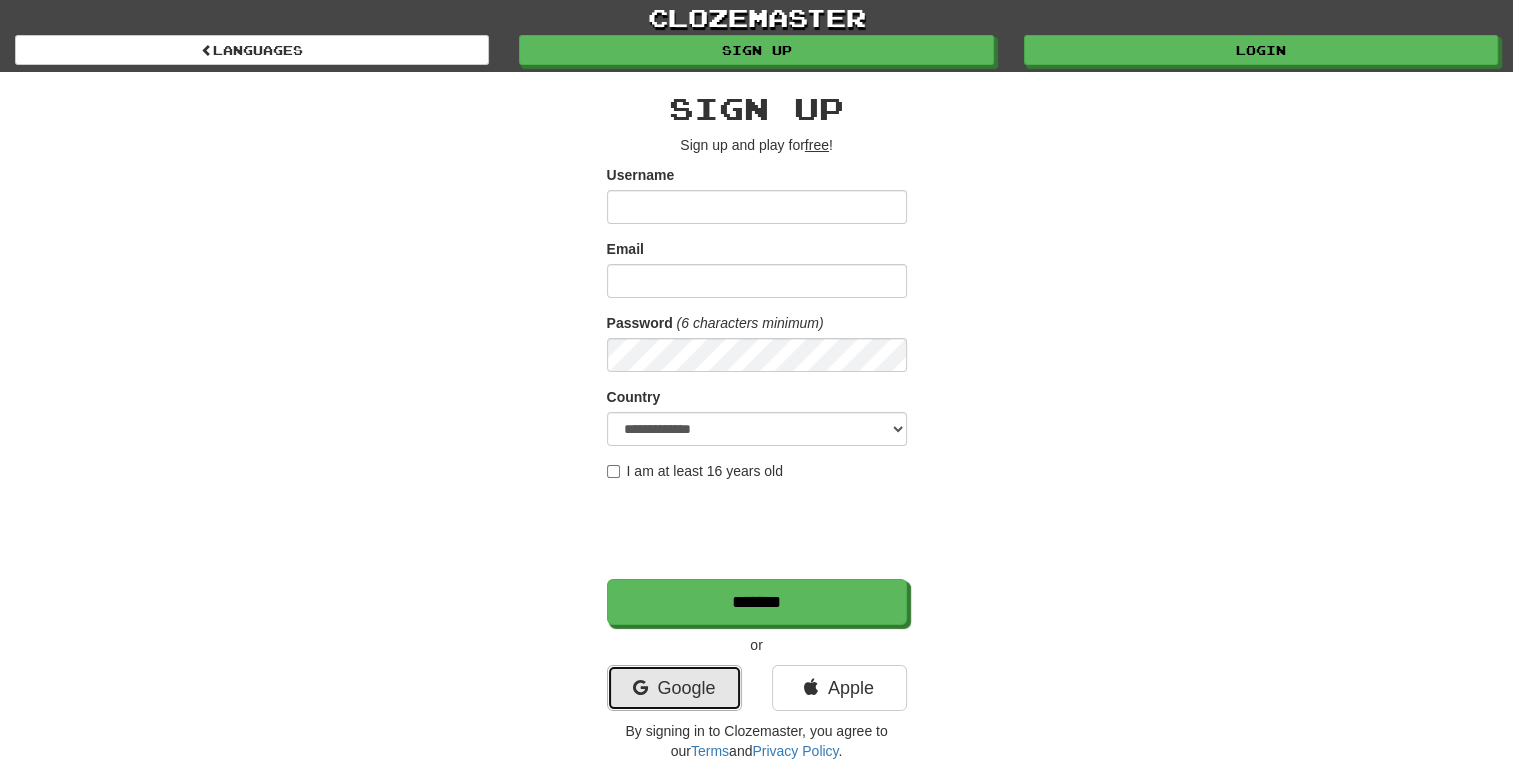 click on "Google" at bounding box center (674, 688) 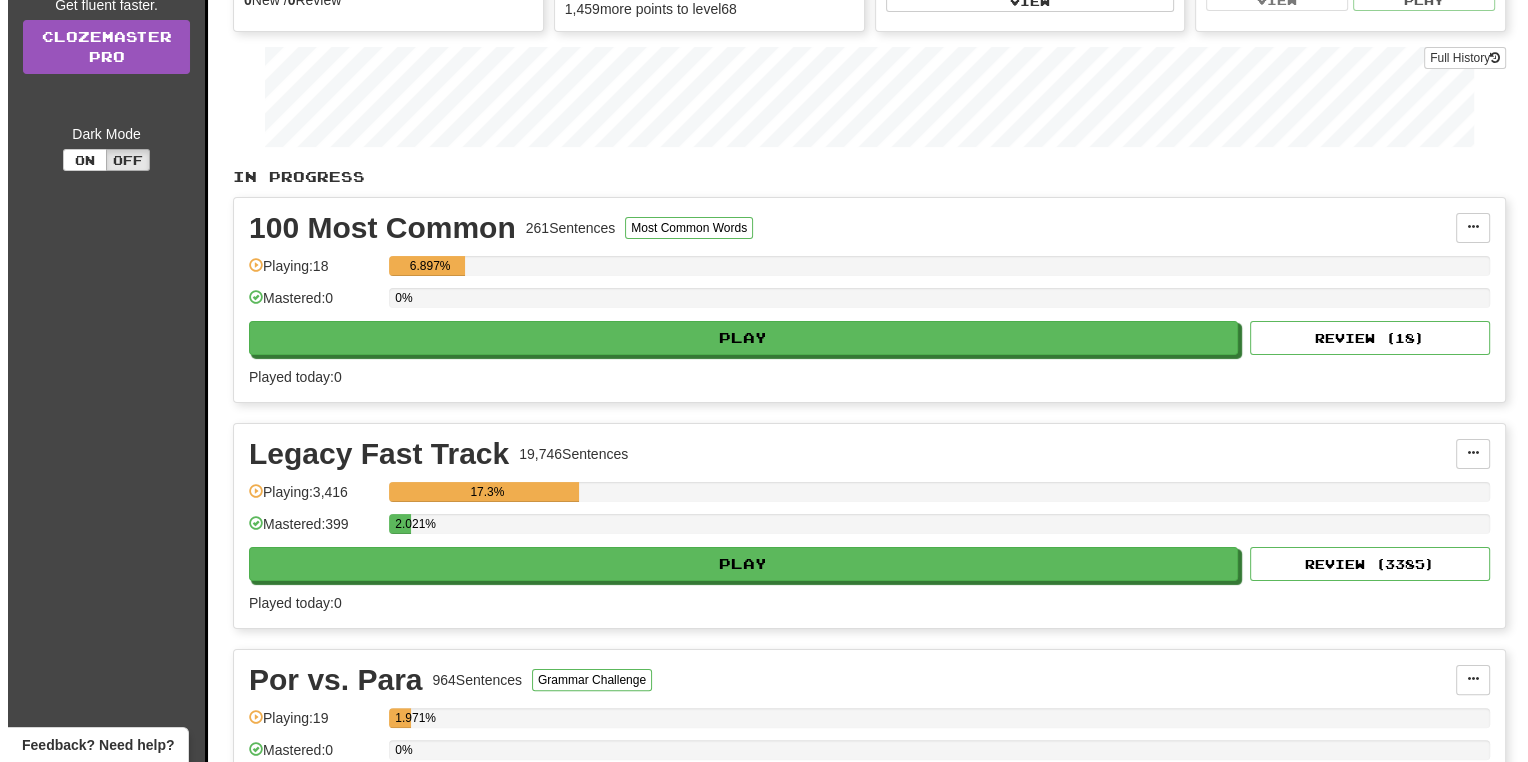 scroll, scrollTop: 306, scrollLeft: 0, axis: vertical 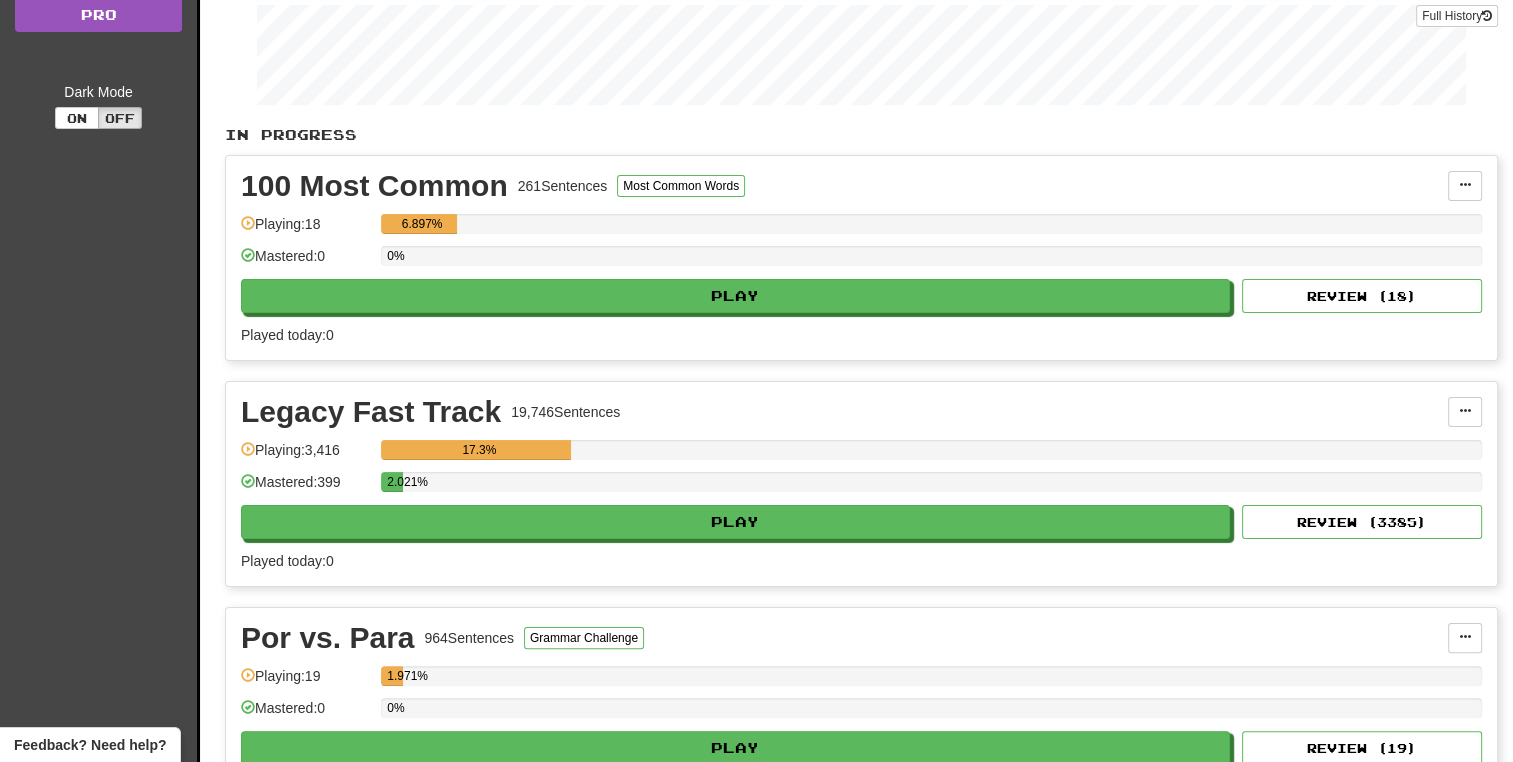 click on "Legacy Fast Track 19,746  Sentences Manage Sentences Unpin from Dashboard  Playing:  3,416 17.3%  Mastered:  399 2.021% Play Review ( 3385 ) Played today:  0" at bounding box center (861, 484) 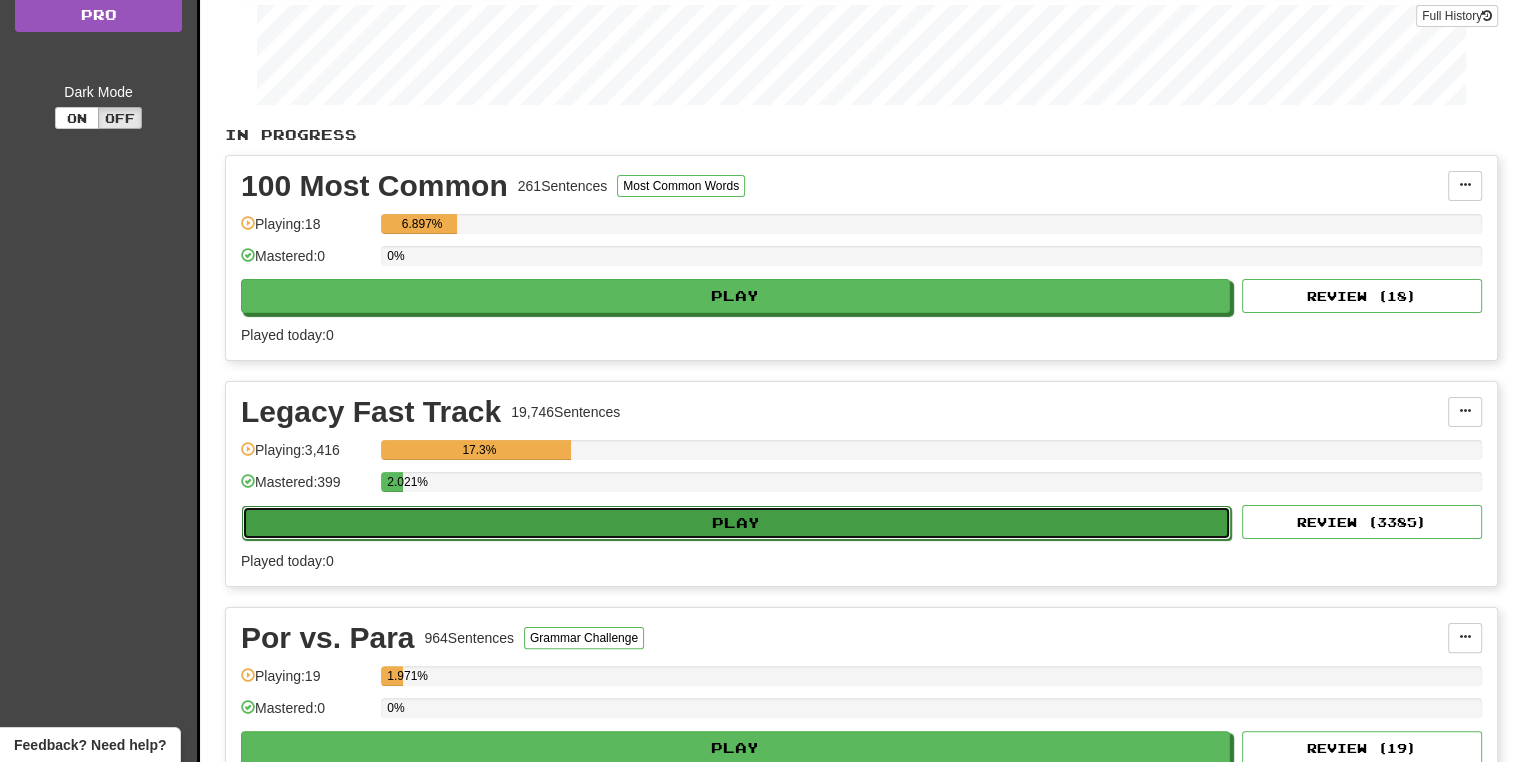 click on "Play" at bounding box center [736, 523] 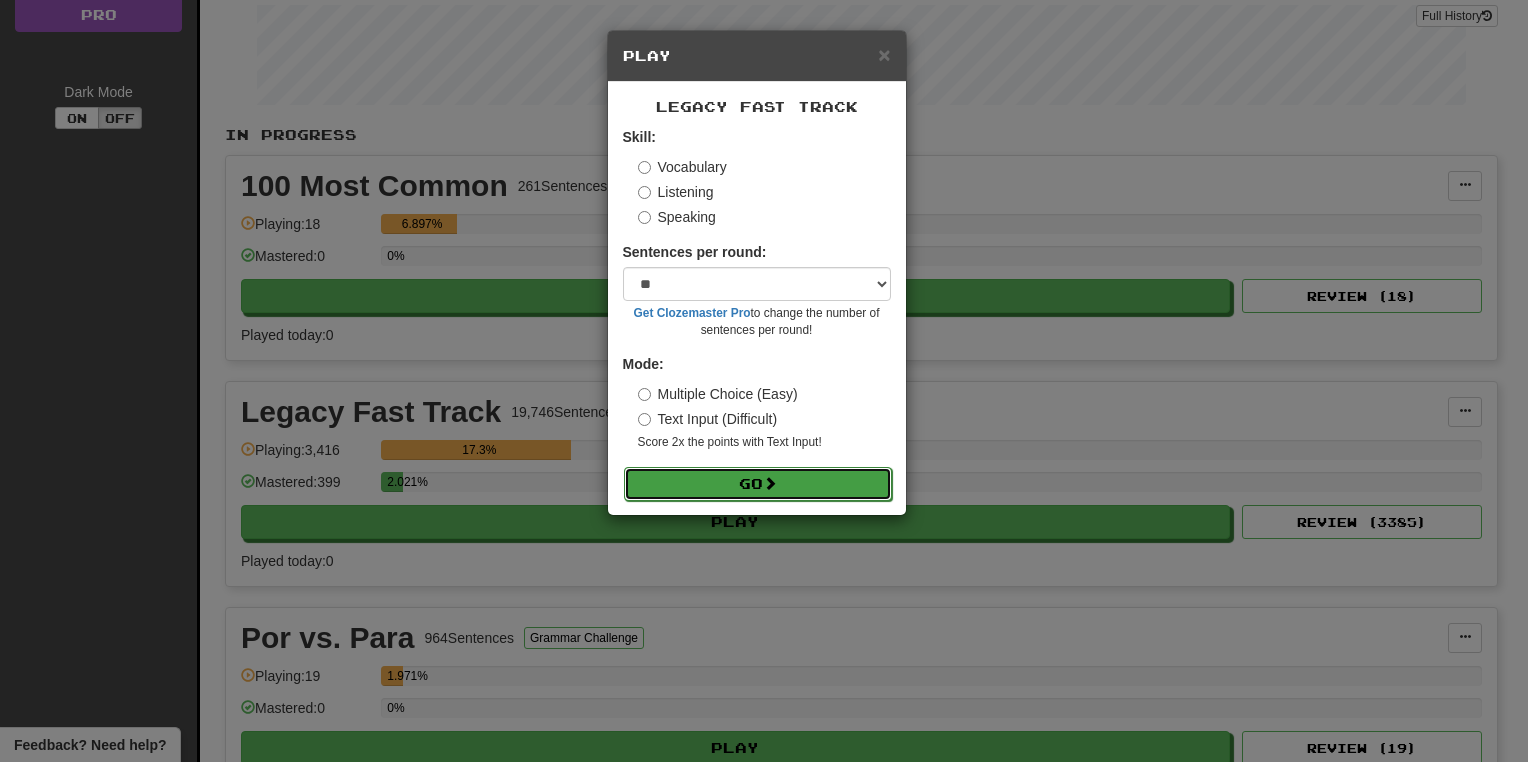 click on "Go" at bounding box center (758, 484) 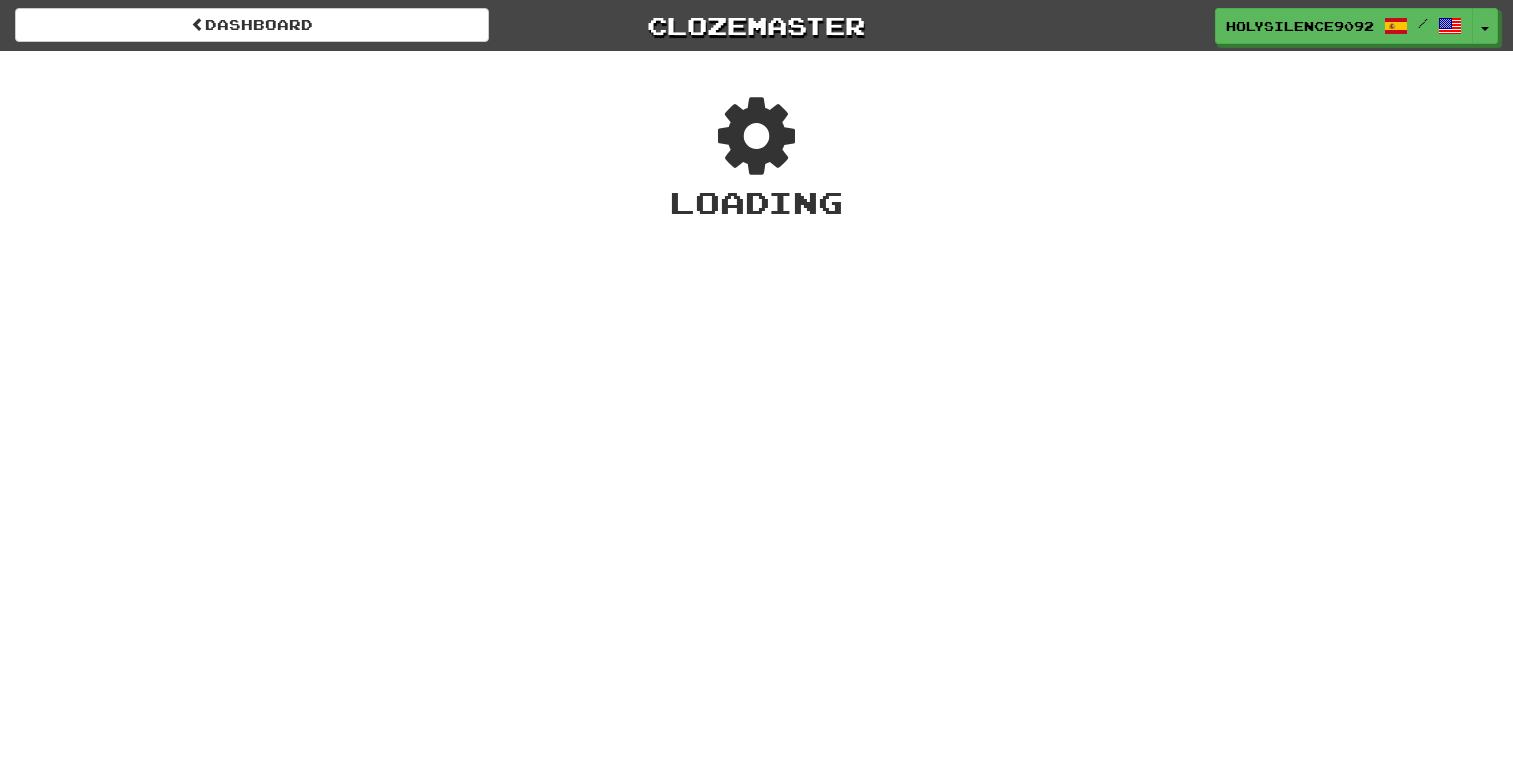 scroll, scrollTop: 0, scrollLeft: 0, axis: both 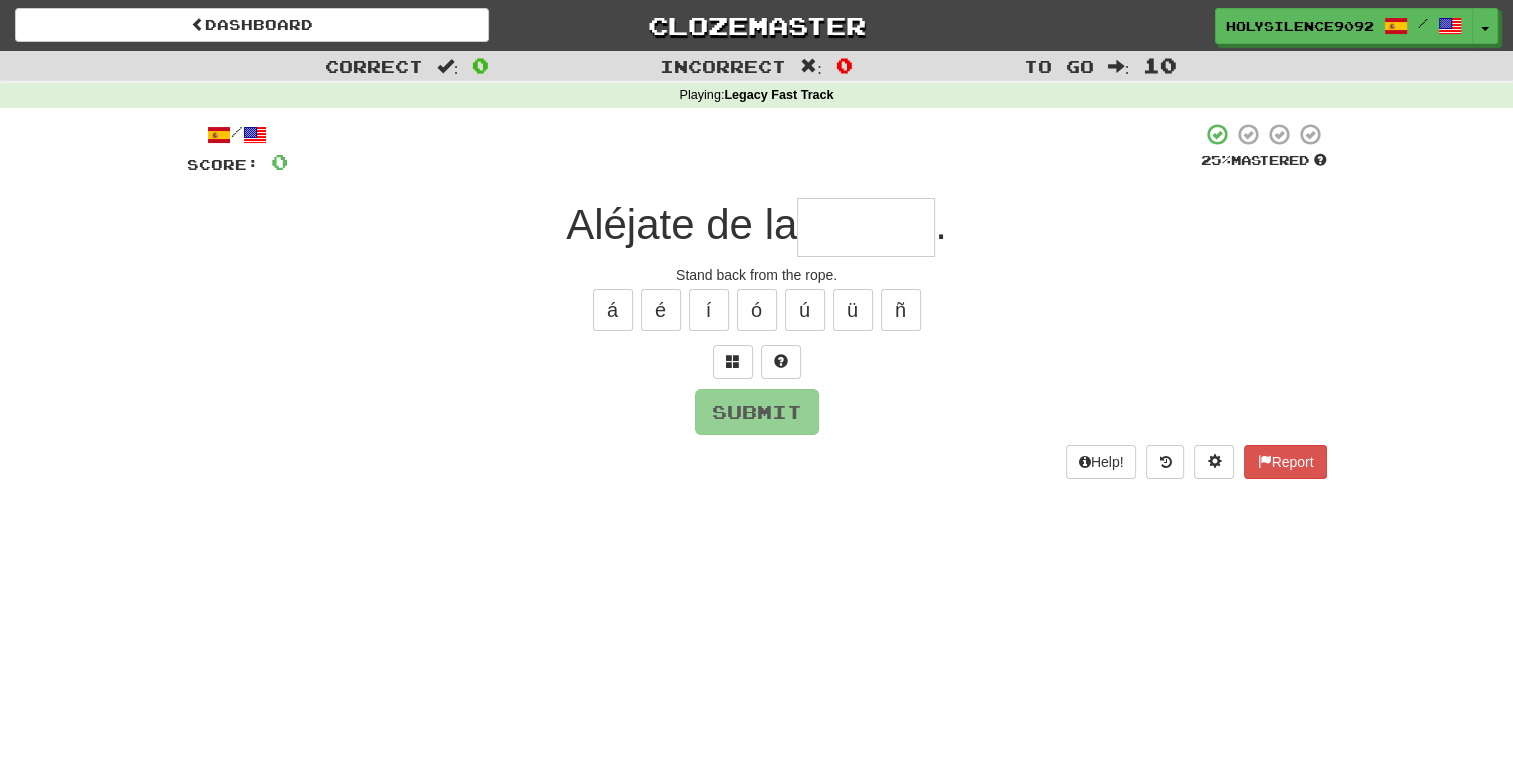 type on "*" 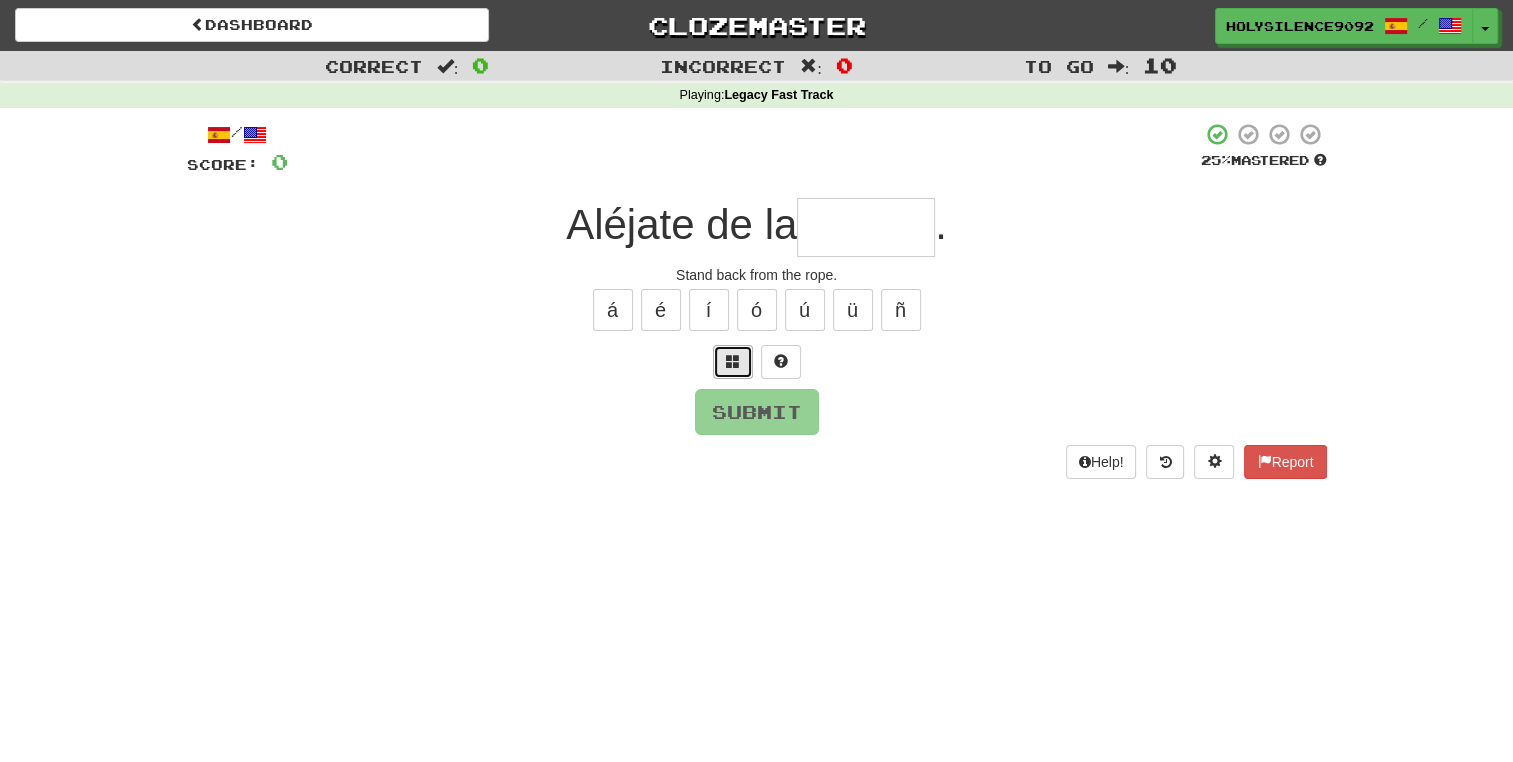 click at bounding box center (733, 362) 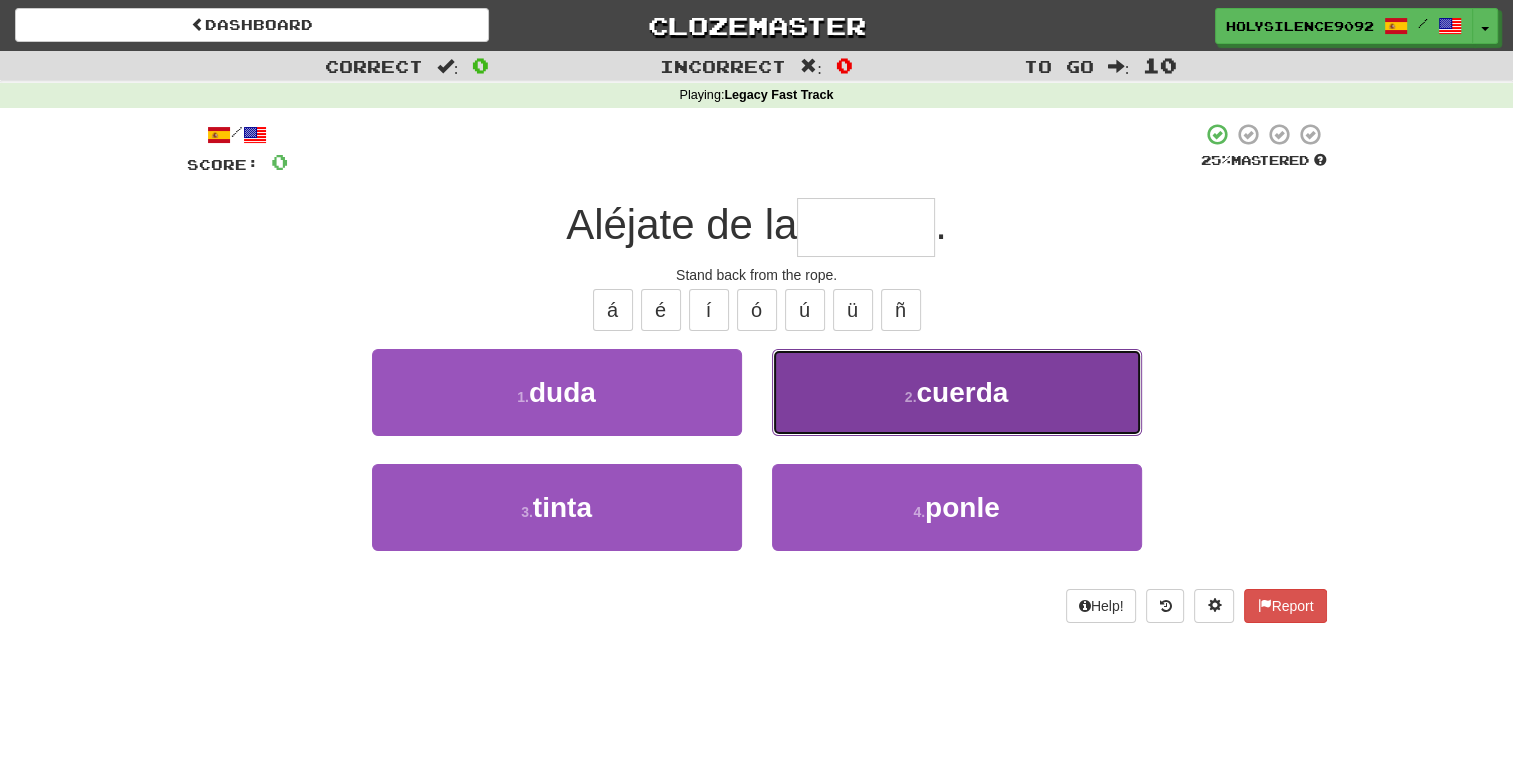 click on "2 .  cuerda" at bounding box center [957, 392] 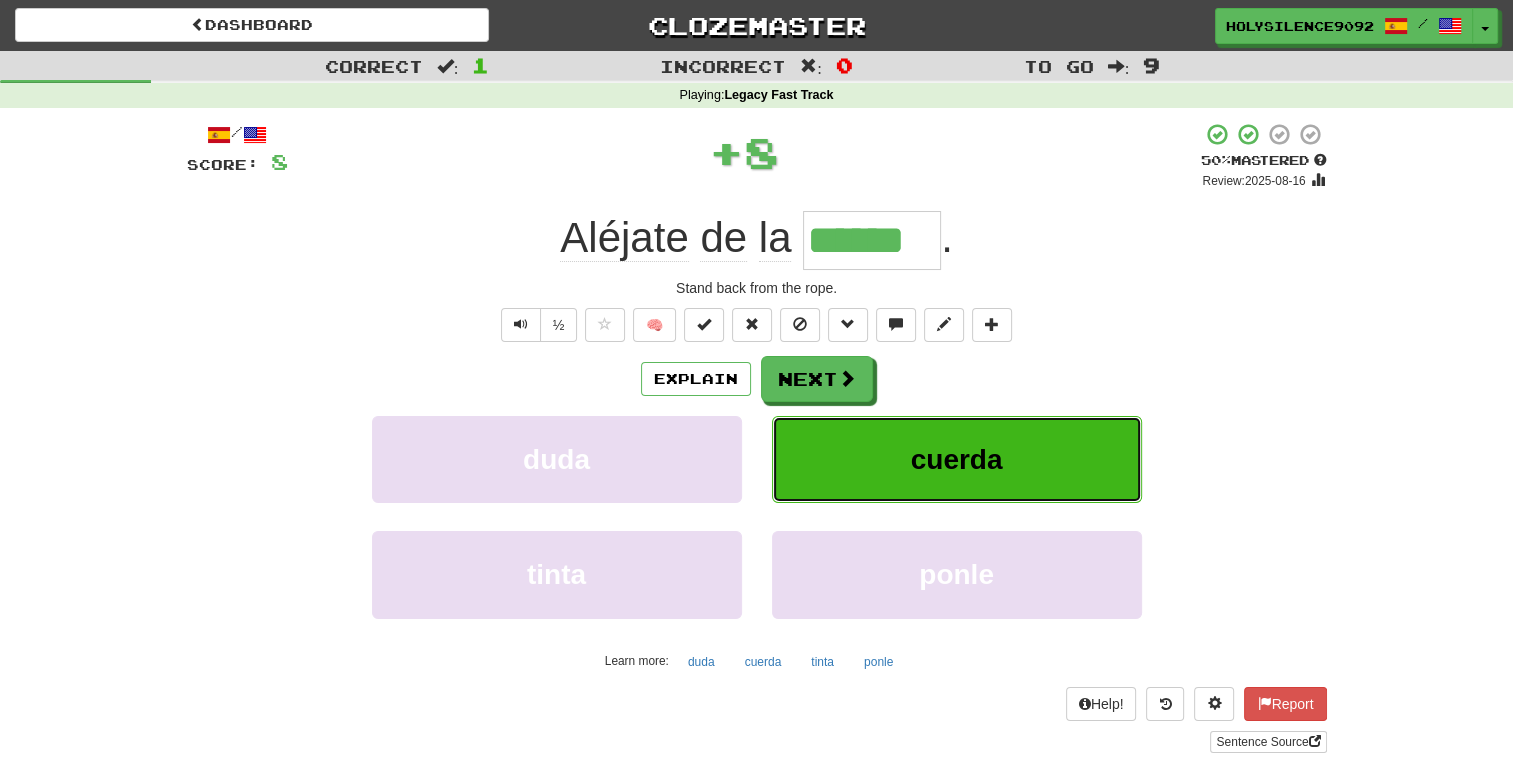 type 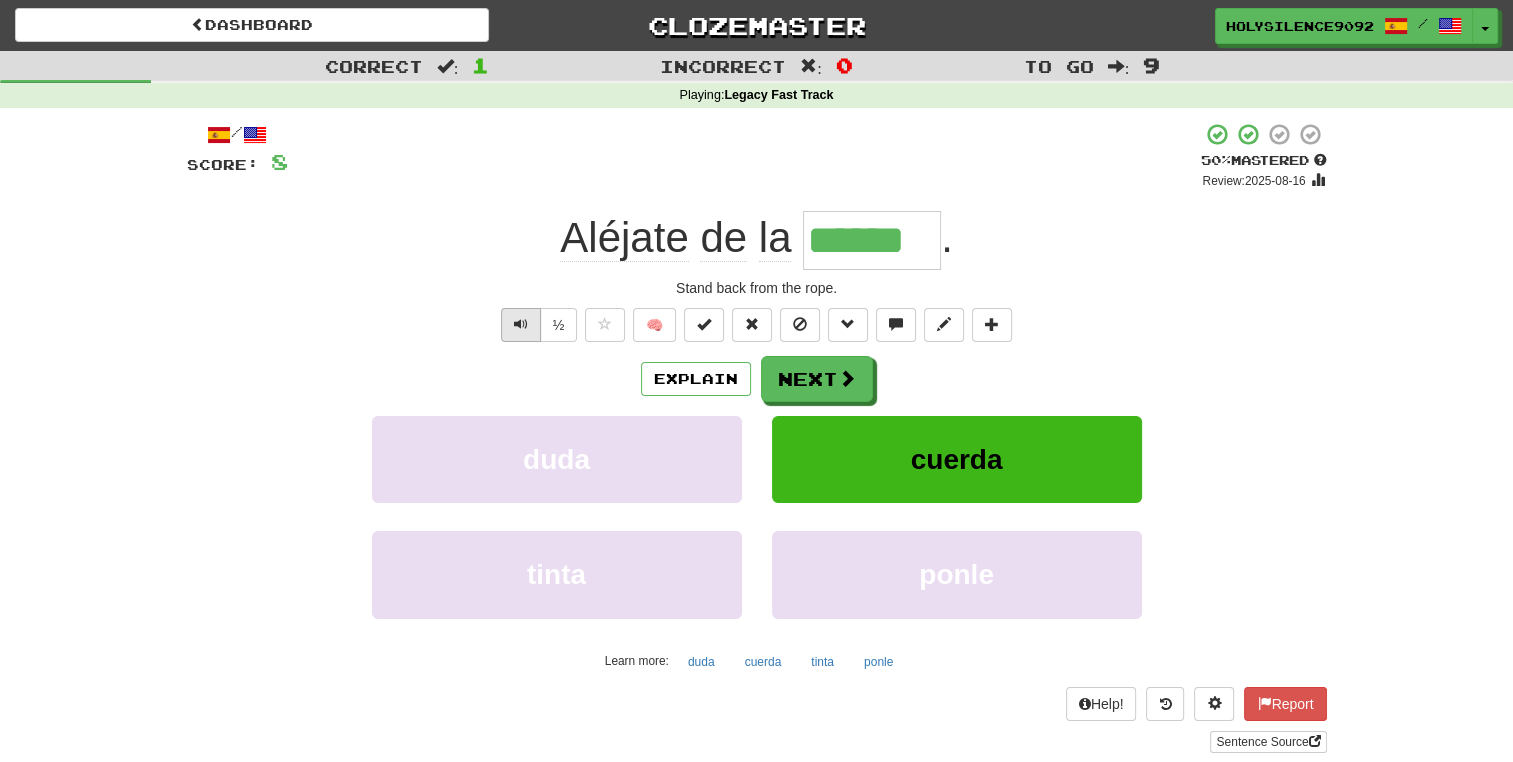 click at bounding box center [521, 325] 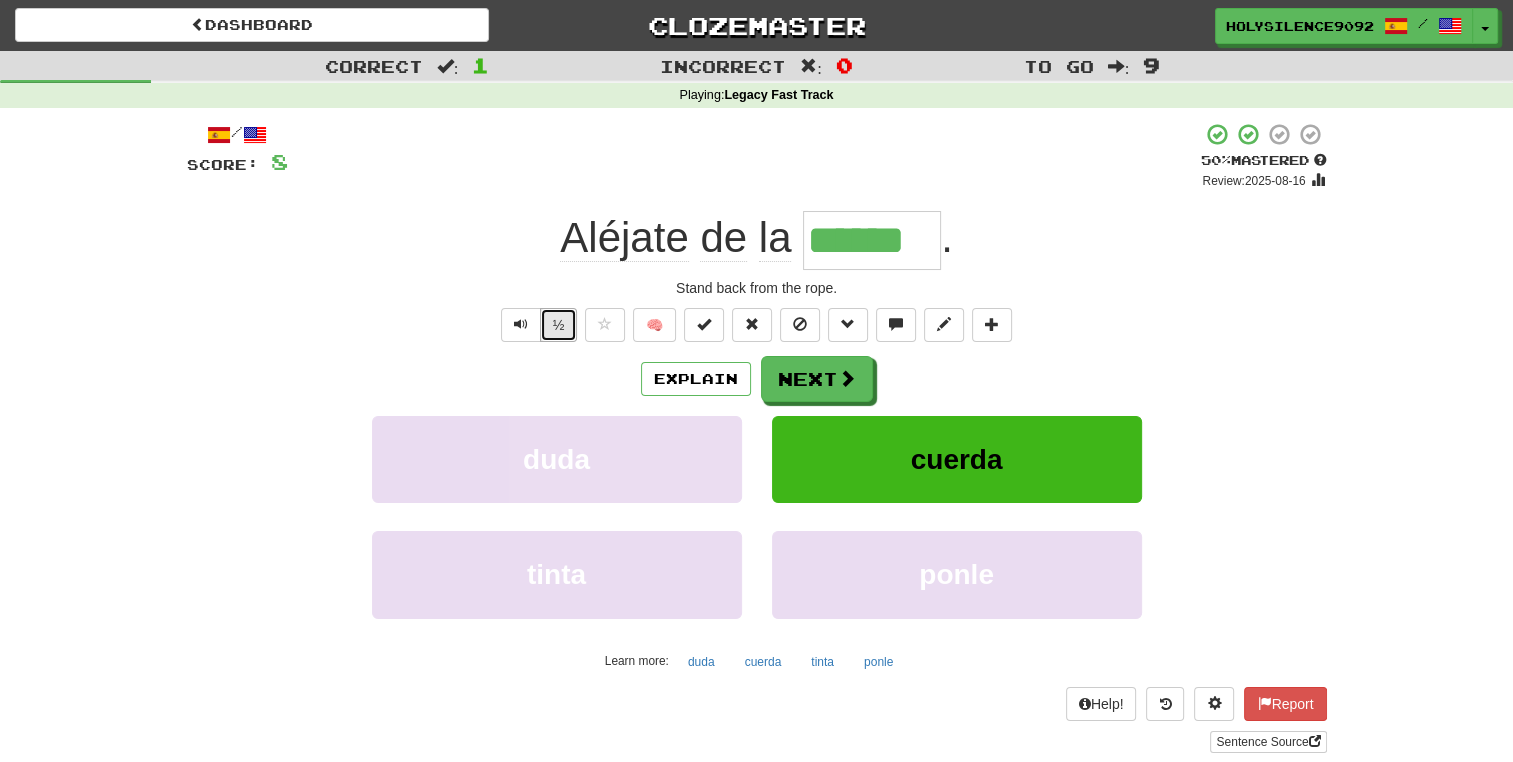 click on "½" at bounding box center (559, 325) 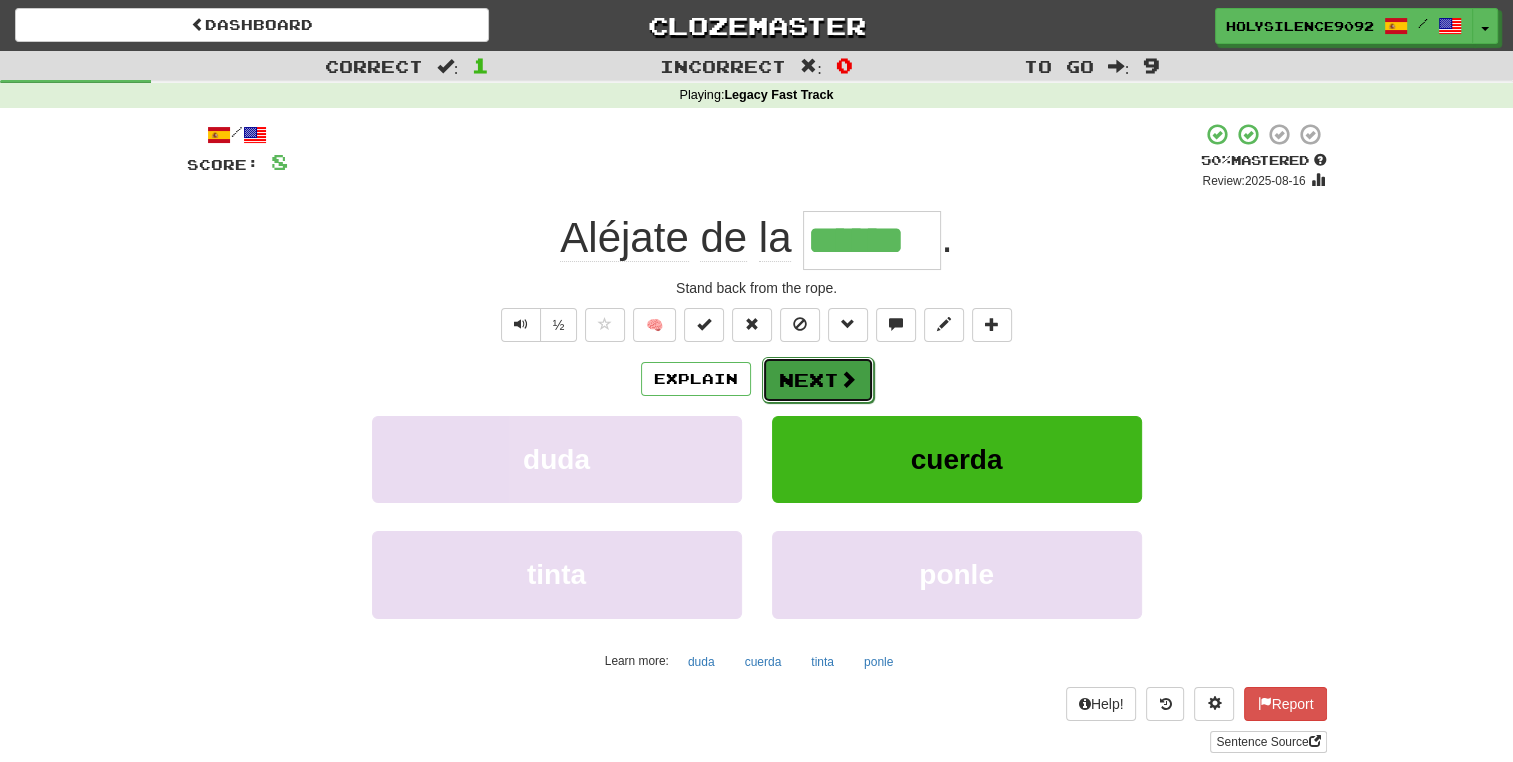 click at bounding box center (848, 379) 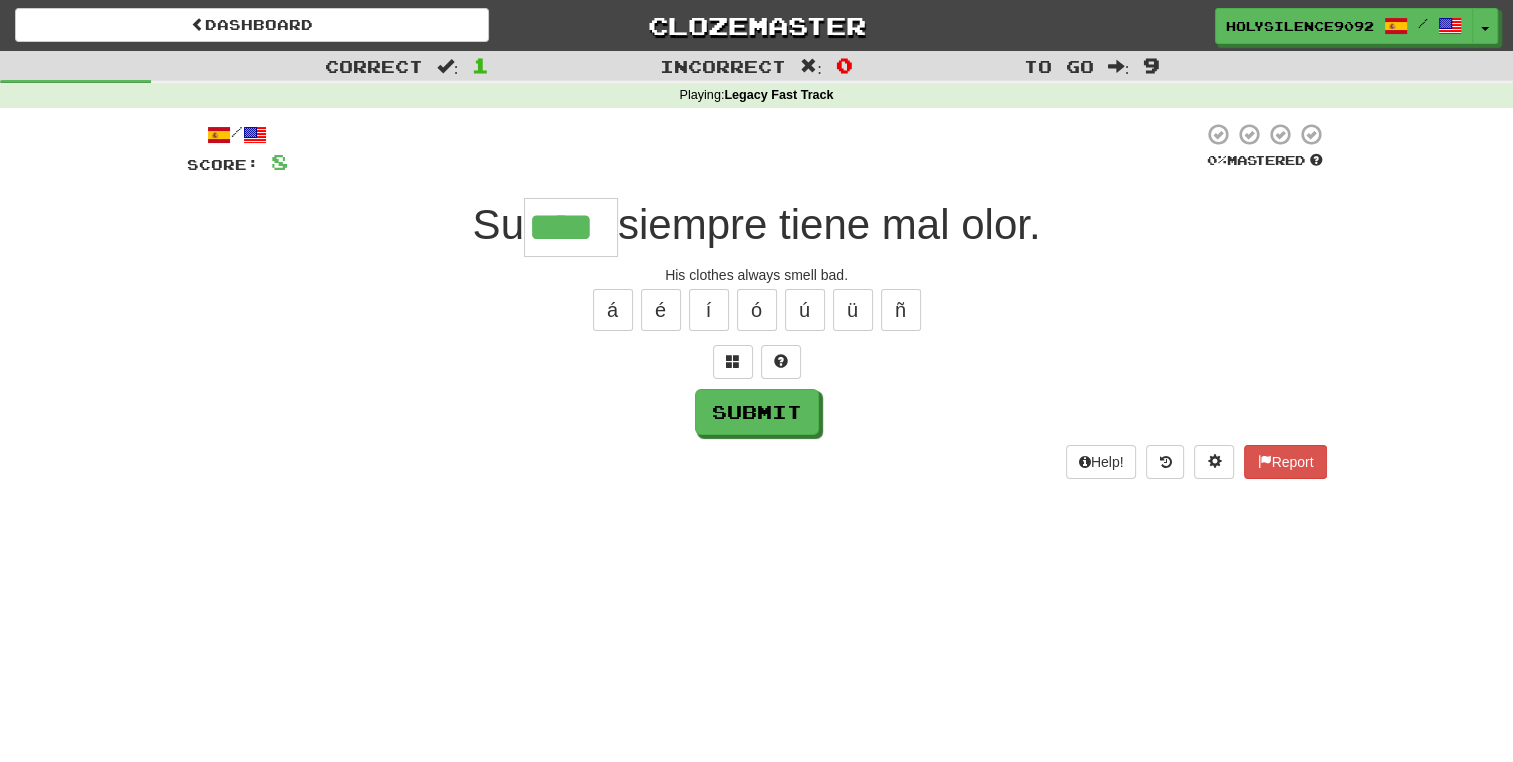 type on "****" 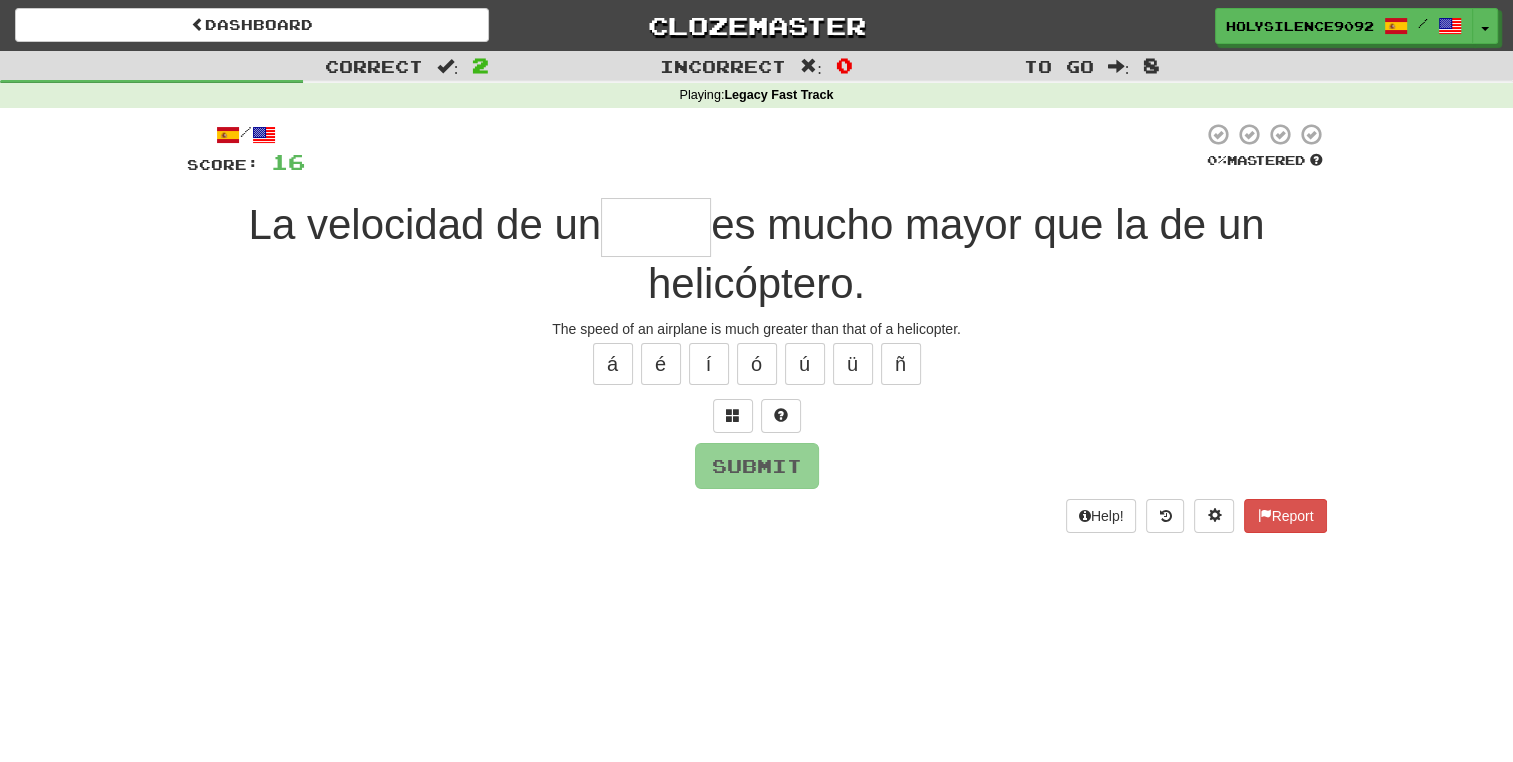type on "*" 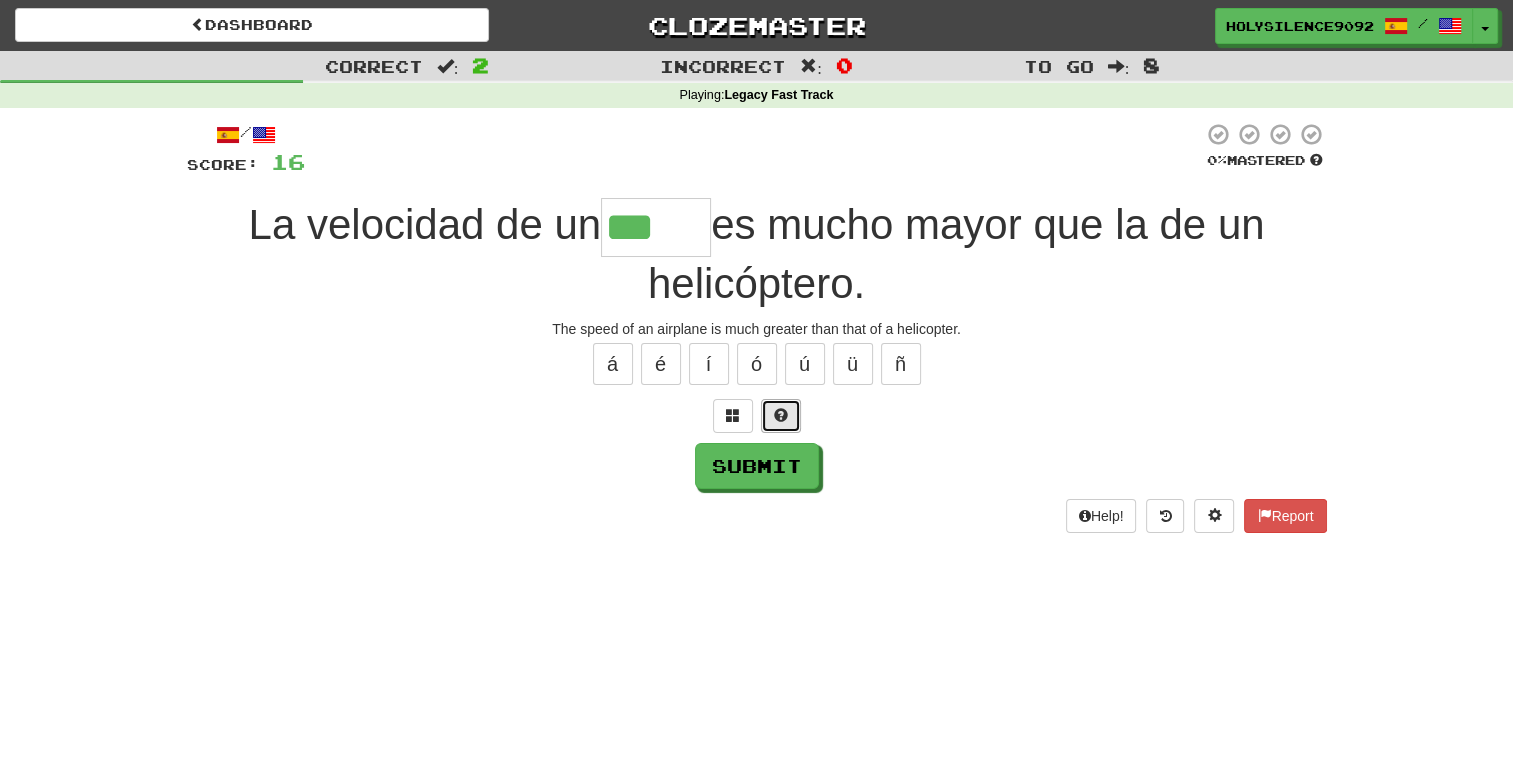 click at bounding box center [781, 416] 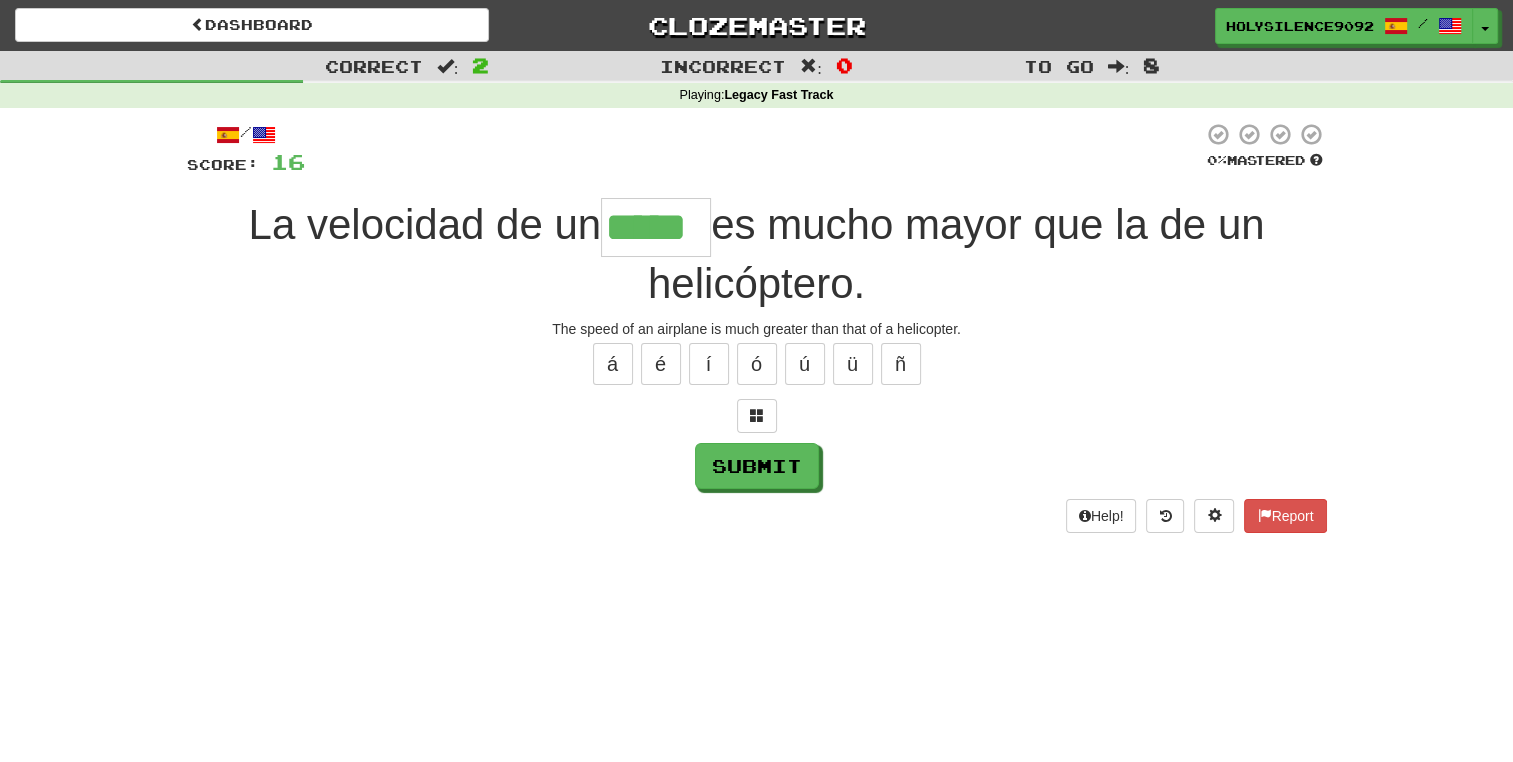 type on "*****" 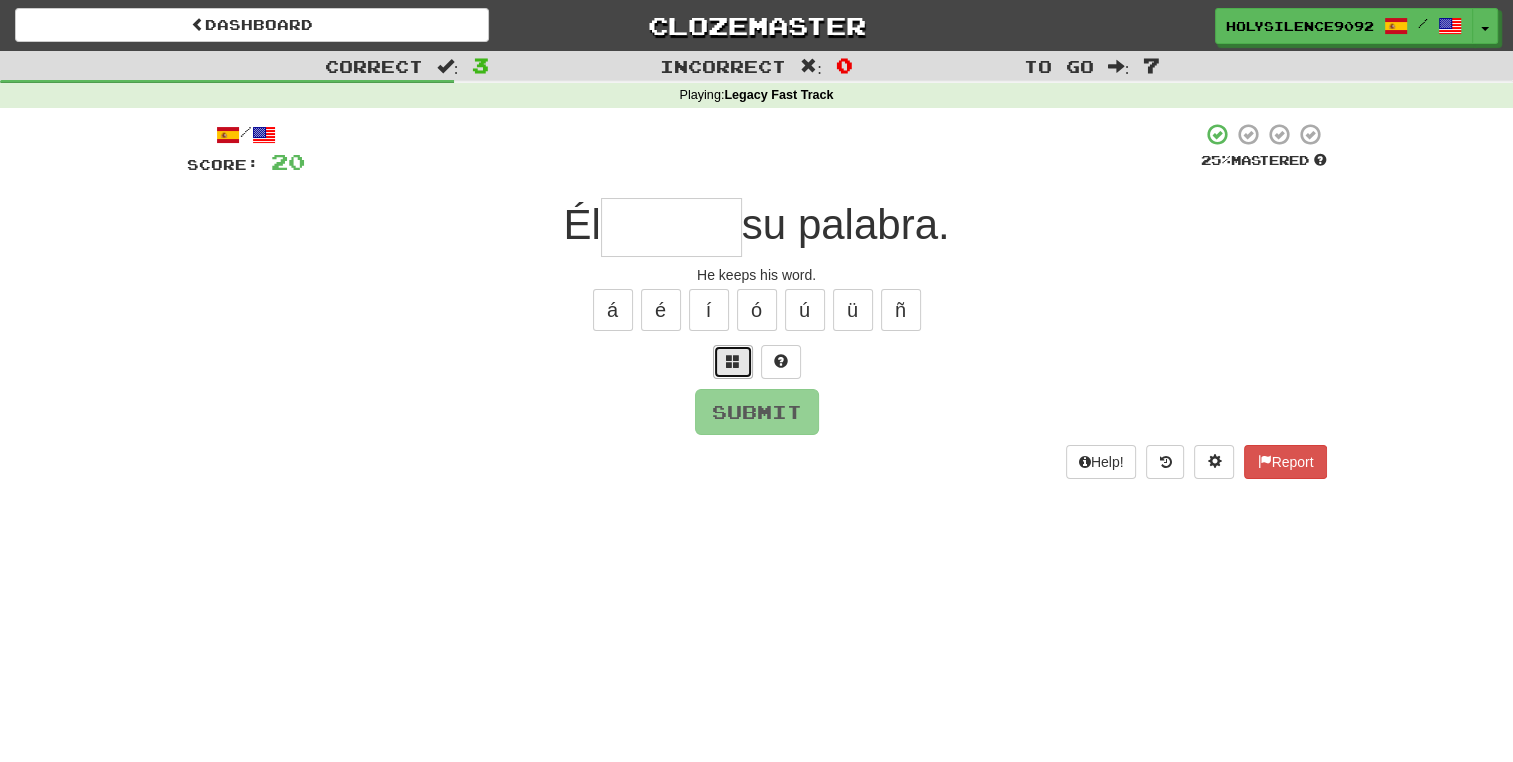 click at bounding box center [733, 362] 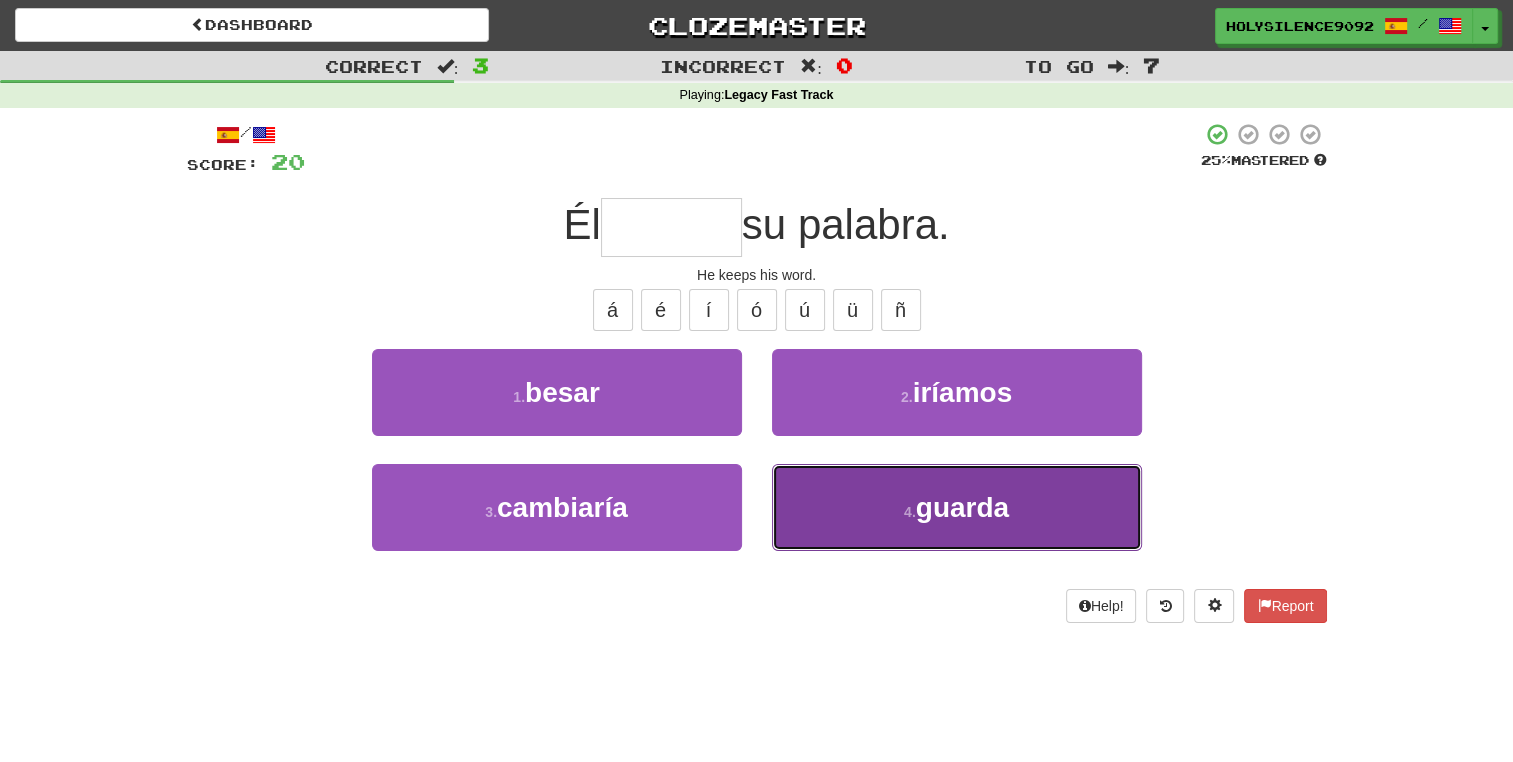 click on "4 .  guarda" at bounding box center (957, 507) 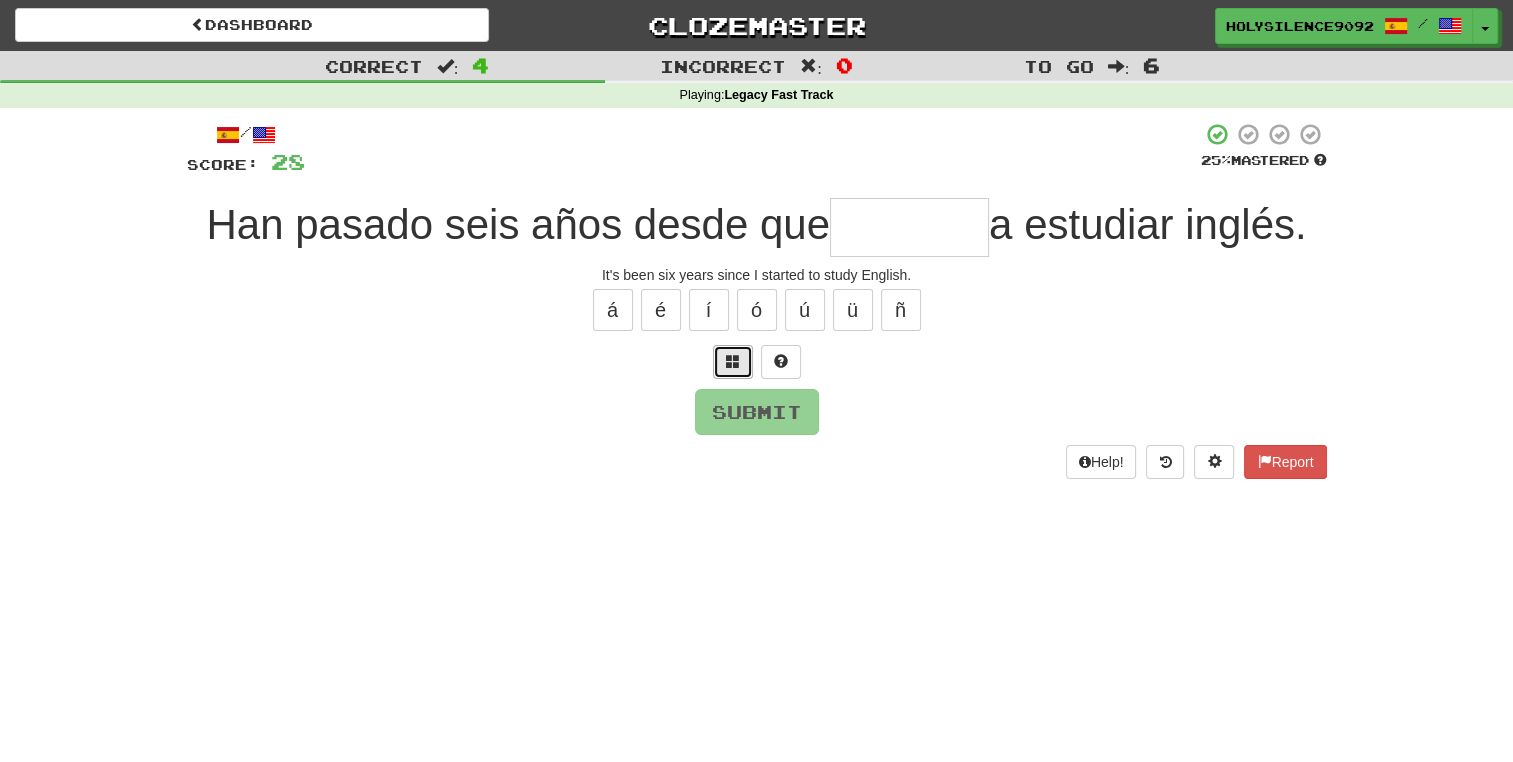click at bounding box center [733, 362] 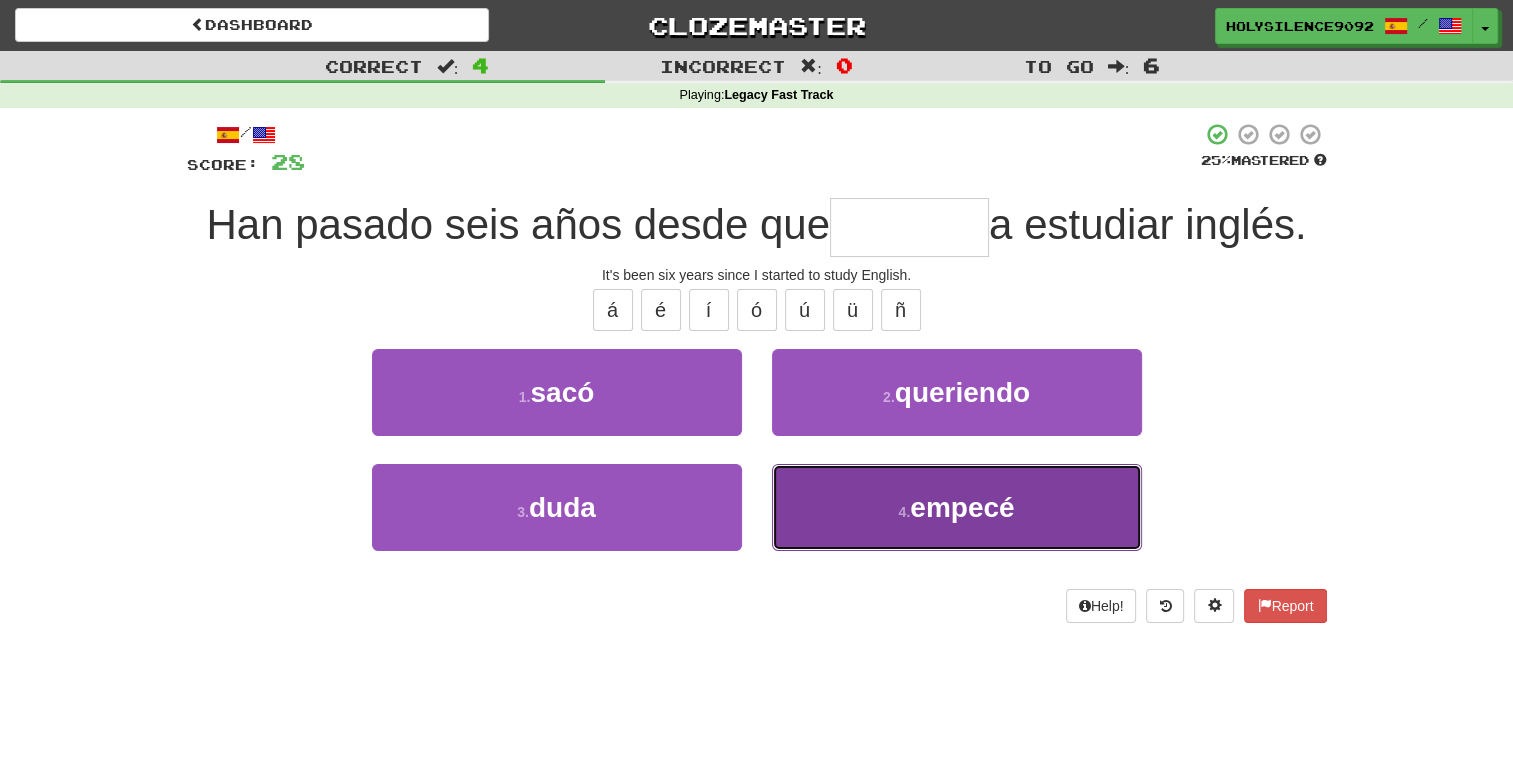 click on "4 .  empecé" at bounding box center (957, 507) 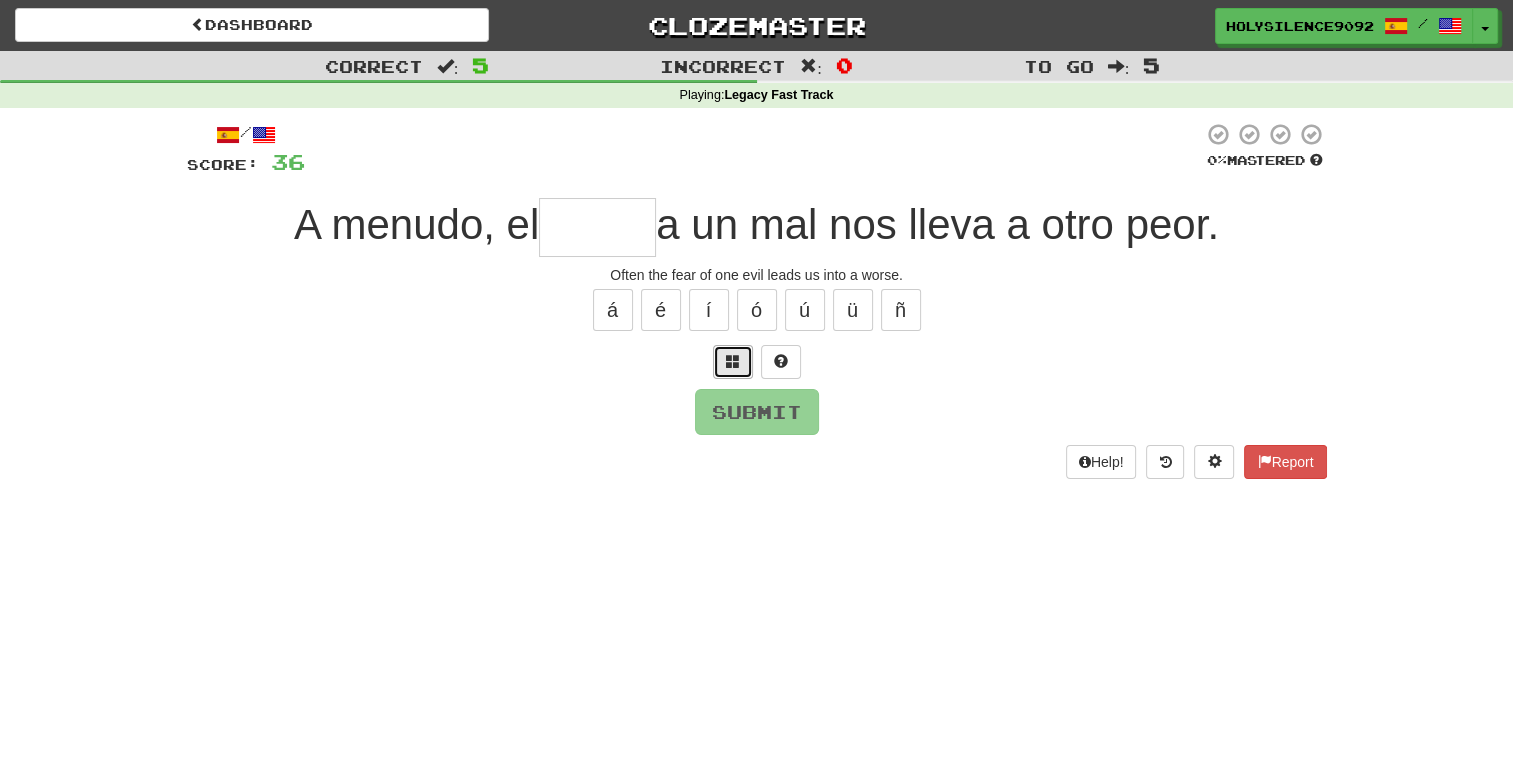 click at bounding box center [733, 362] 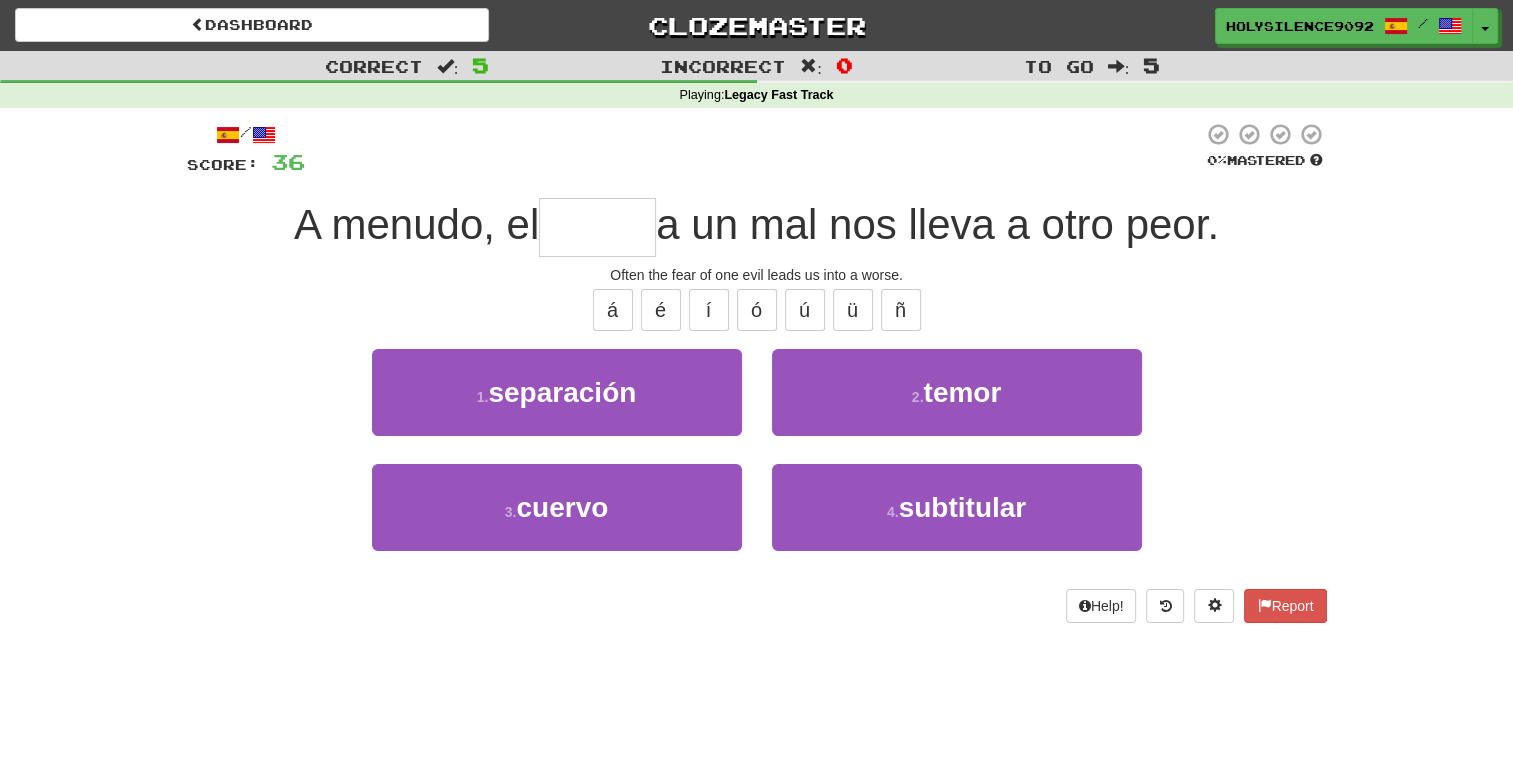 click on "2 .  temor" at bounding box center [957, 406] 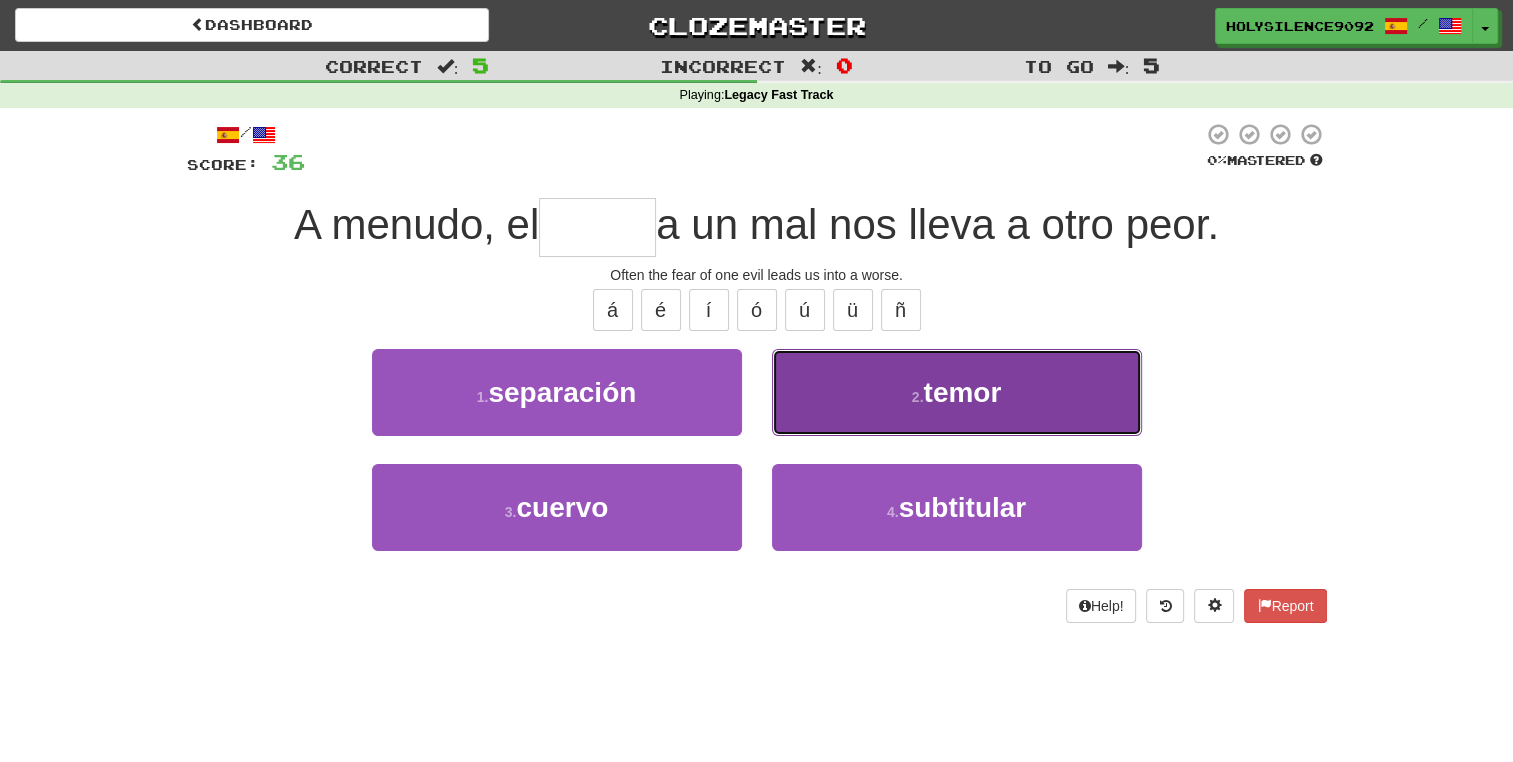 click on "2 .  temor" at bounding box center (957, 392) 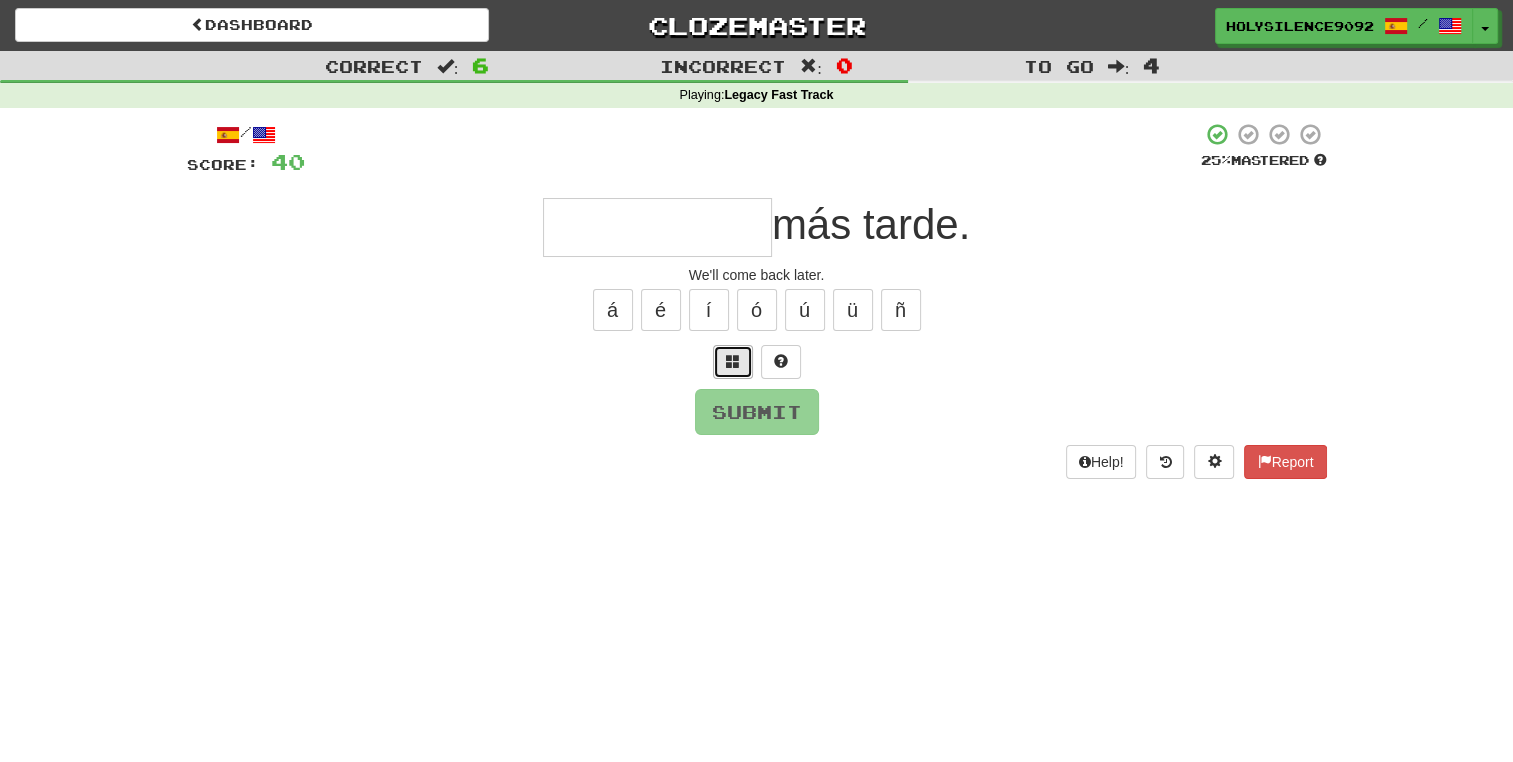 click at bounding box center [733, 362] 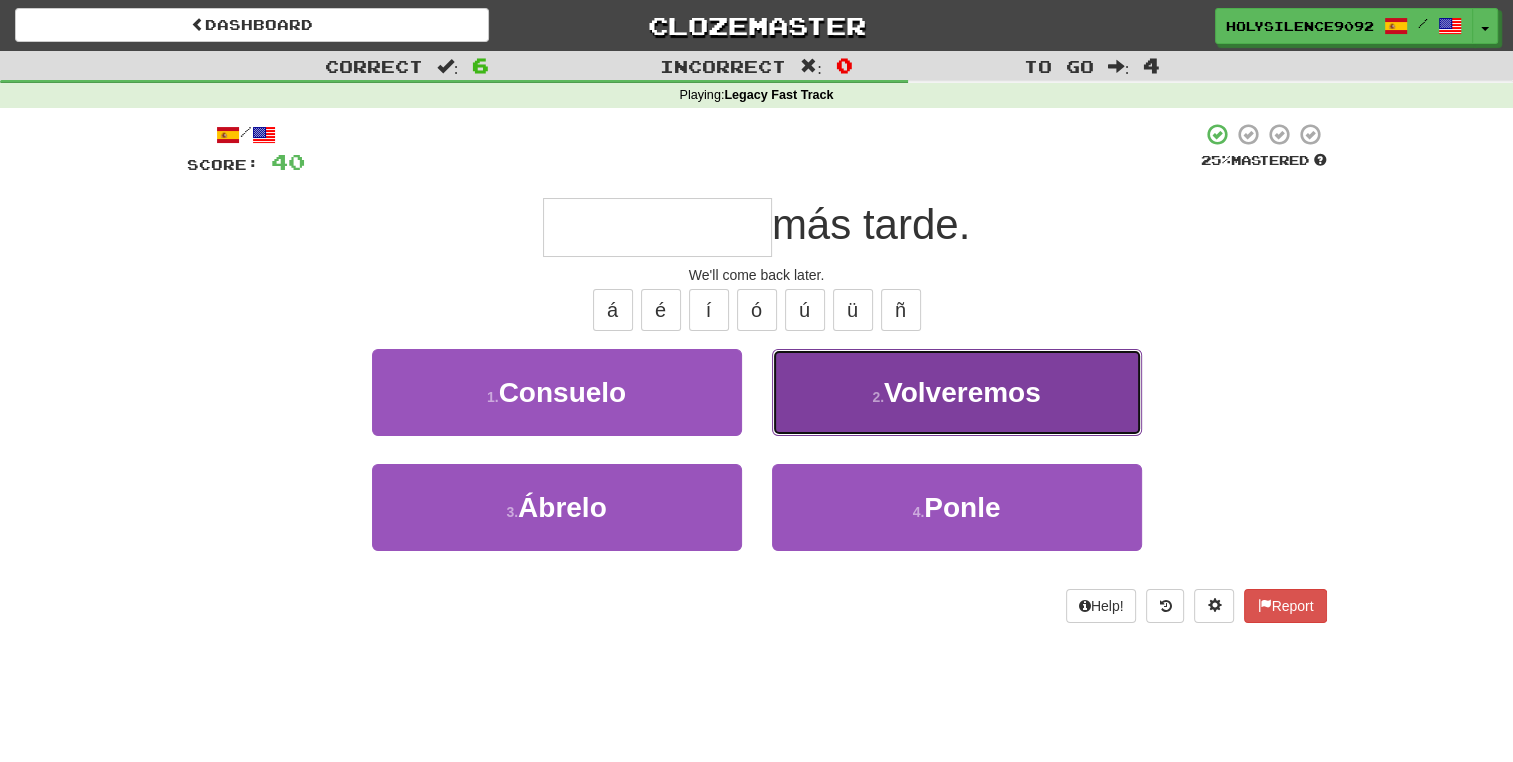 click on "2 .  Volveremos" at bounding box center [957, 392] 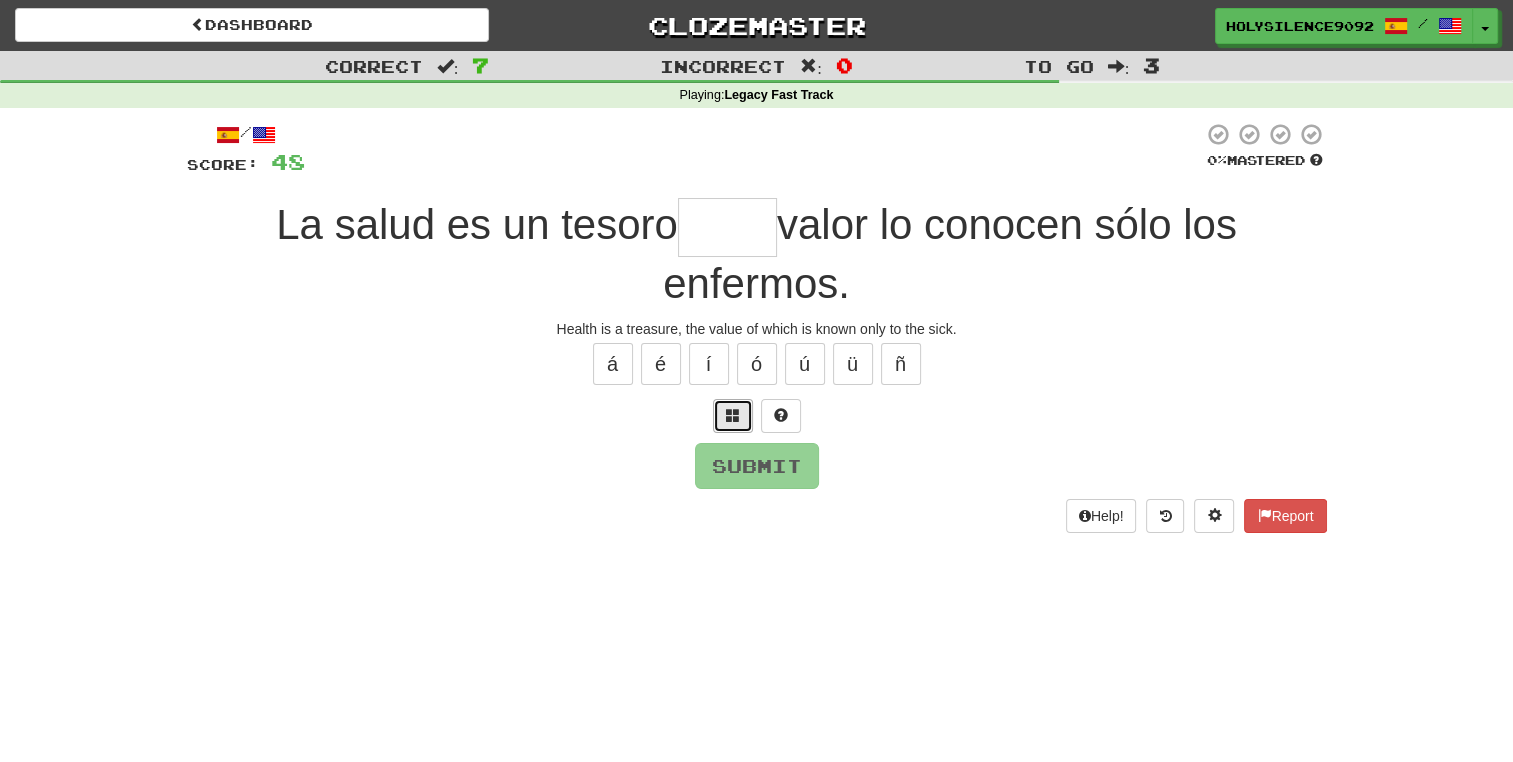 click at bounding box center [733, 416] 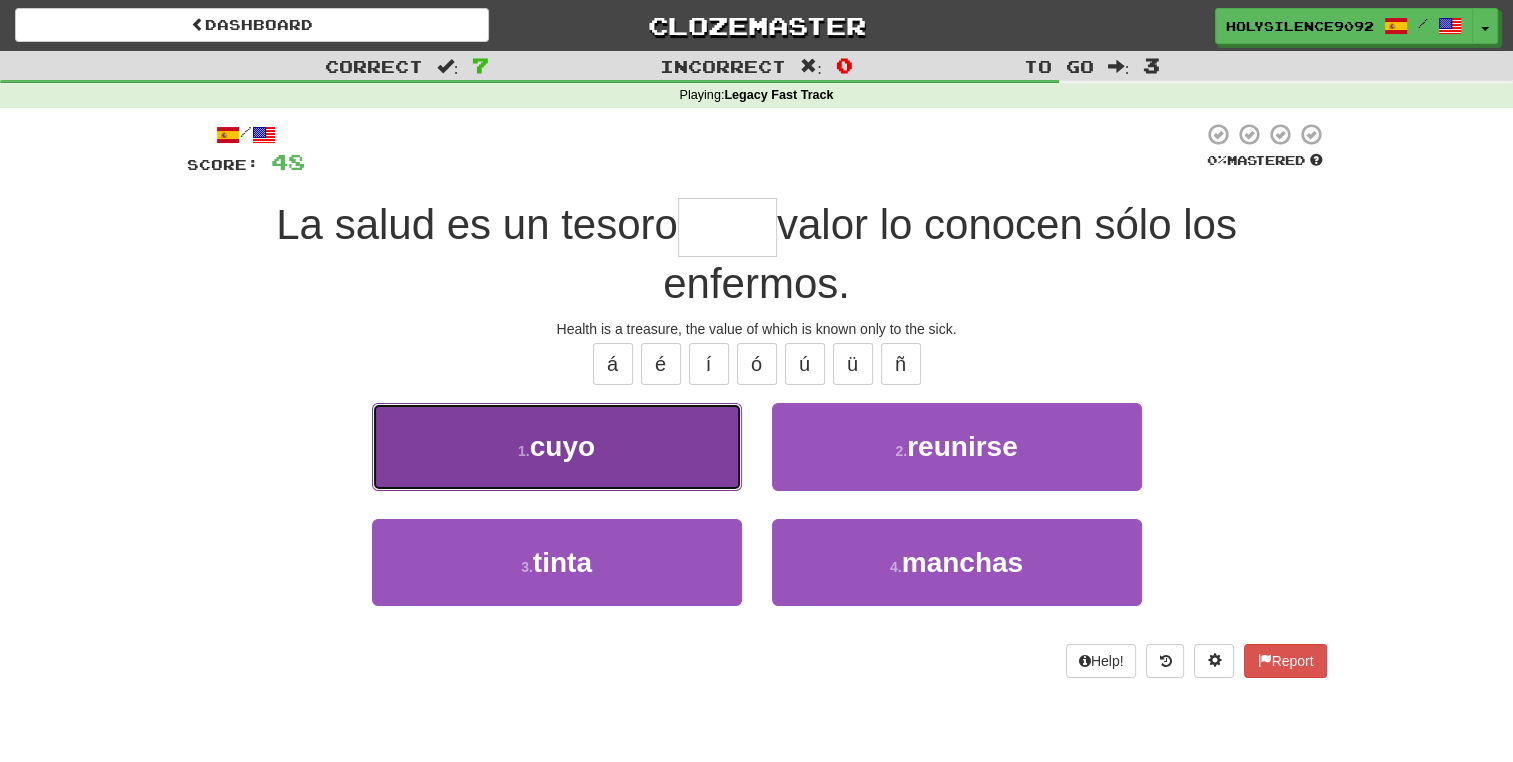 click on "1 .  cuyo" at bounding box center (557, 446) 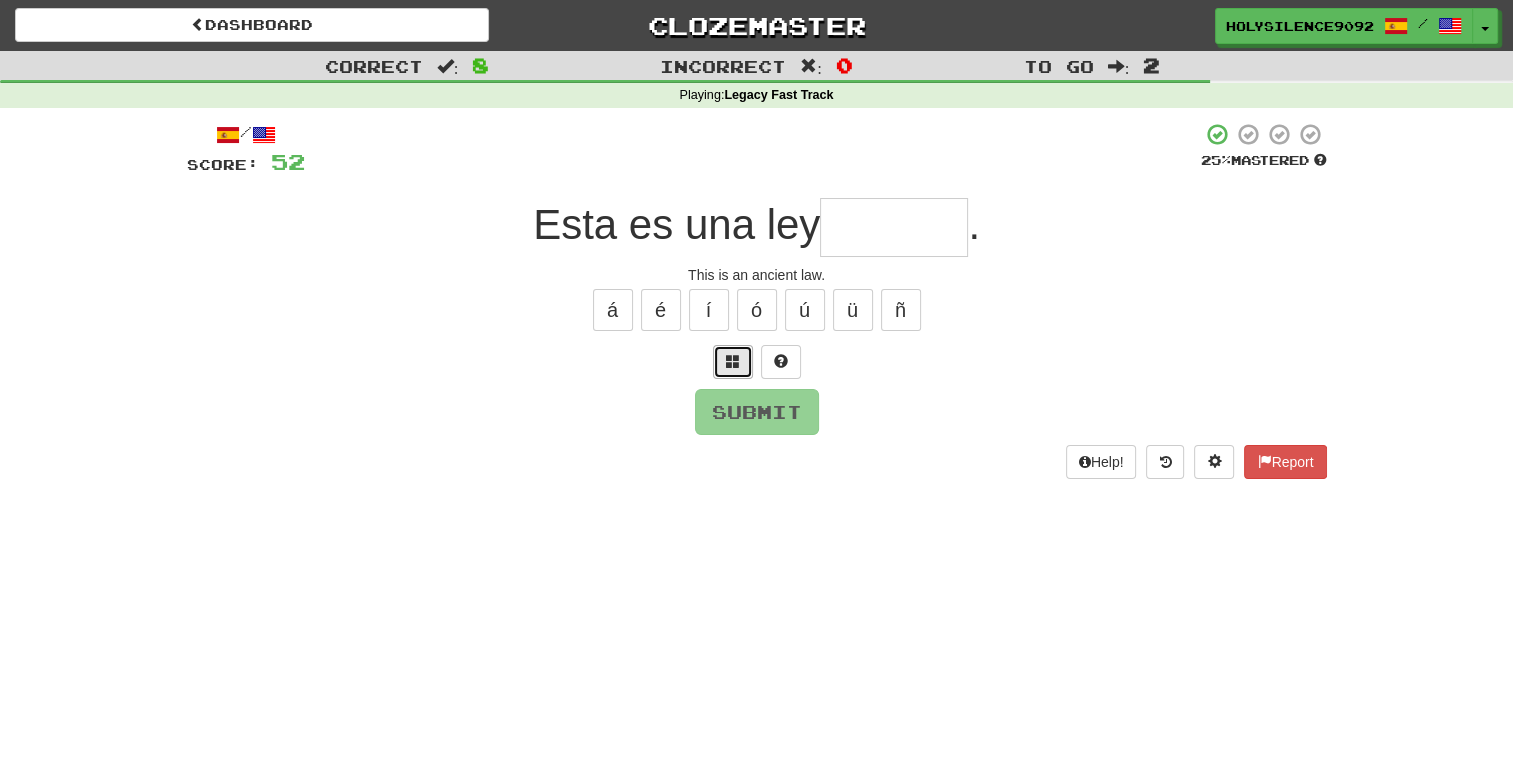 click at bounding box center (733, 361) 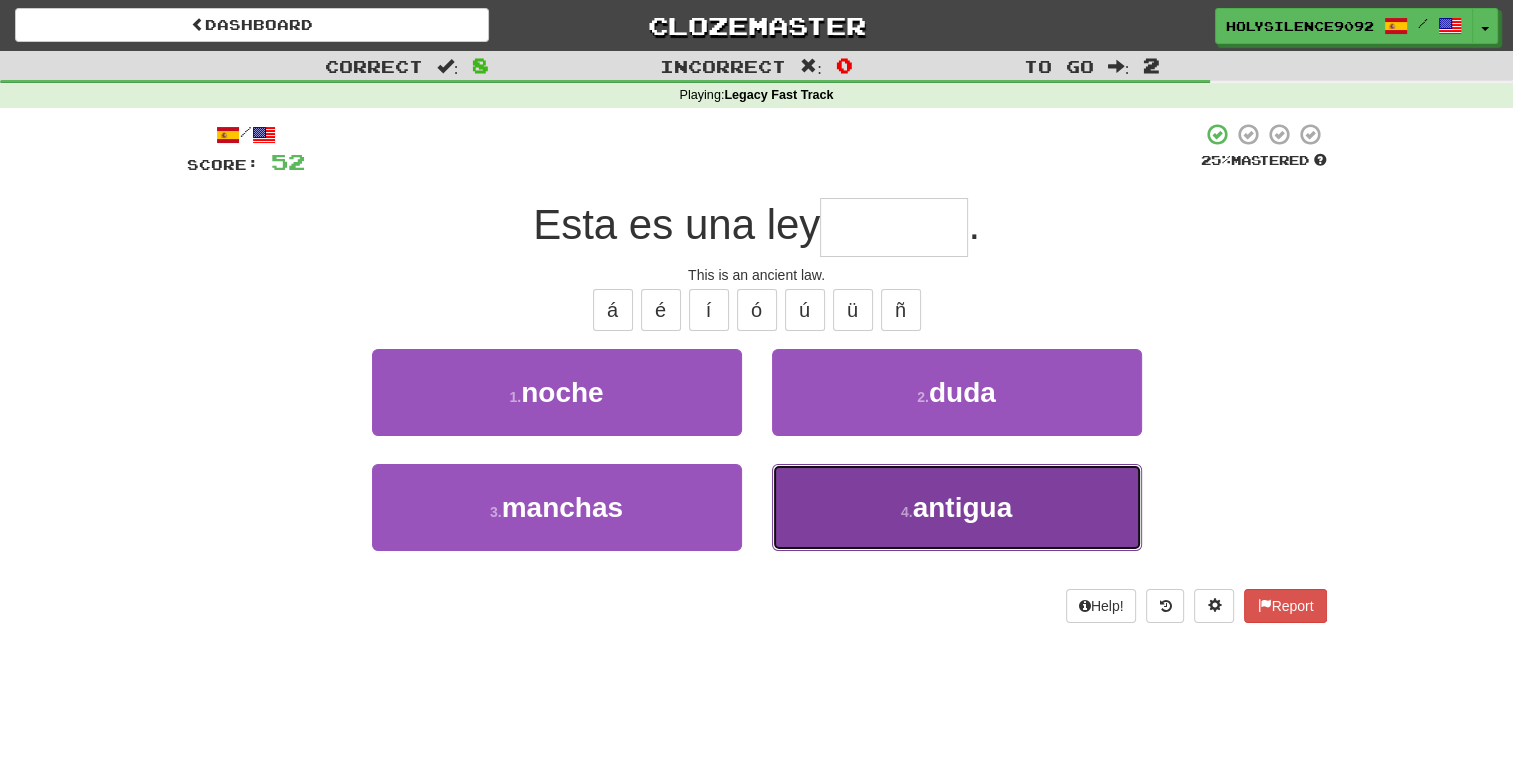 click on "4 .  antigua" at bounding box center (957, 507) 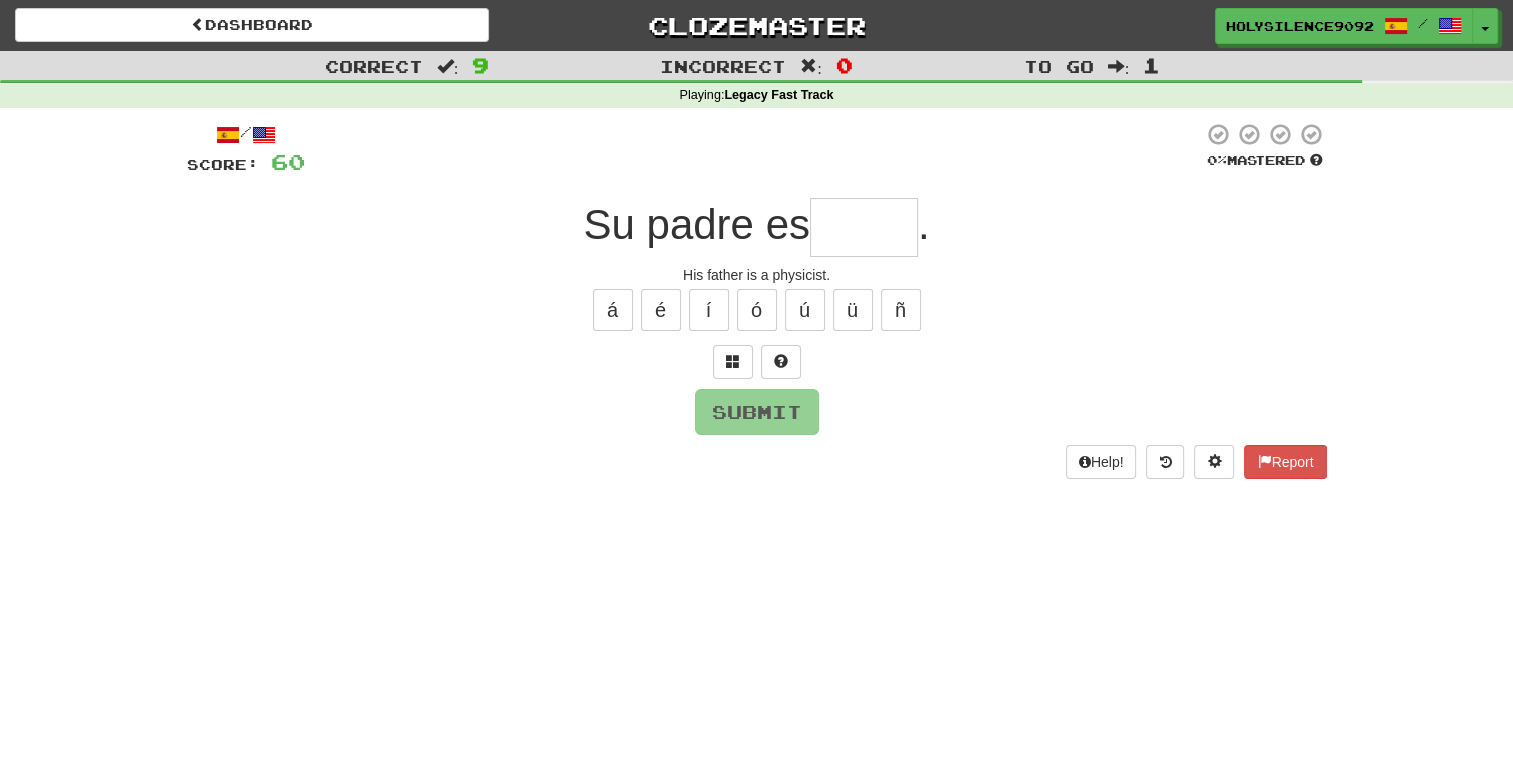 click on "/  Score:   60 0 %  Mastered Su padre es  . His father is a physicist. á é í ó ú ü ñ Submit  Help!  Report" at bounding box center (757, 300) 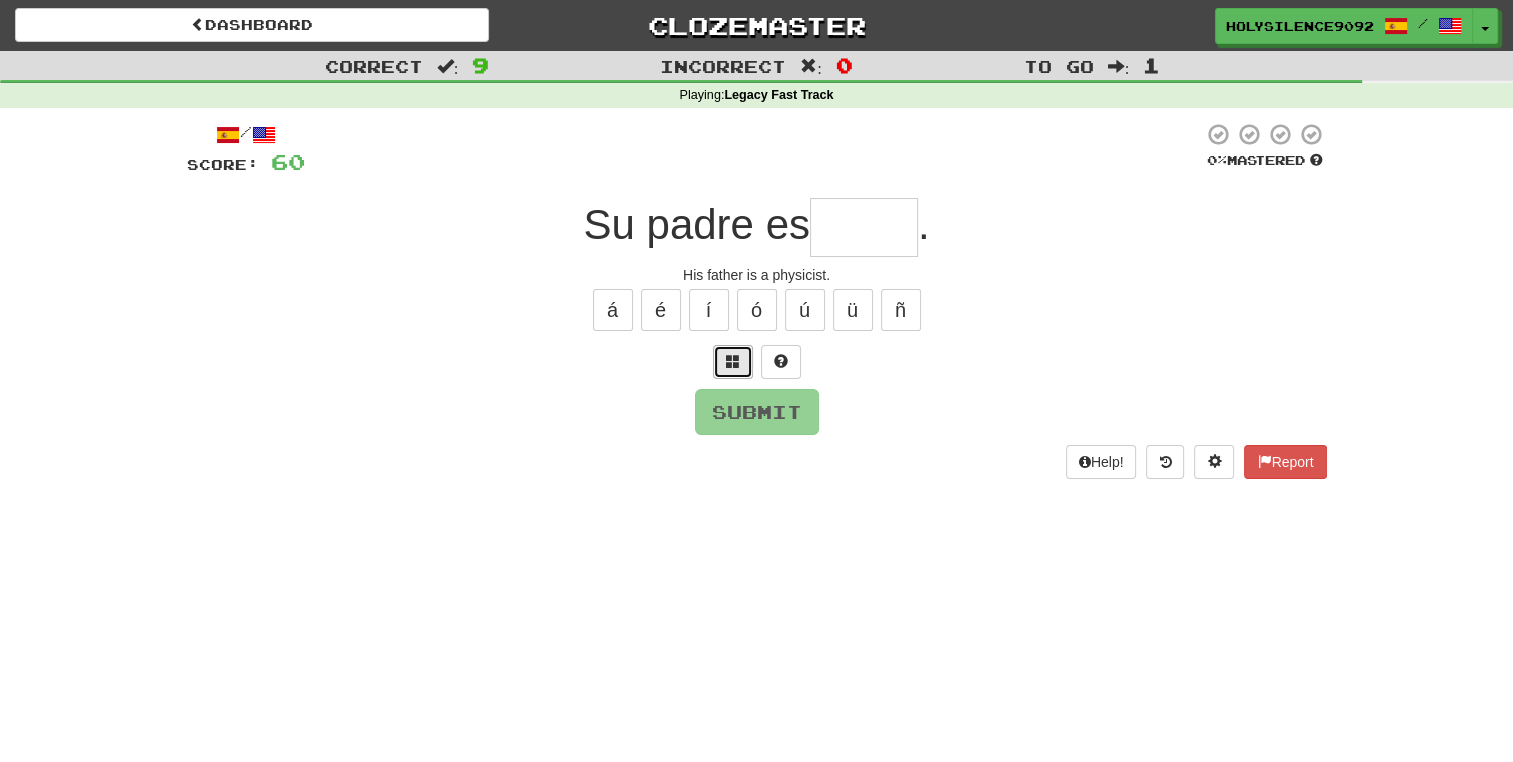 click at bounding box center [733, 361] 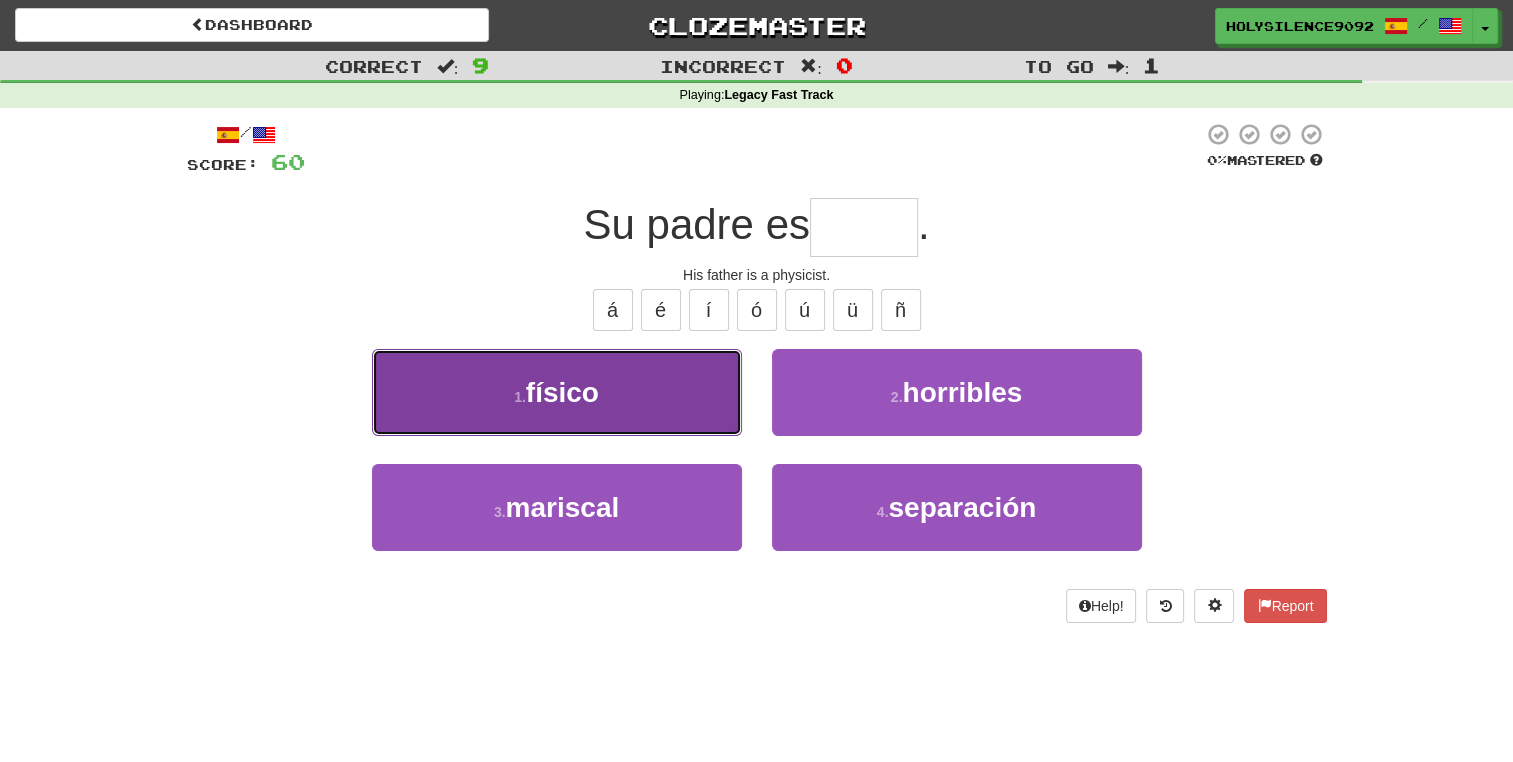 click on "1 .  físico" at bounding box center (557, 392) 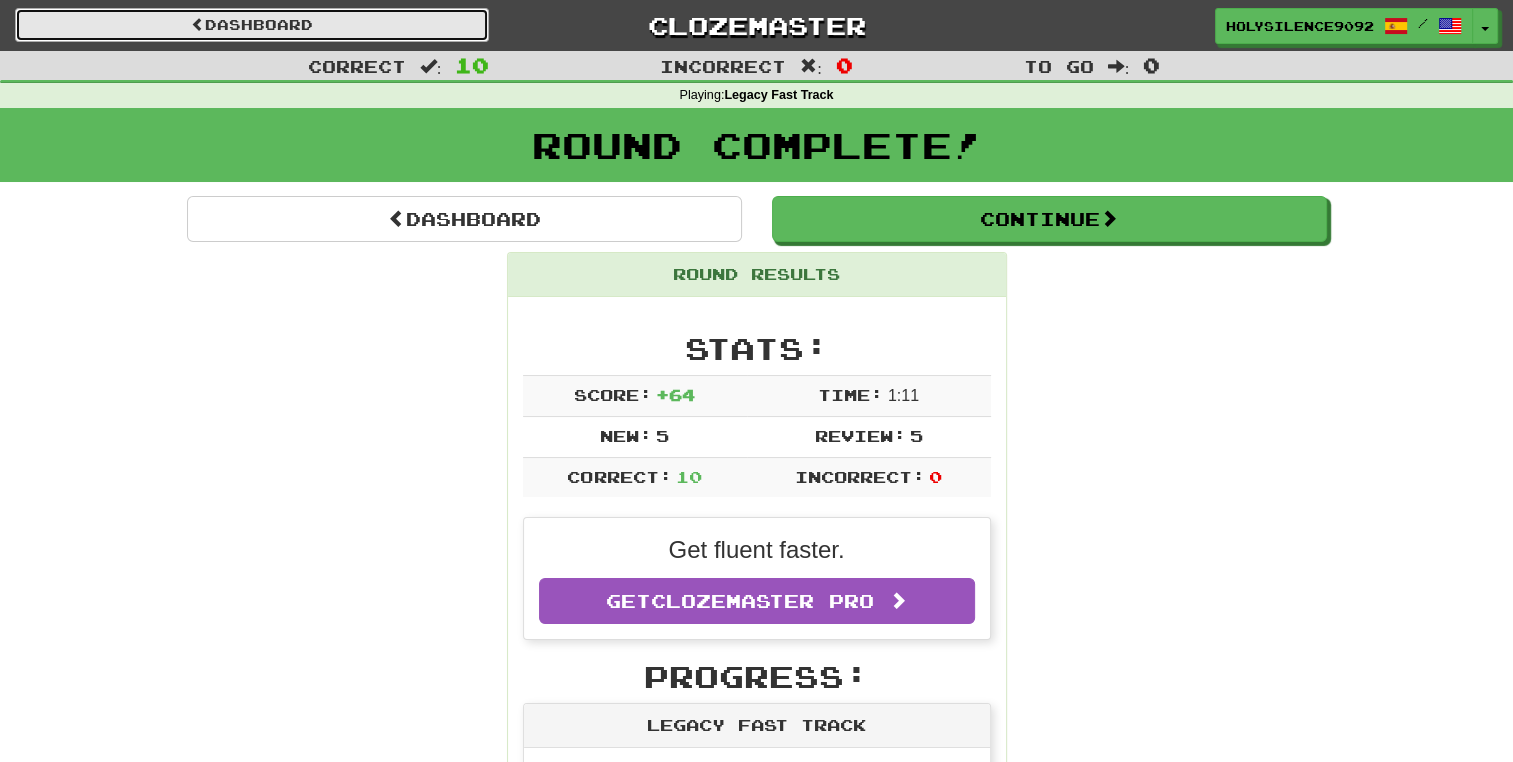 click on "Dashboard" at bounding box center [252, 25] 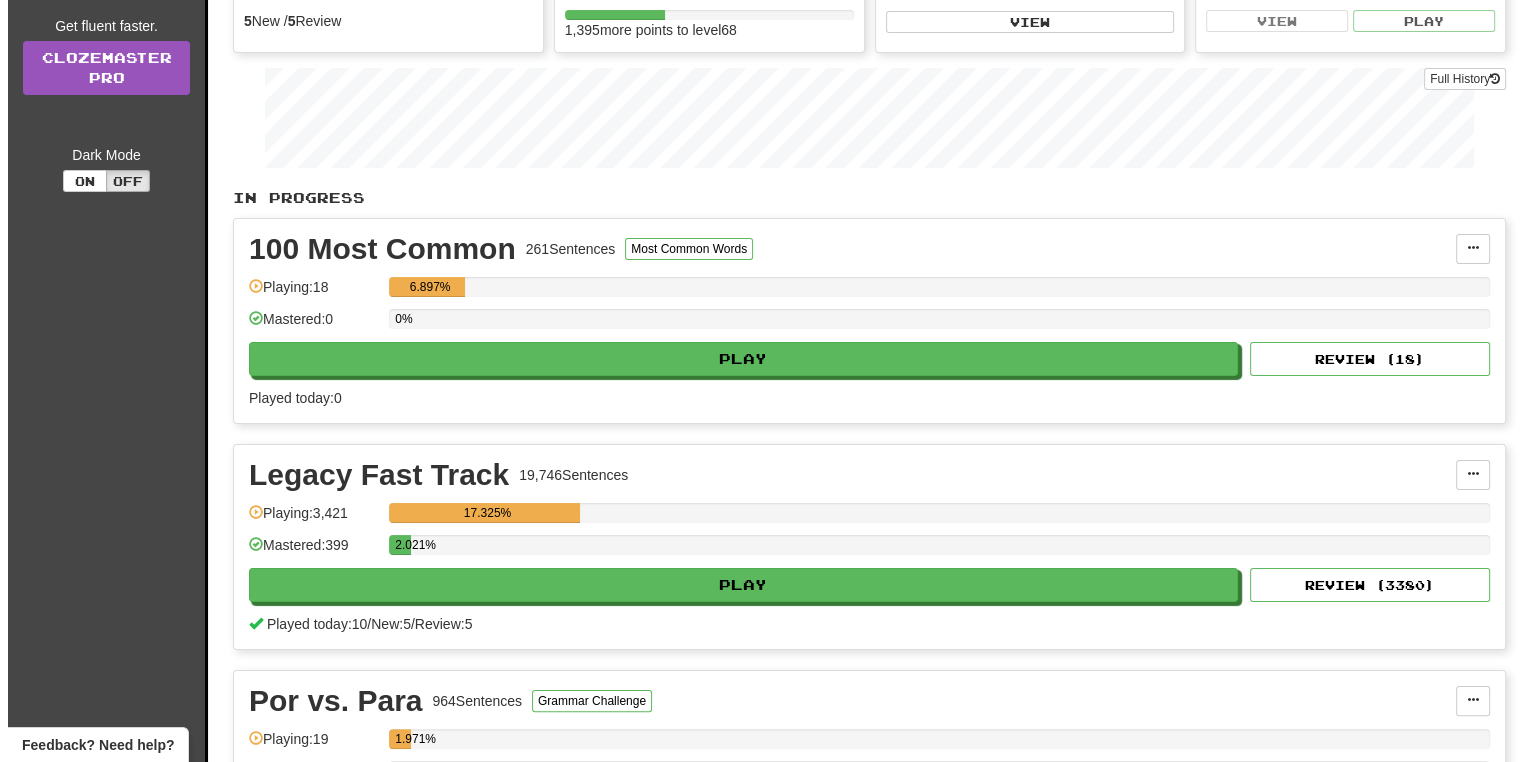 scroll, scrollTop: 244, scrollLeft: 0, axis: vertical 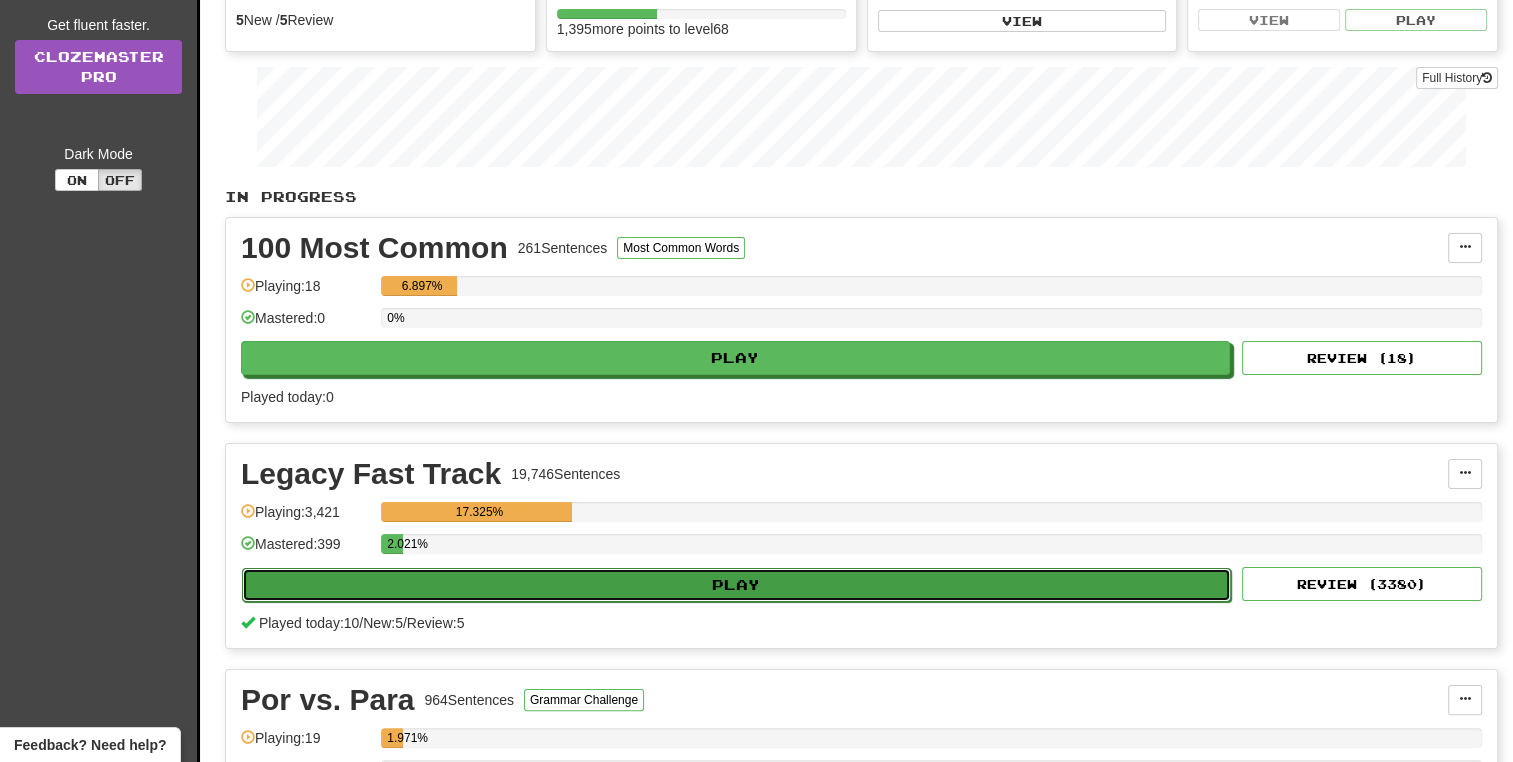 click on "Play" at bounding box center [736, 585] 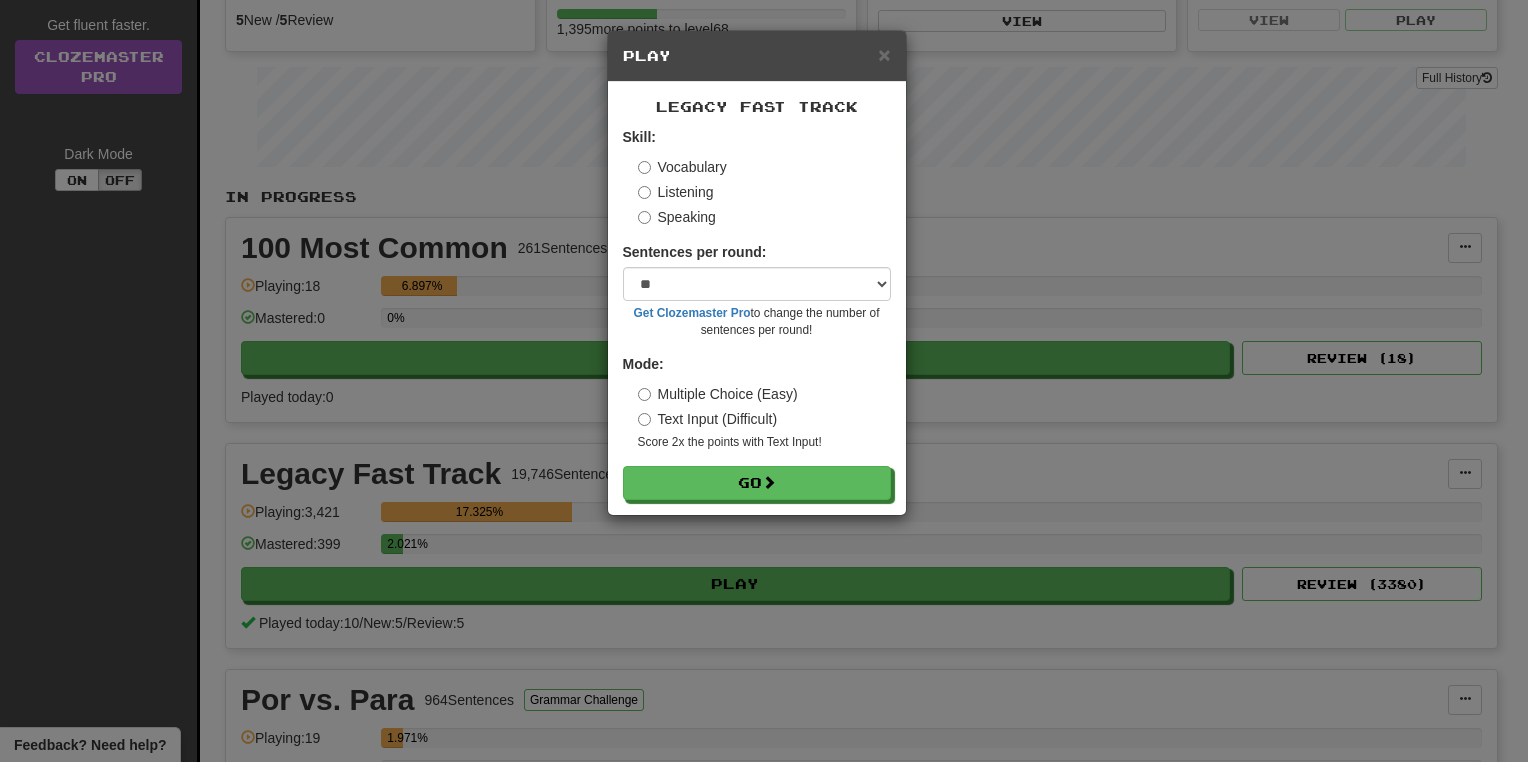 click on "Listening" at bounding box center [676, 192] 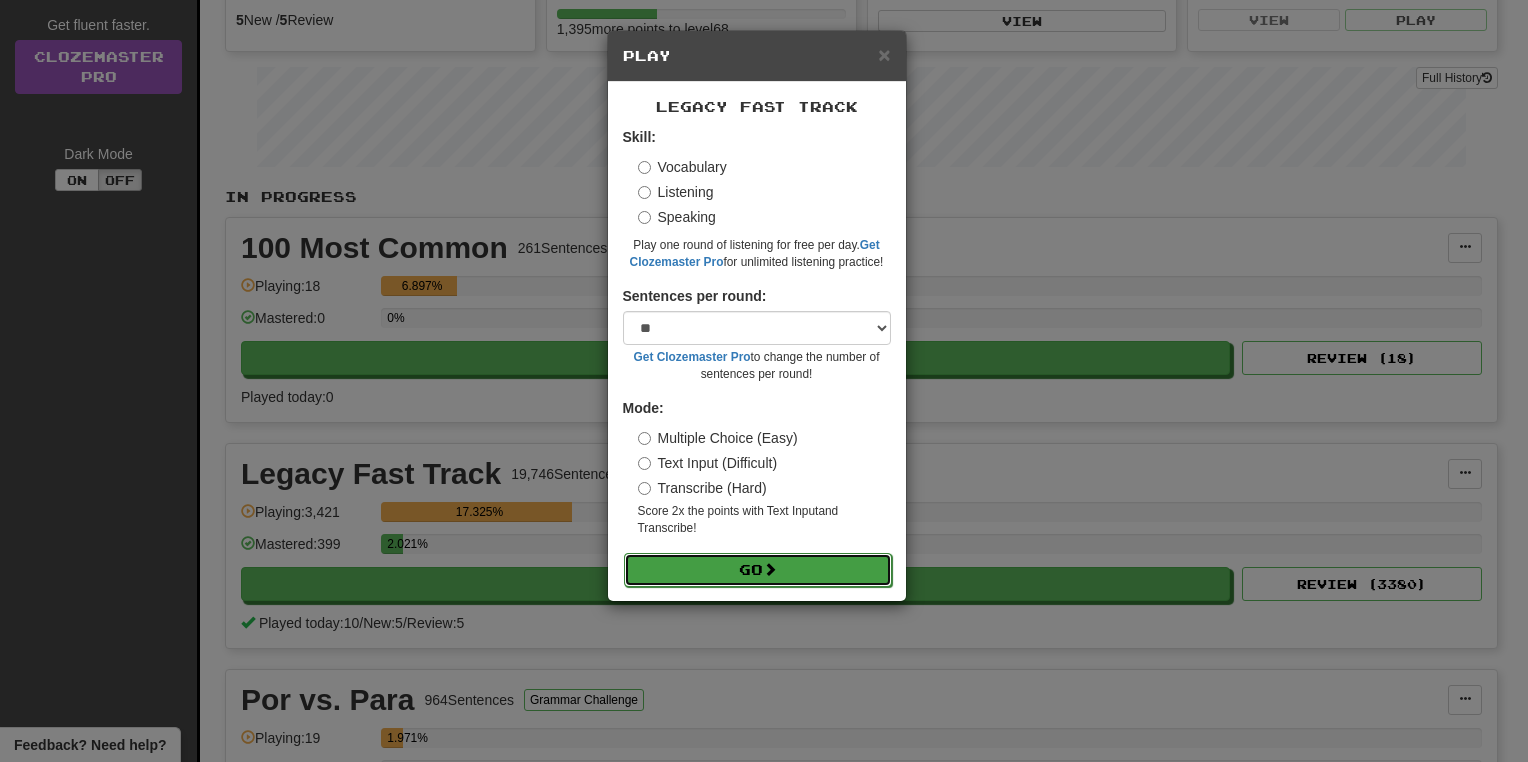 click on "Go" at bounding box center (758, 570) 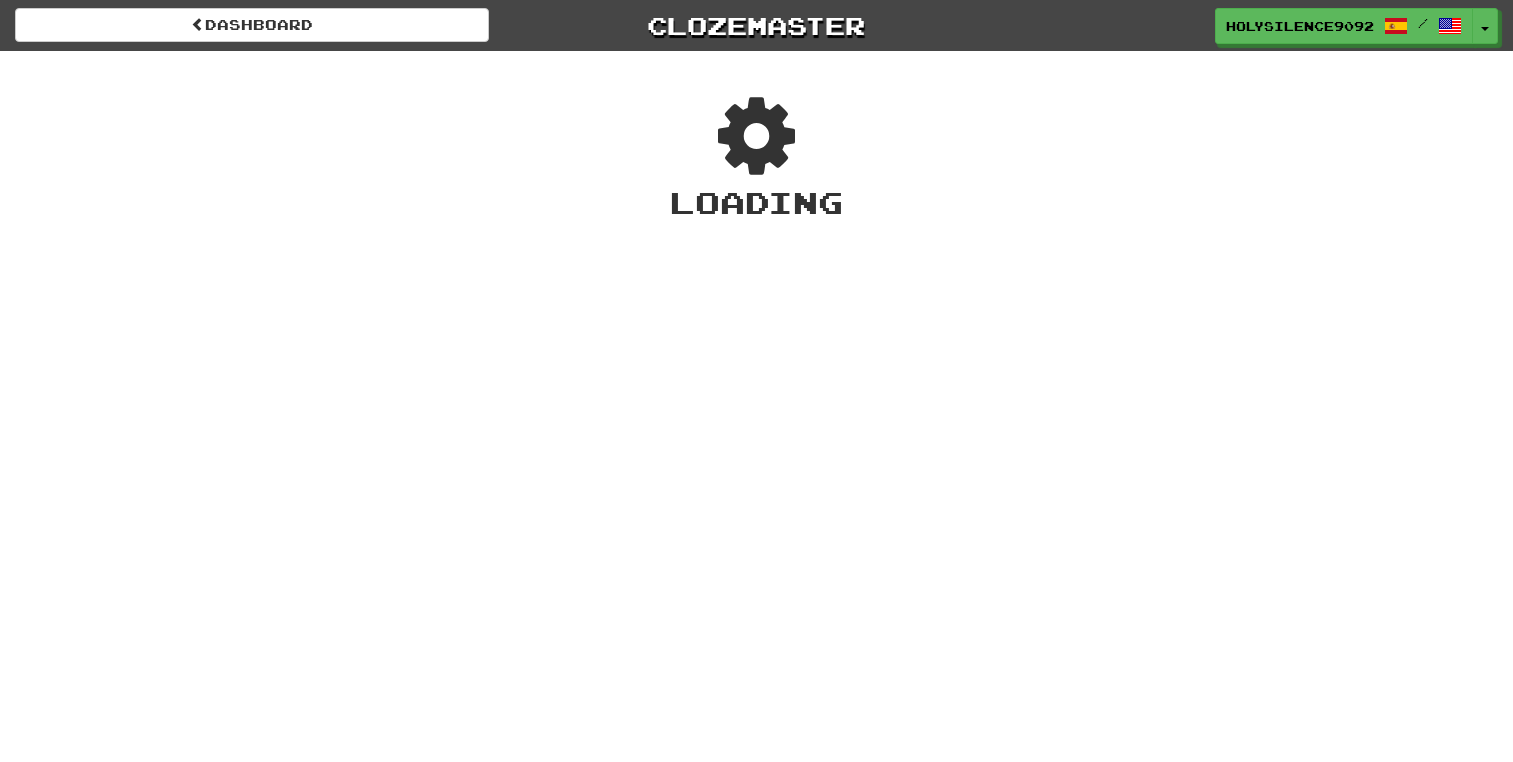 scroll, scrollTop: 0, scrollLeft: 0, axis: both 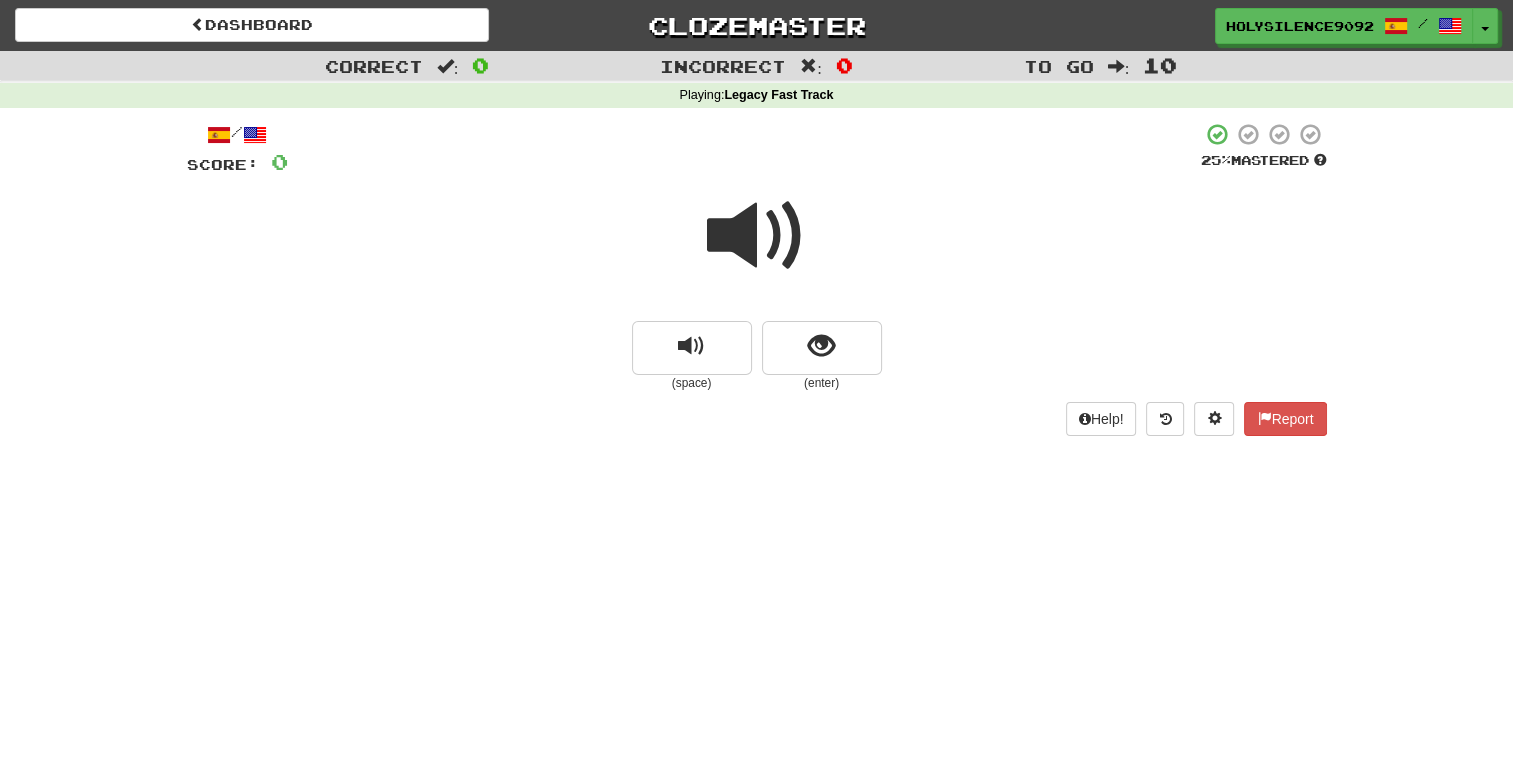 click at bounding box center (757, 236) 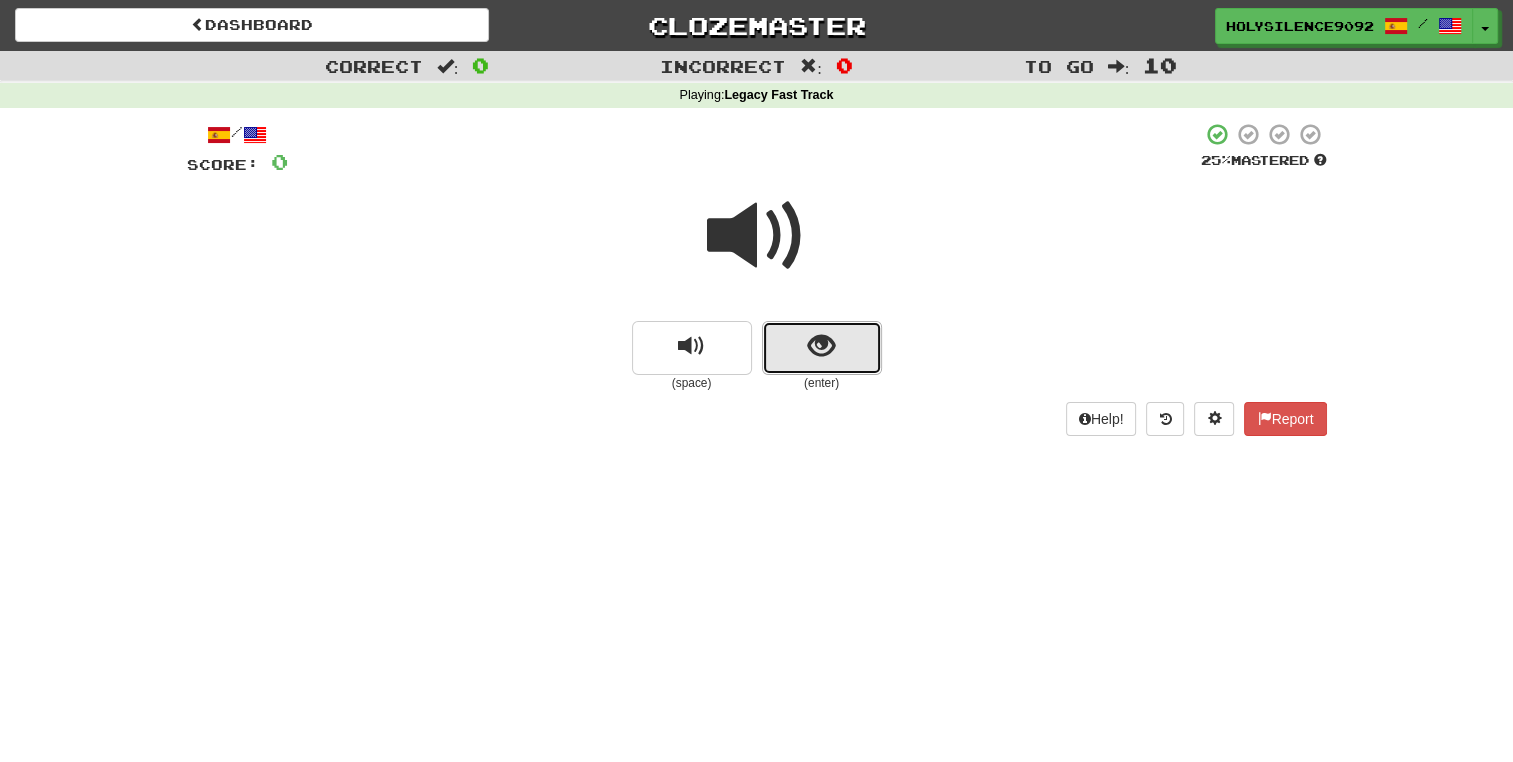 click at bounding box center [822, 348] 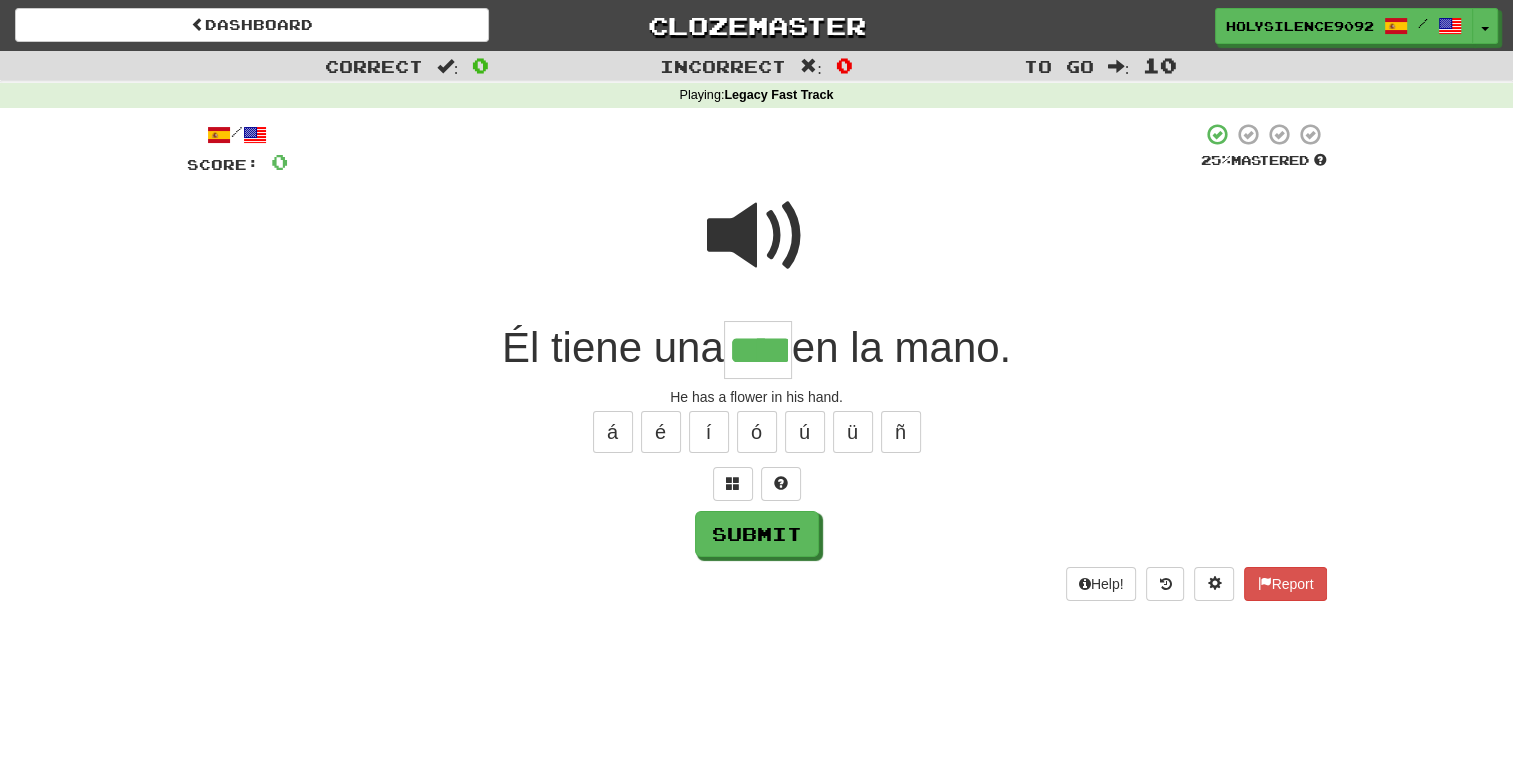 type on "****" 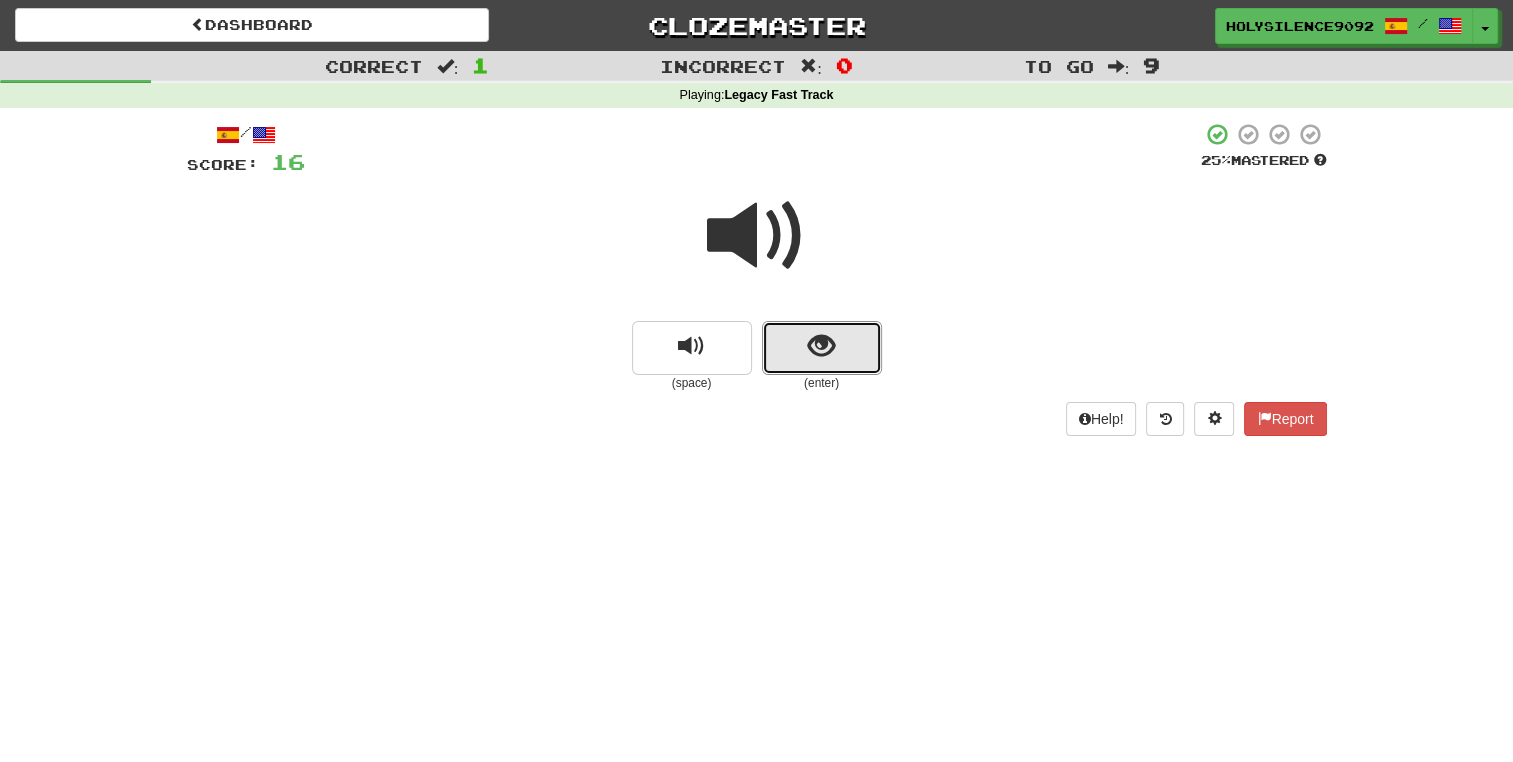 click at bounding box center [822, 348] 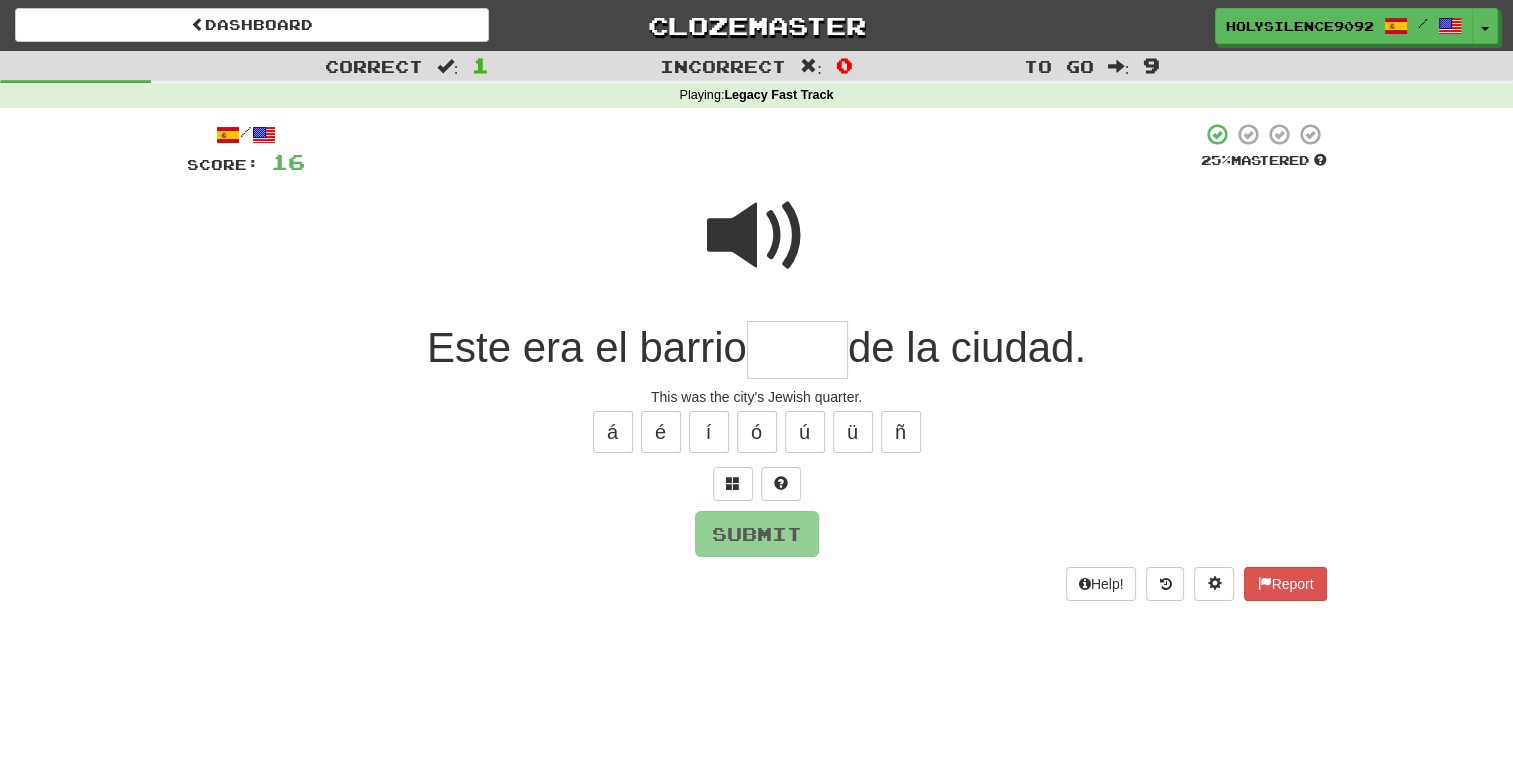 click at bounding box center [757, 236] 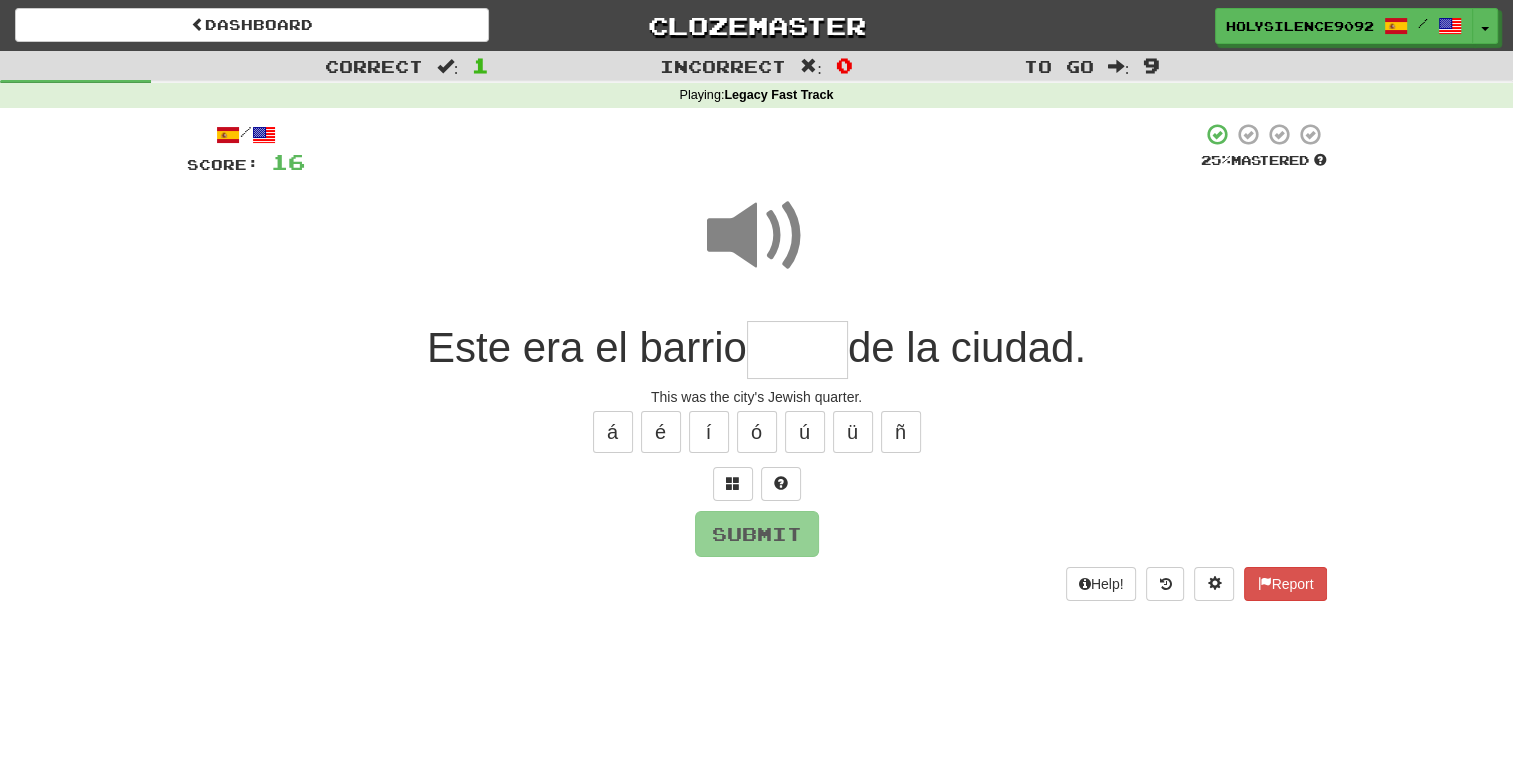 click on "This was the city's Jewish quarter." at bounding box center (757, 397) 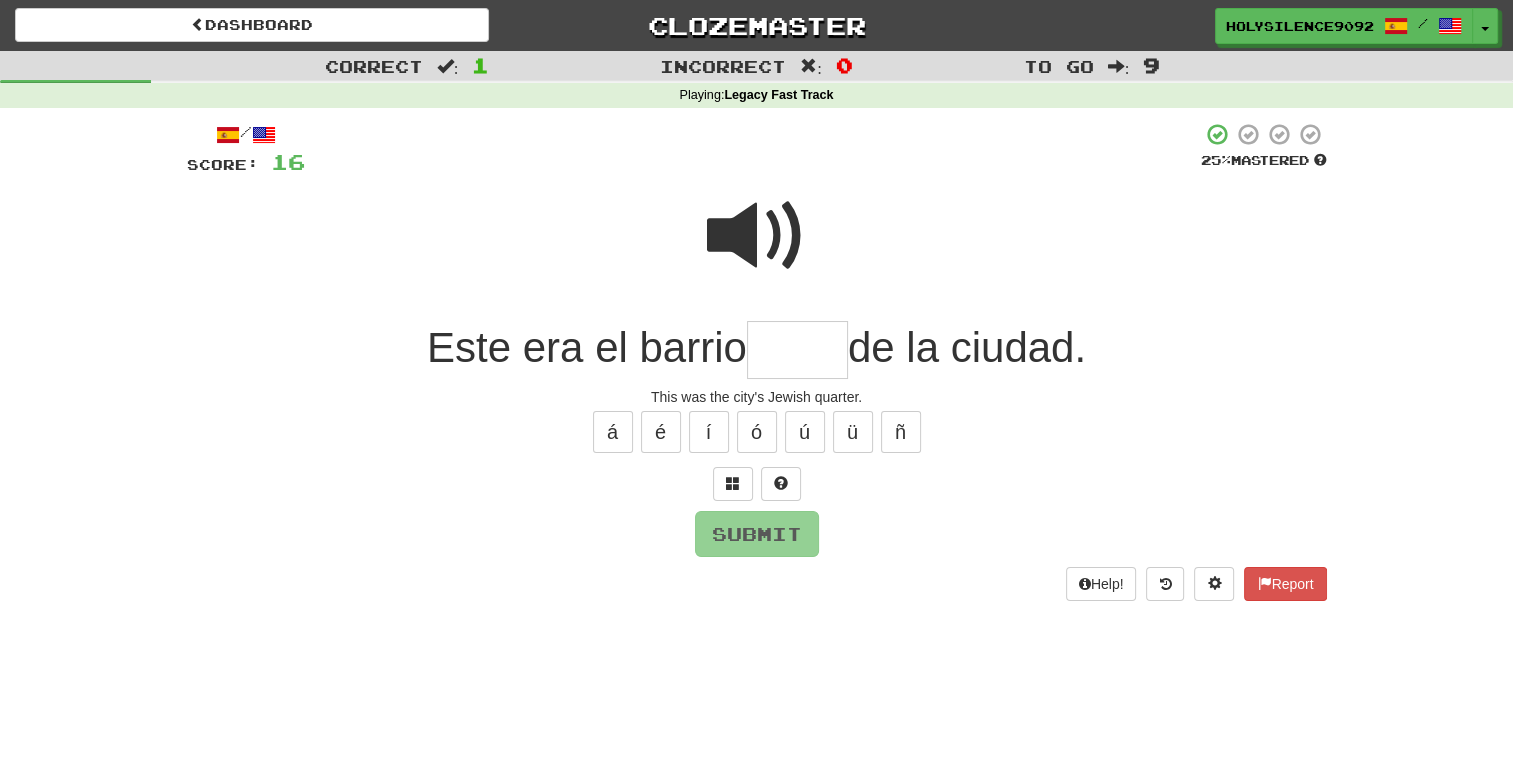 click at bounding box center (797, 350) 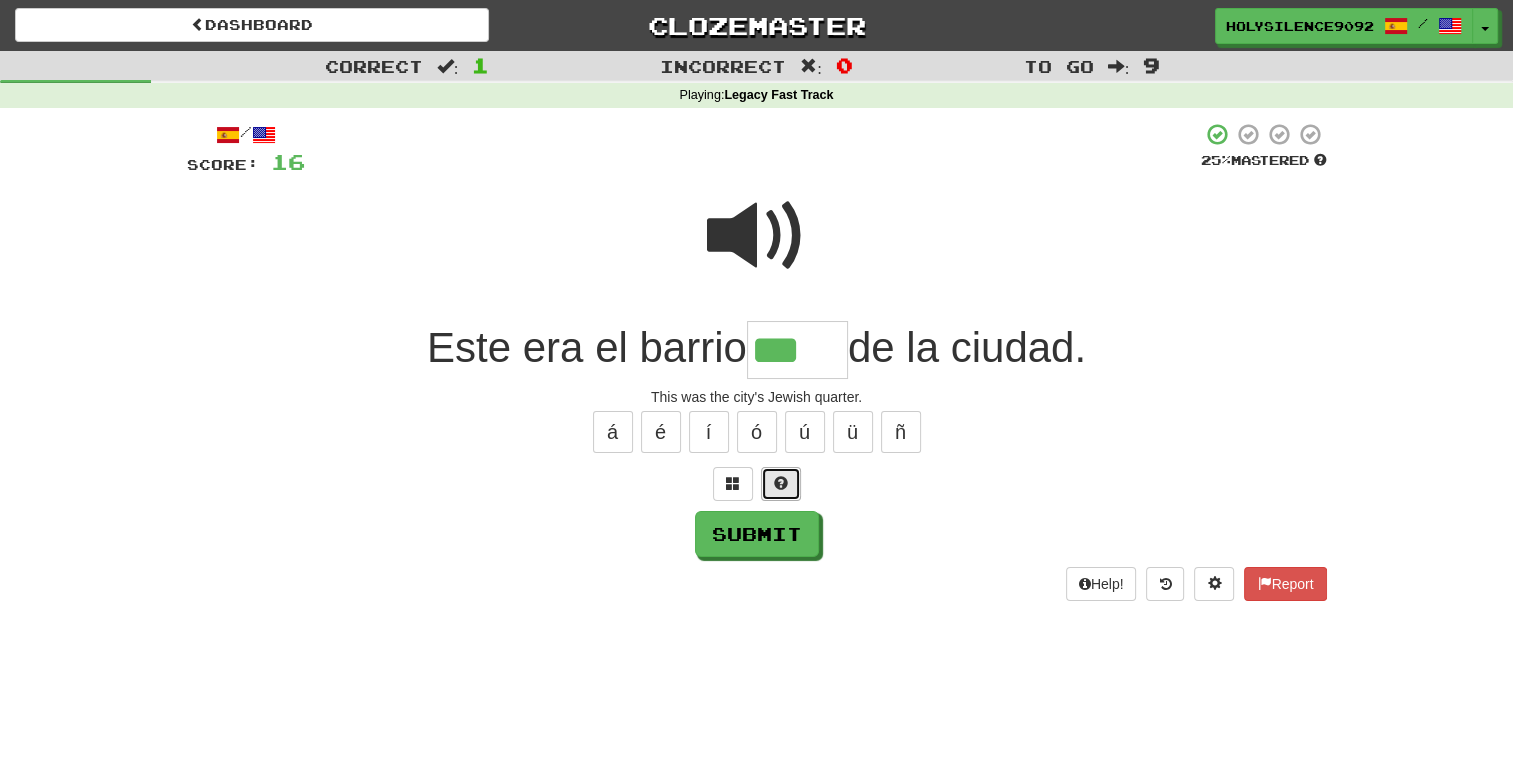 click at bounding box center [781, 484] 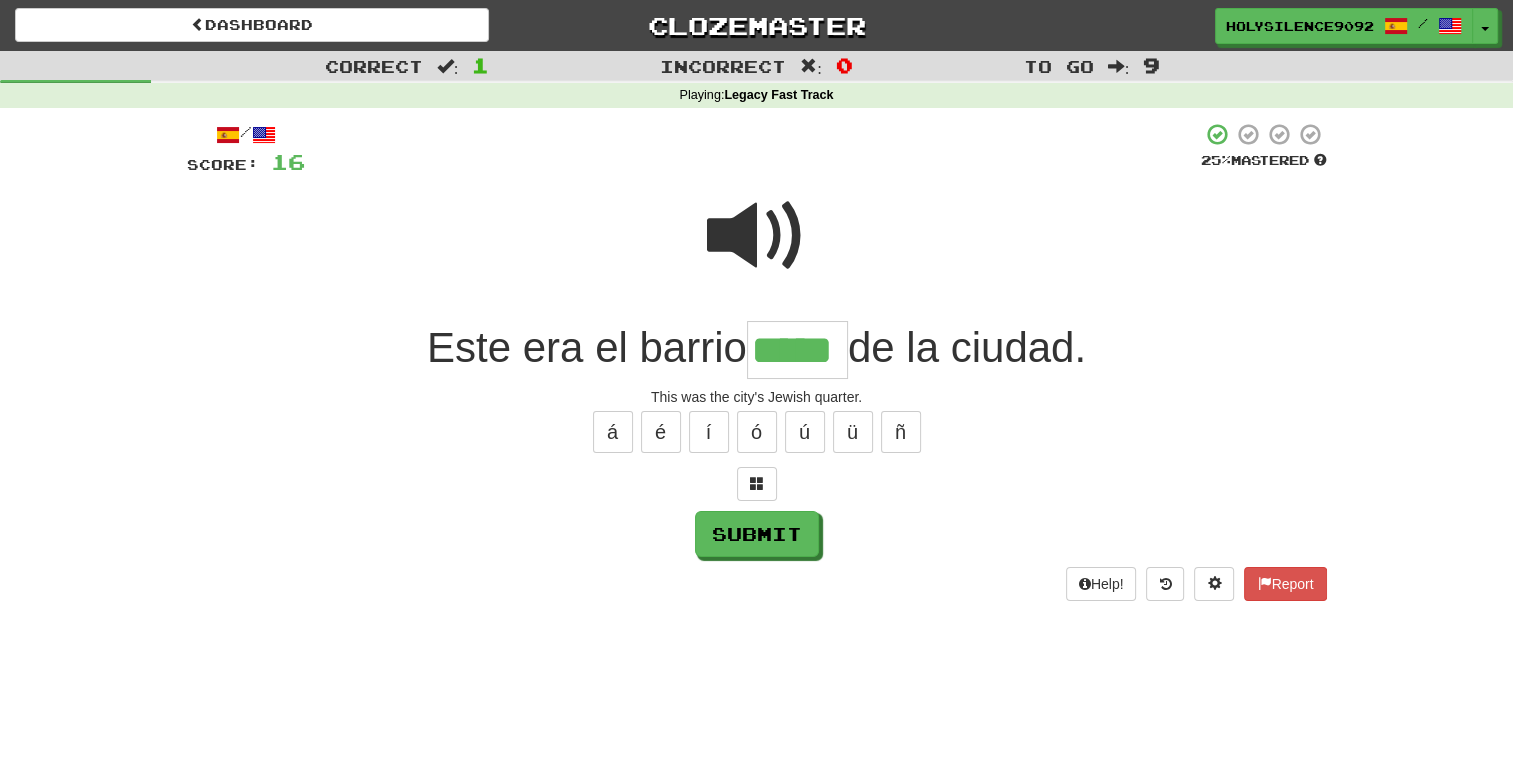type on "*****" 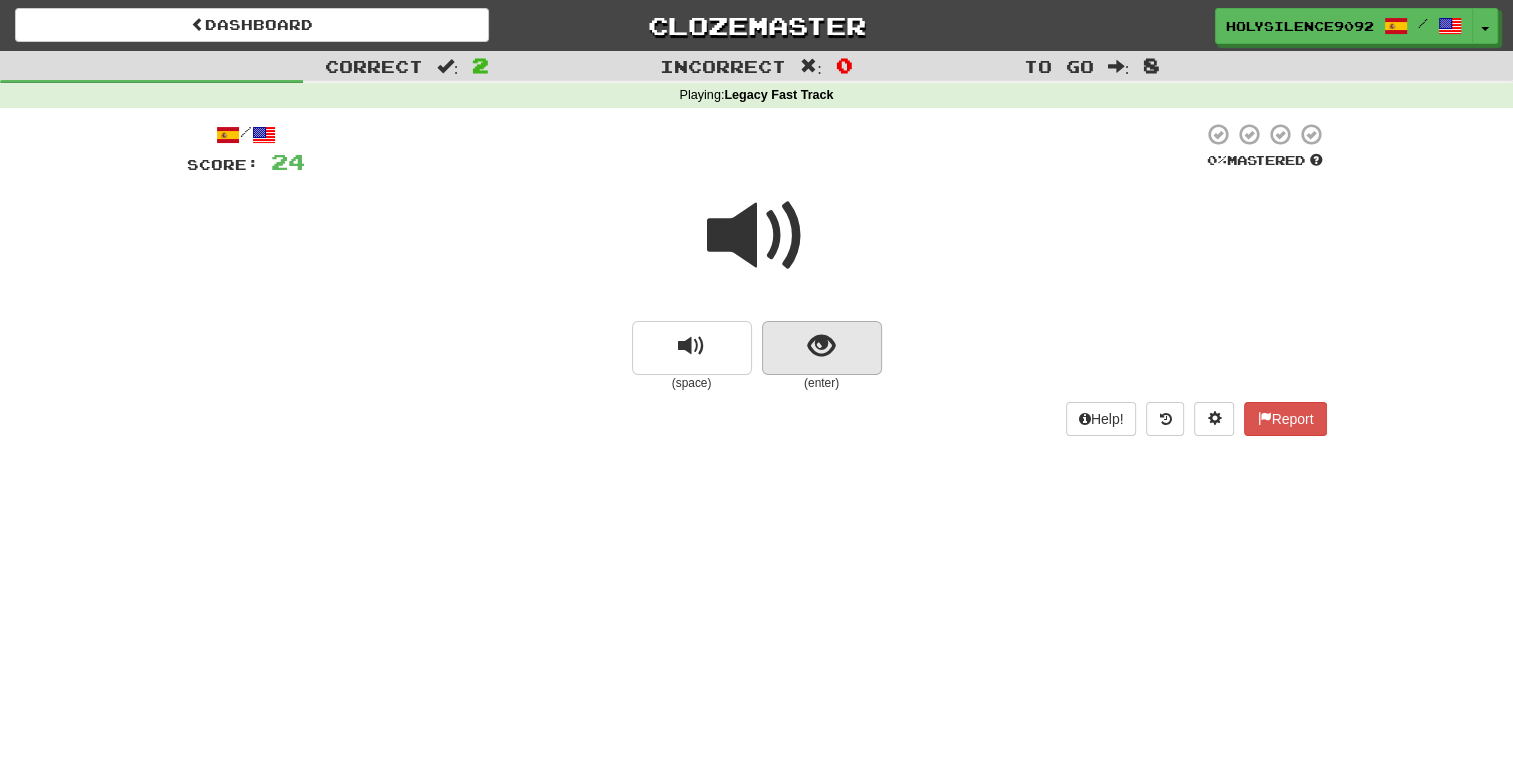 click at bounding box center [822, 348] 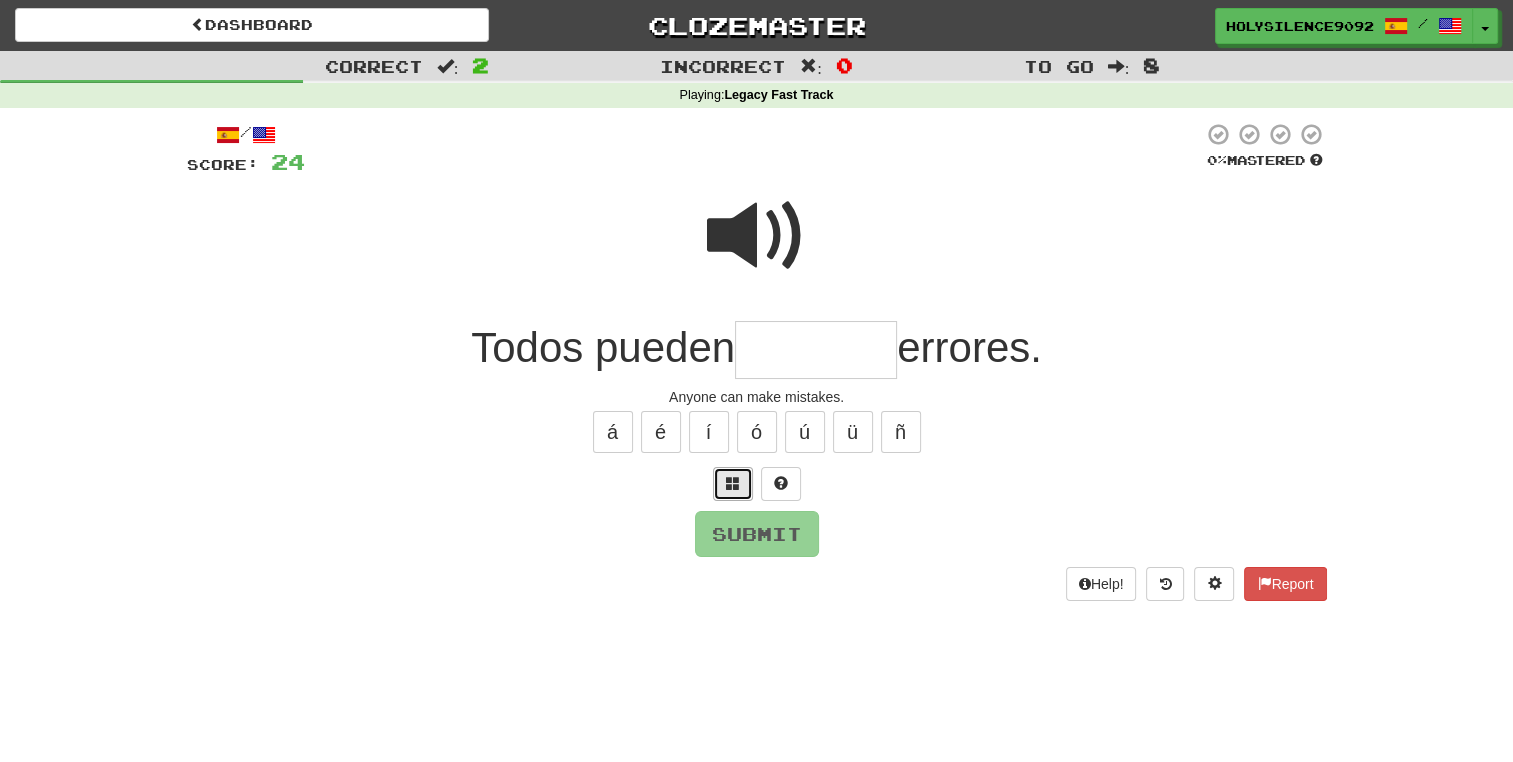 click at bounding box center (733, 484) 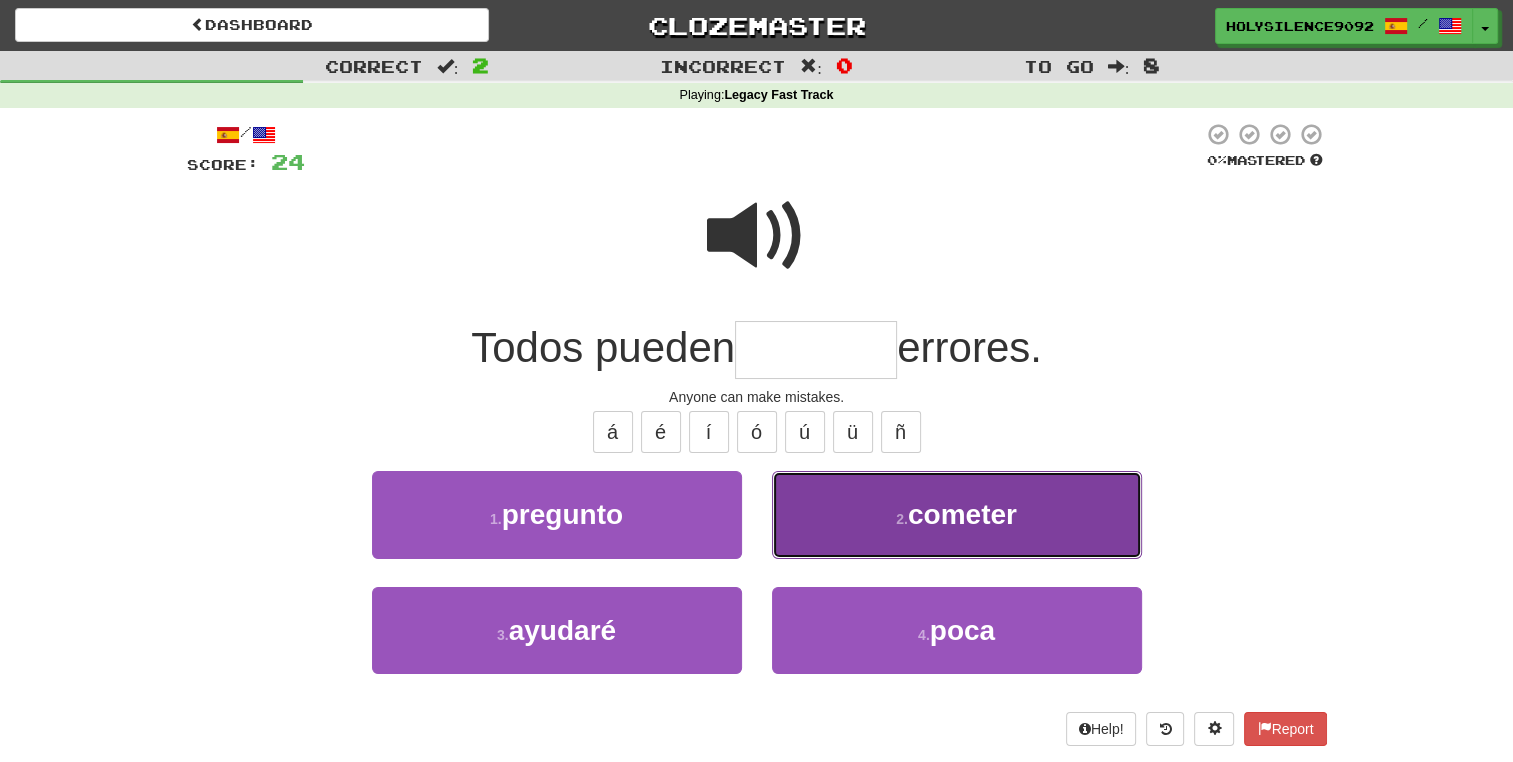 click on "2 .  cometer" at bounding box center (957, 514) 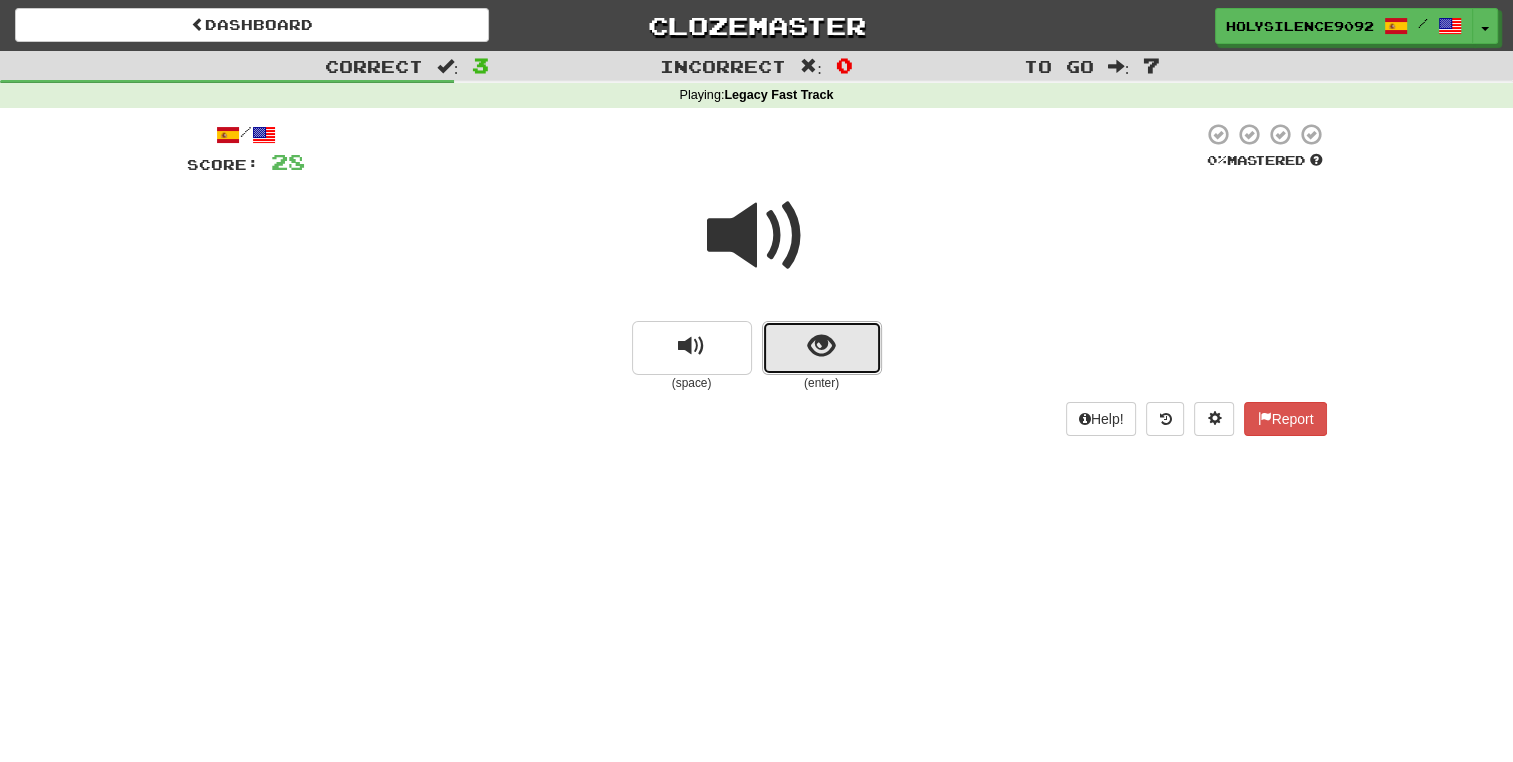 click at bounding box center (822, 348) 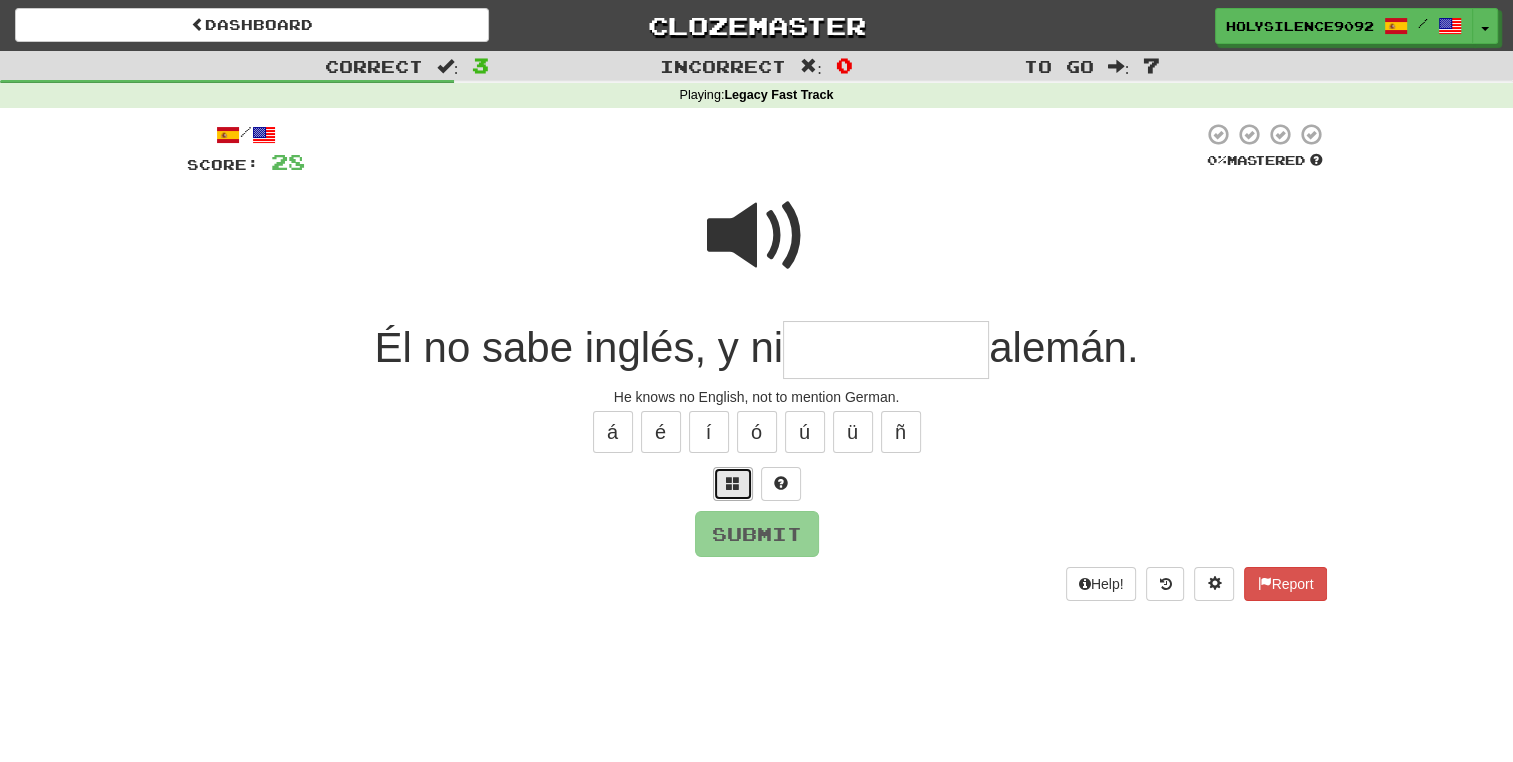 click at bounding box center [733, 483] 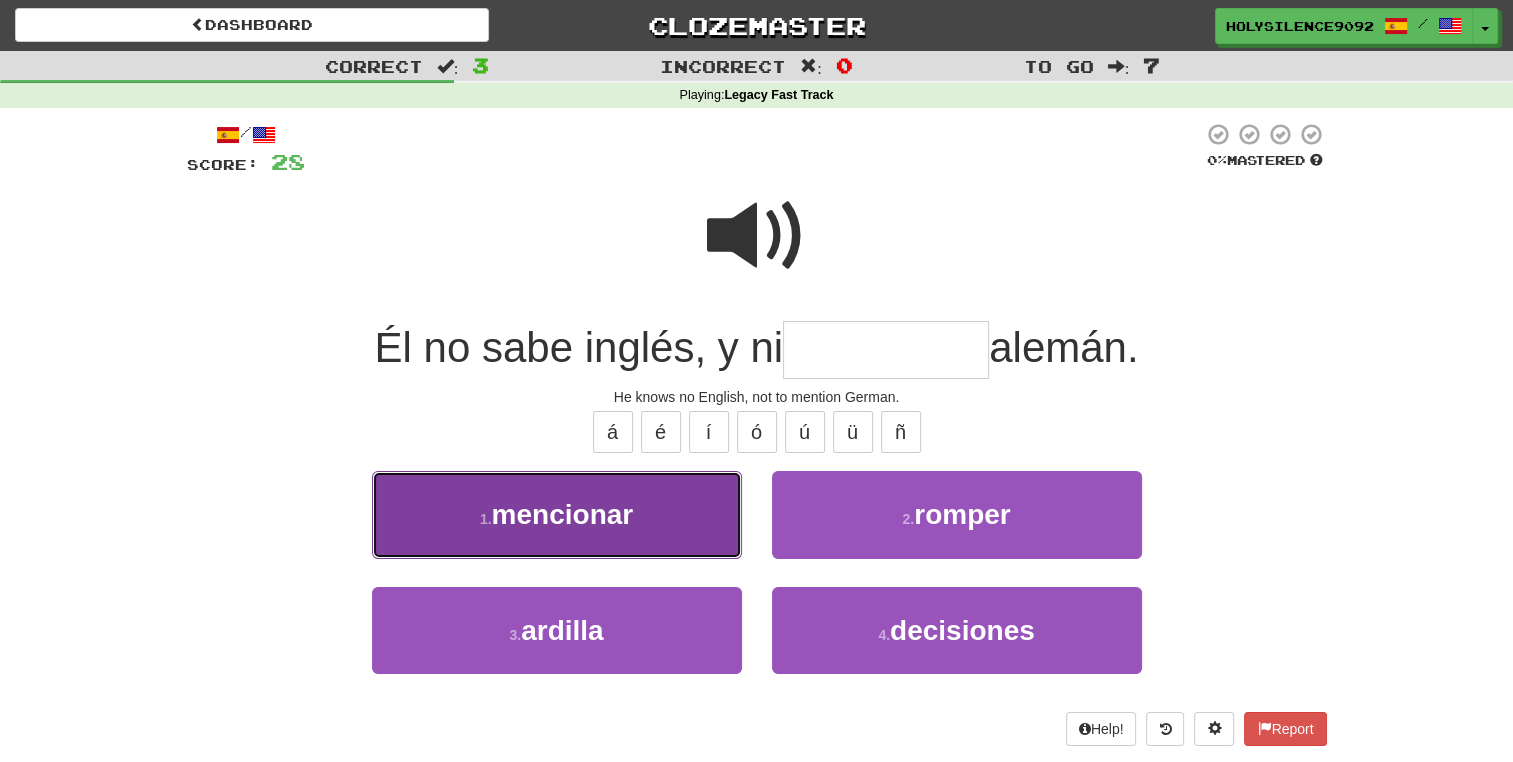 click on "1 .  mencionar" at bounding box center [557, 514] 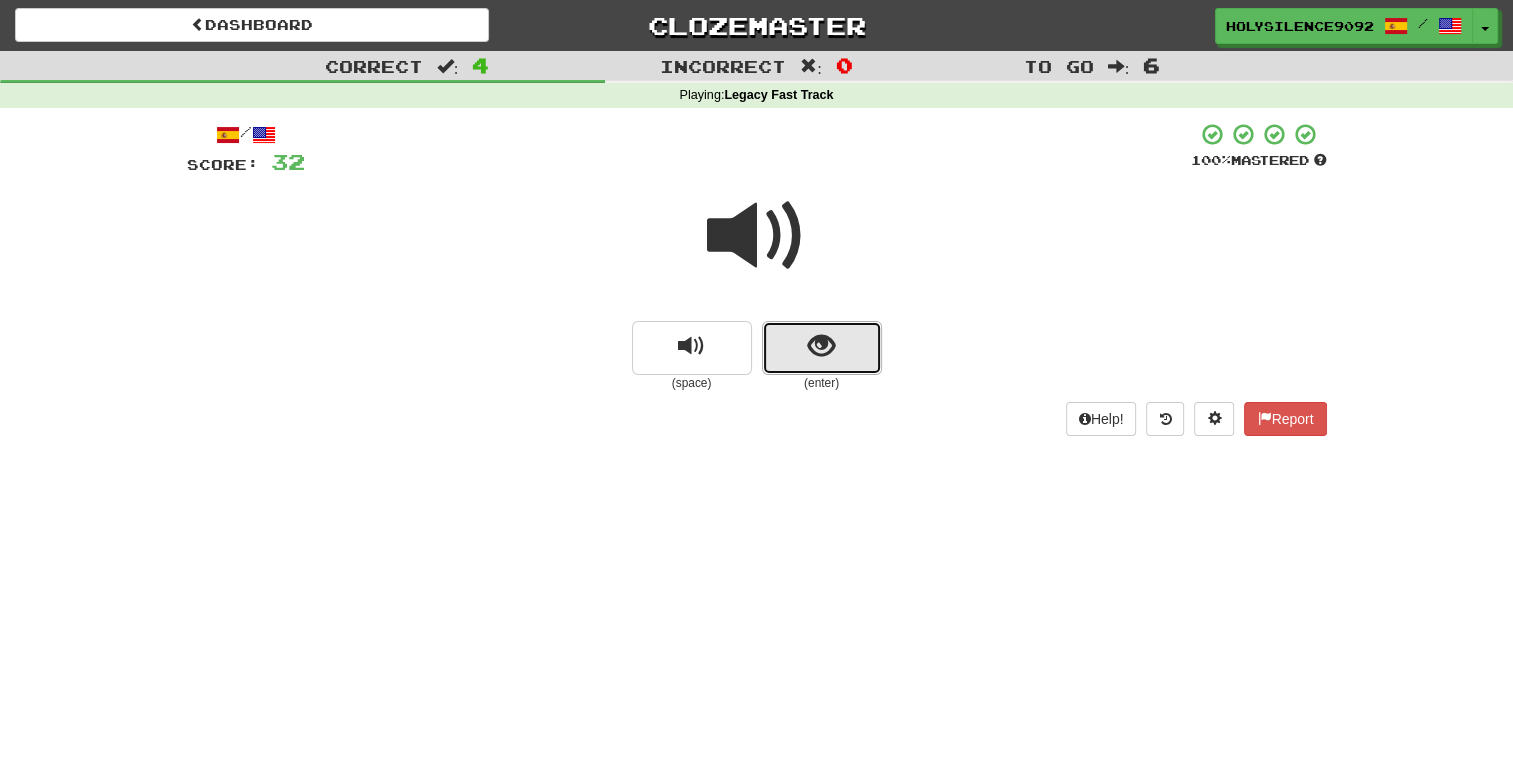 click at bounding box center [822, 348] 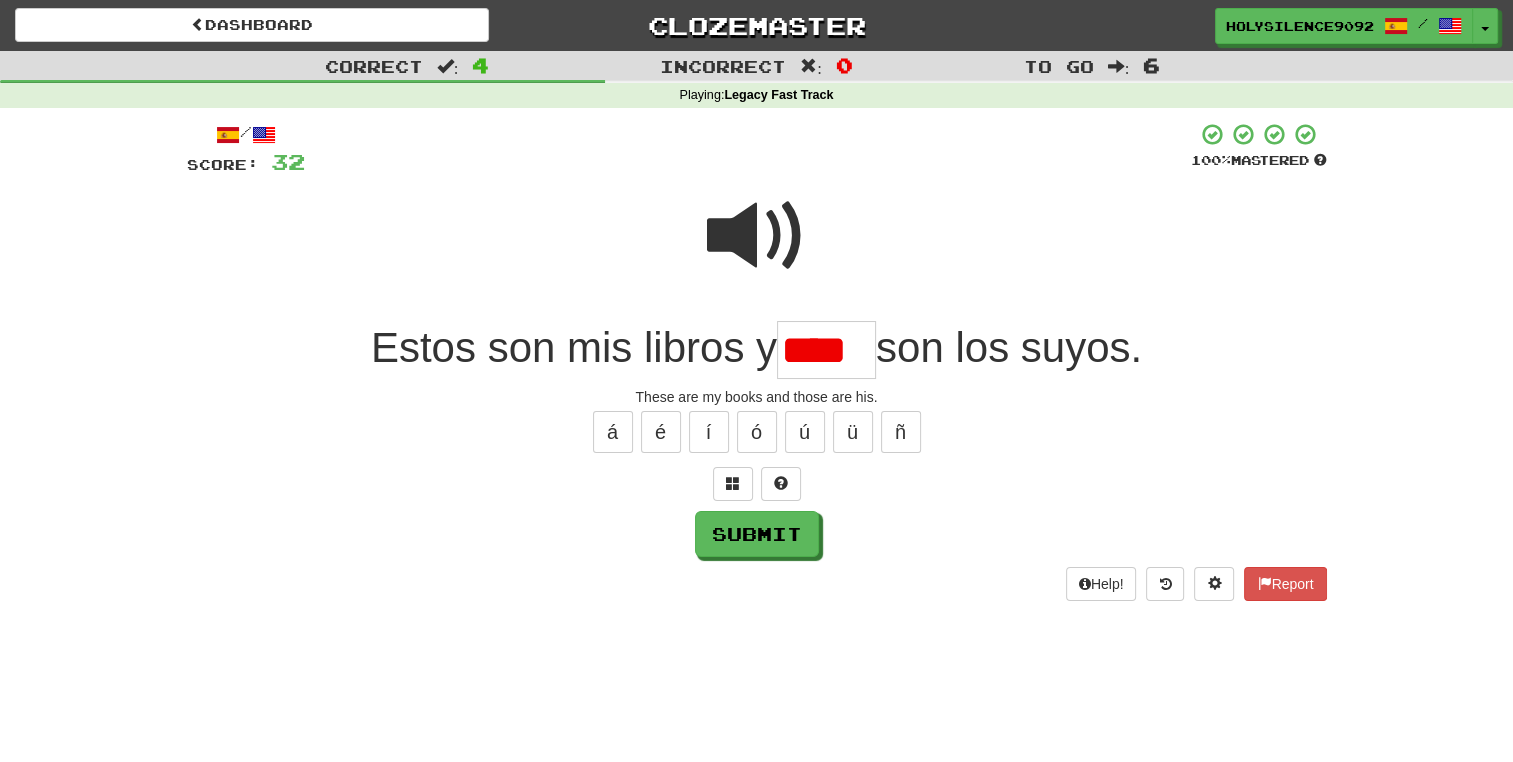 scroll, scrollTop: 0, scrollLeft: 0, axis: both 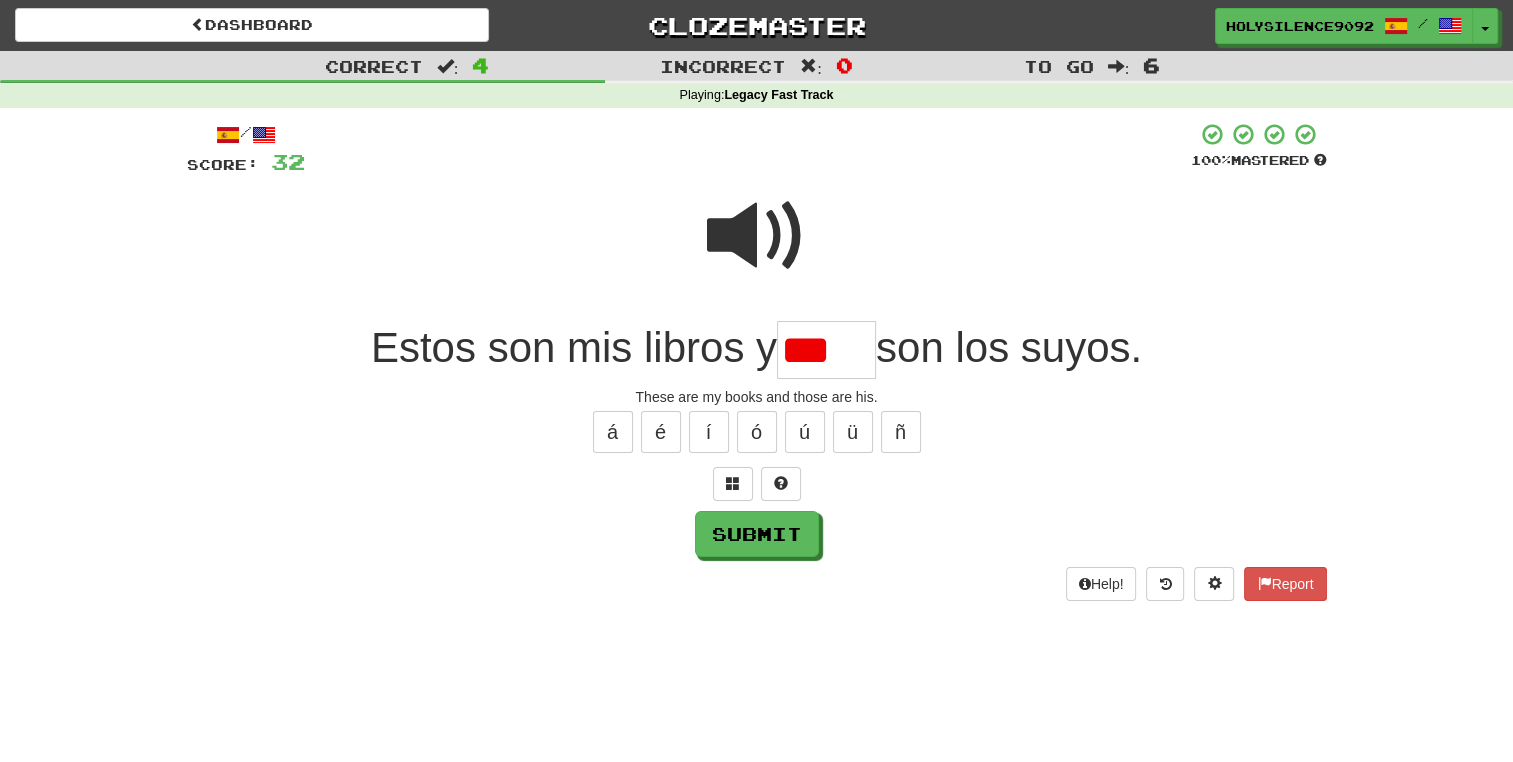 type on "***" 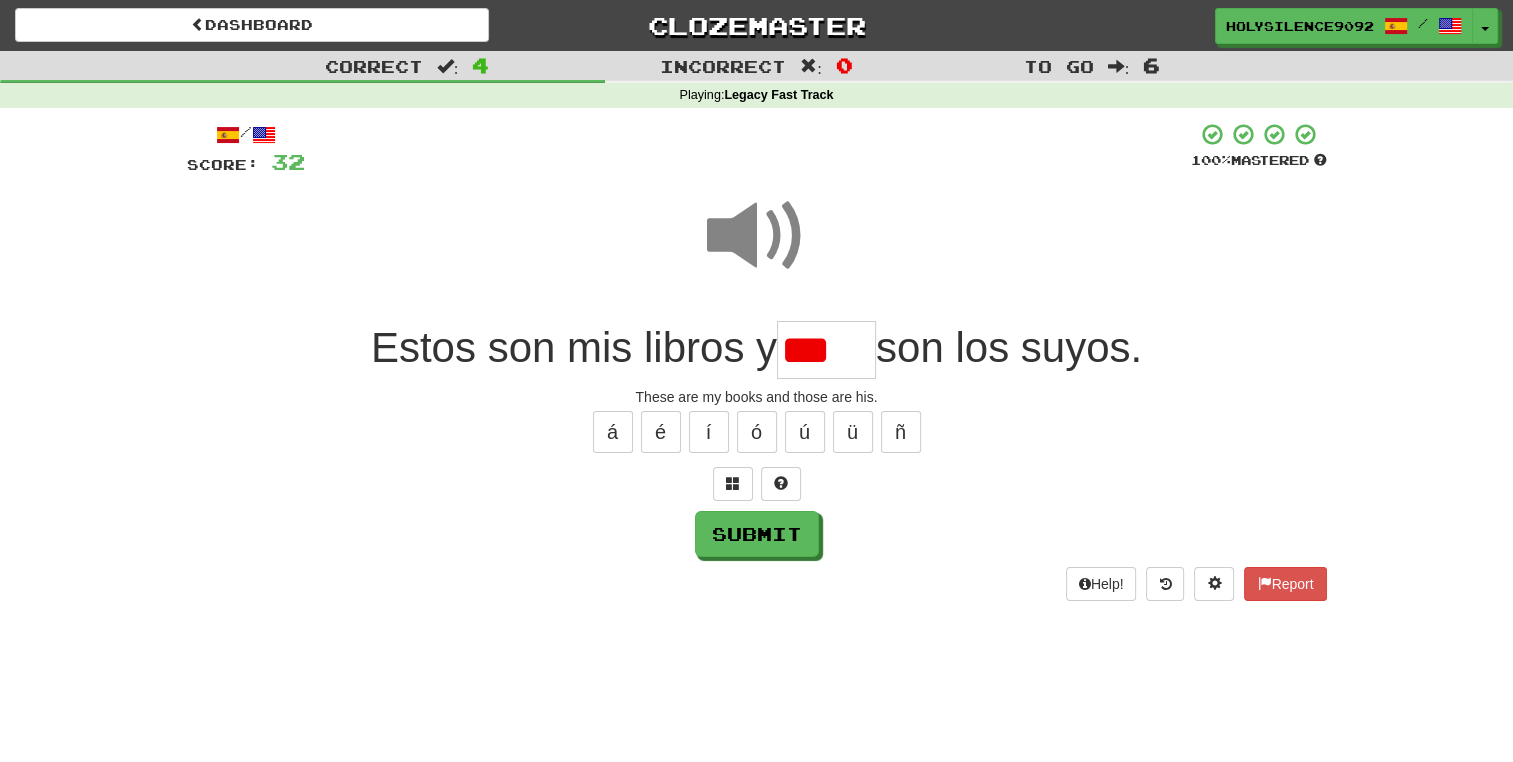 drag, startPoint x: 855, startPoint y: 346, endPoint x: 736, endPoint y: 349, distance: 119.03781 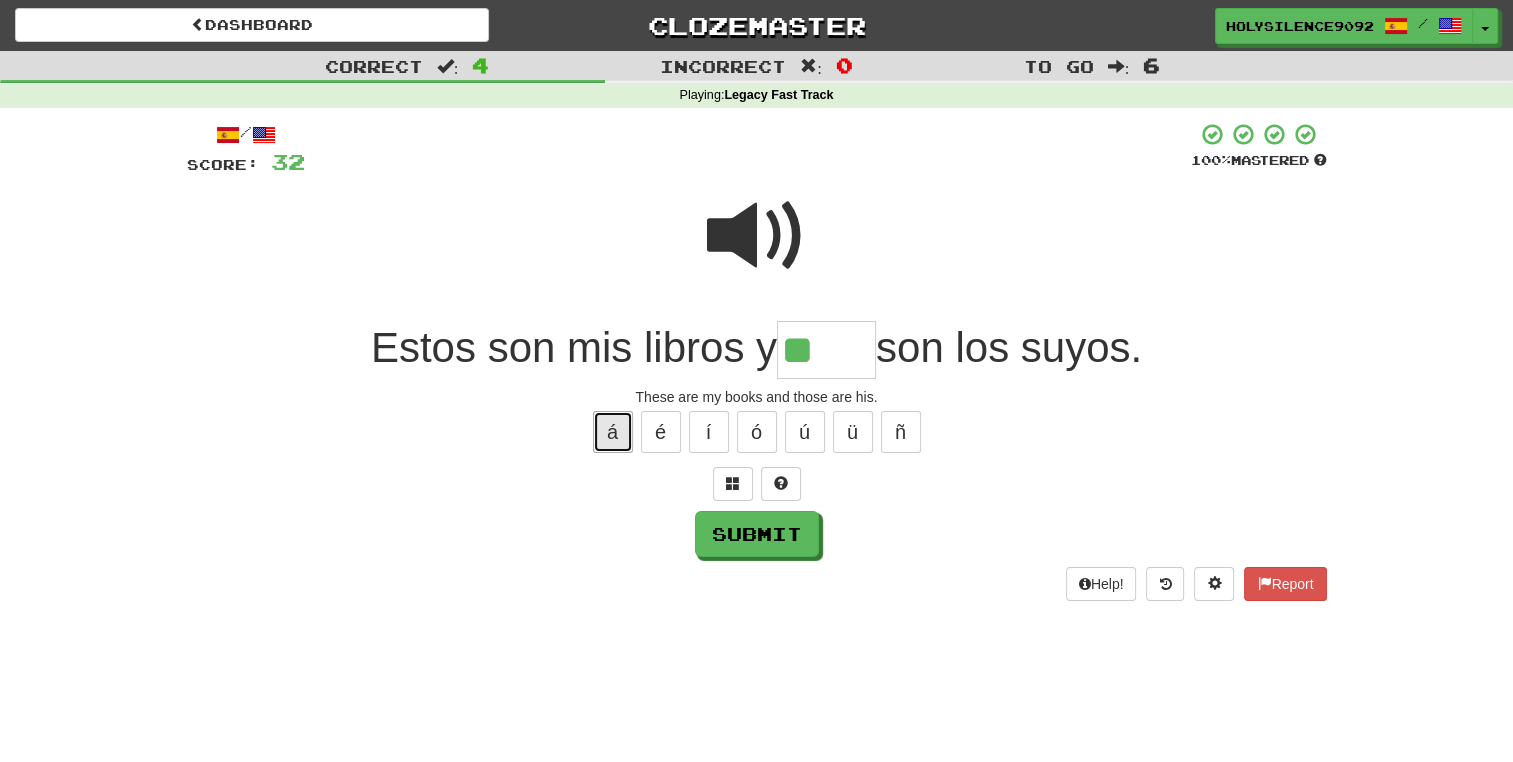 click on "á" at bounding box center [613, 432] 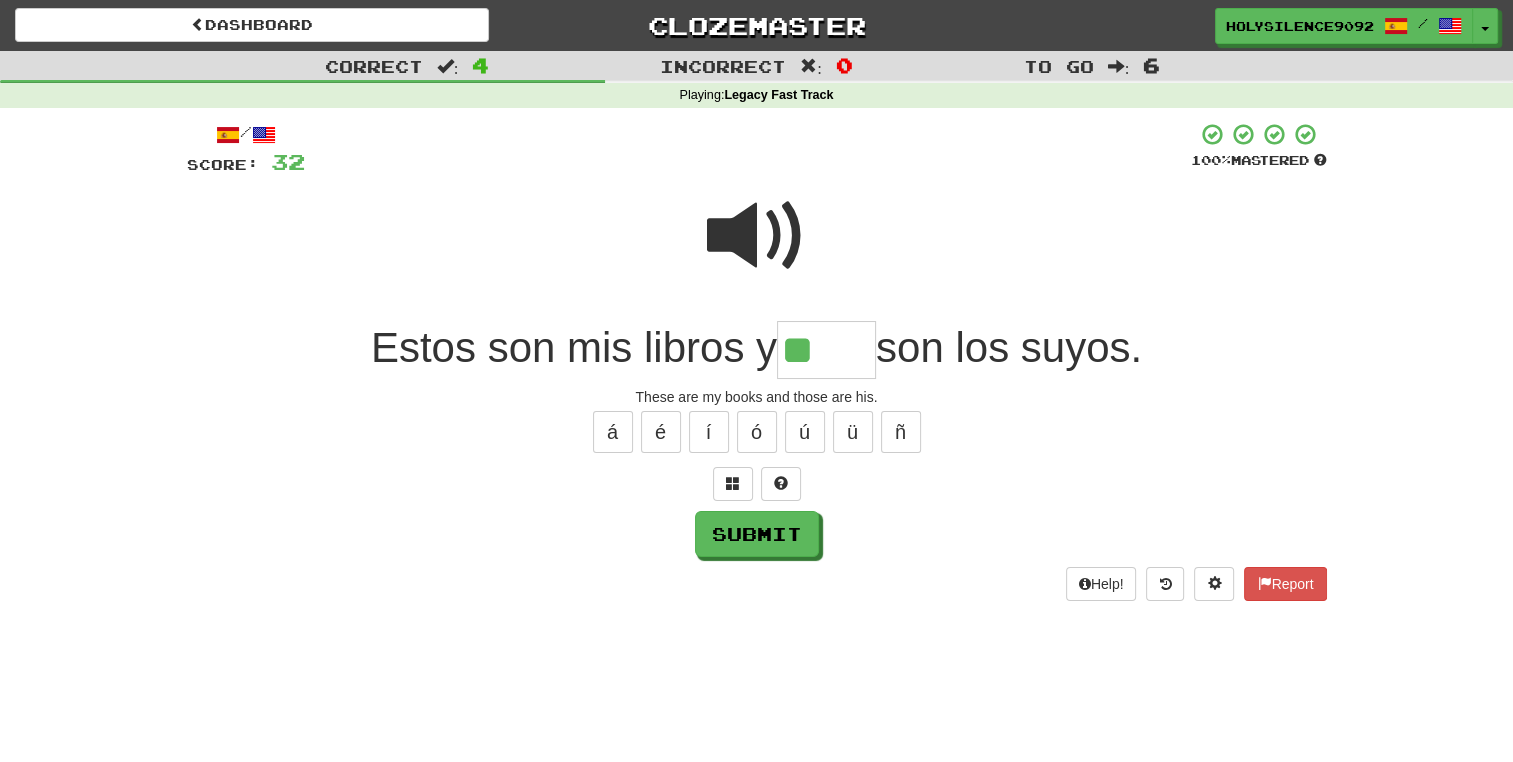 click at bounding box center [757, 236] 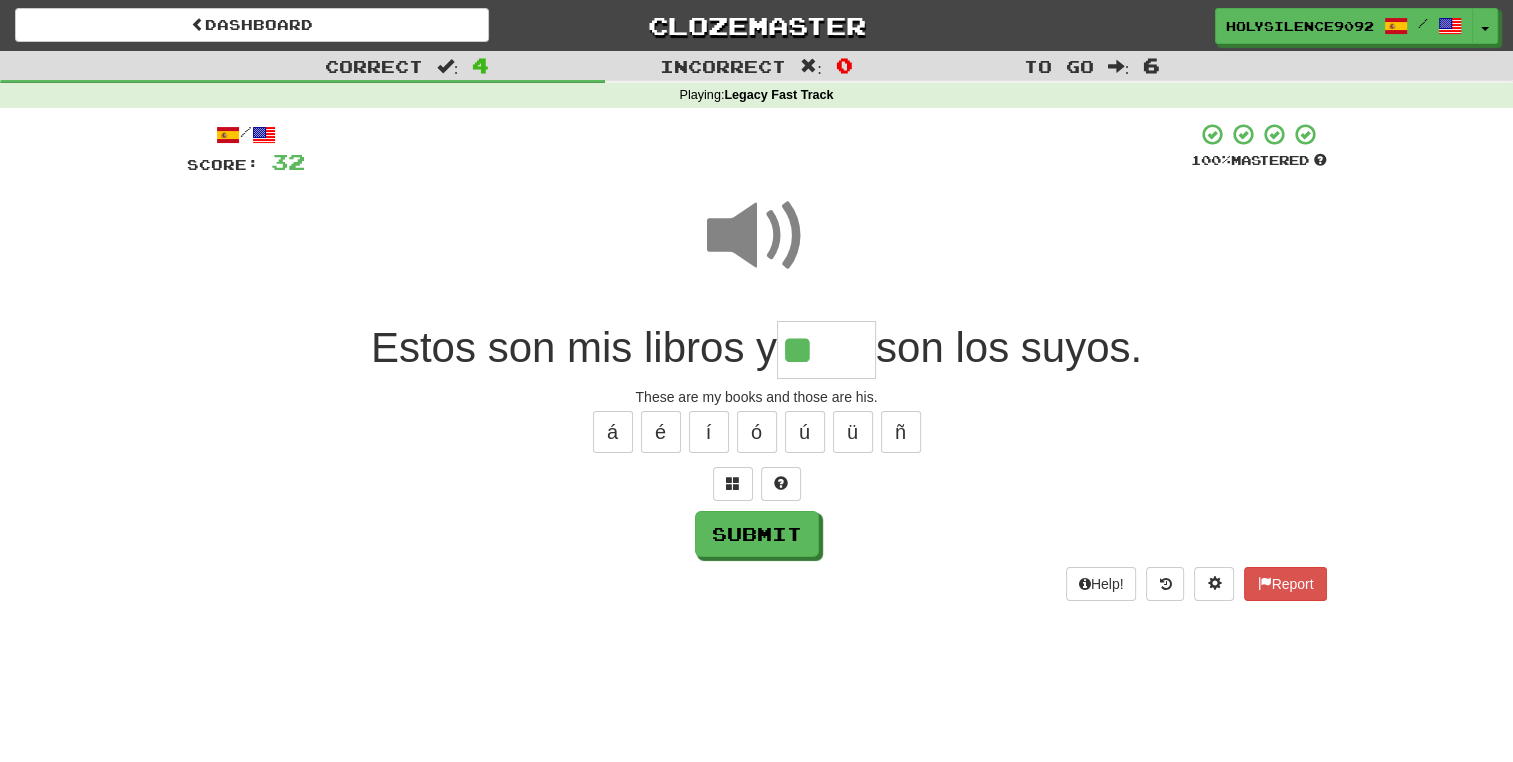 click on "**" at bounding box center [826, 350] 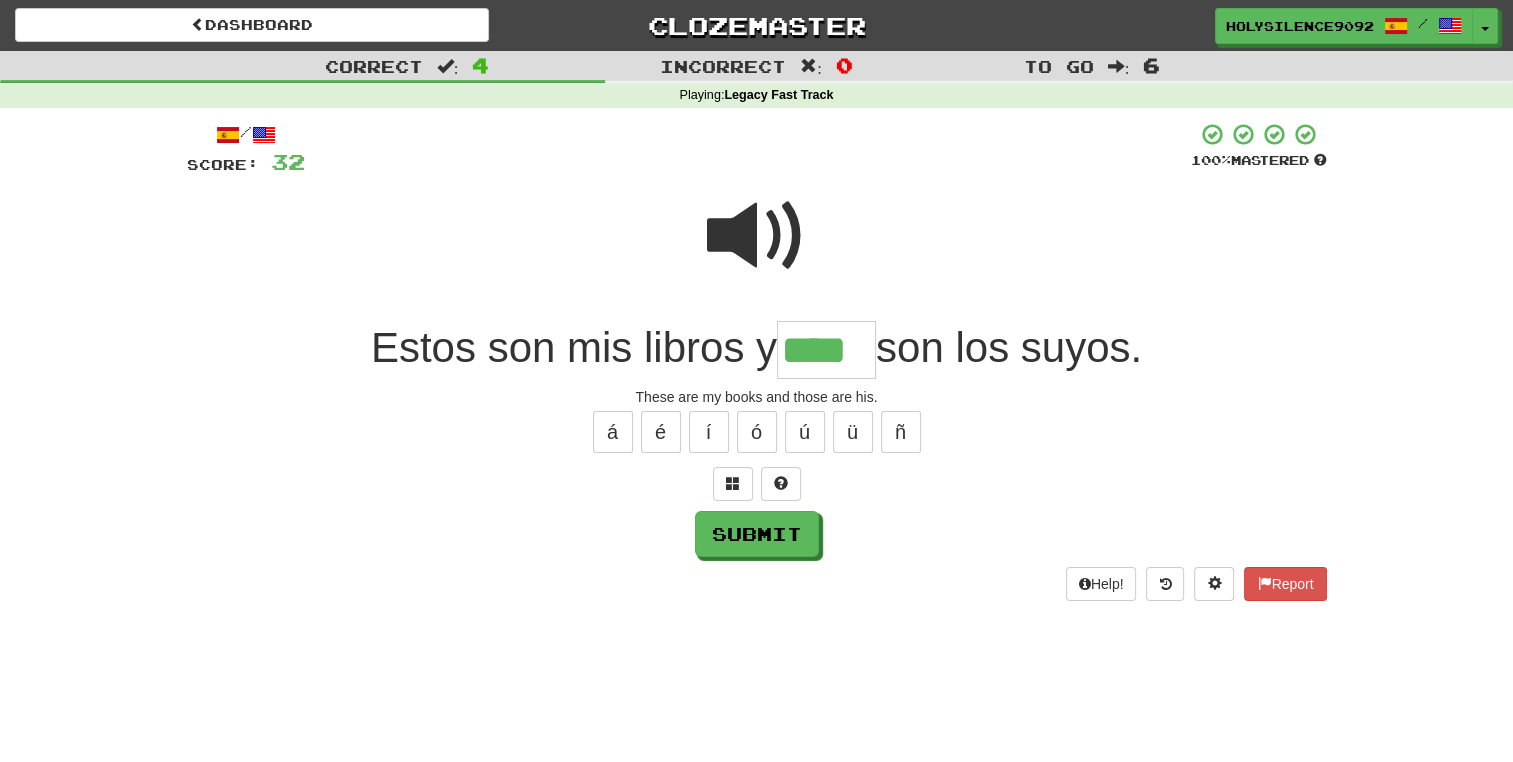 type on "****" 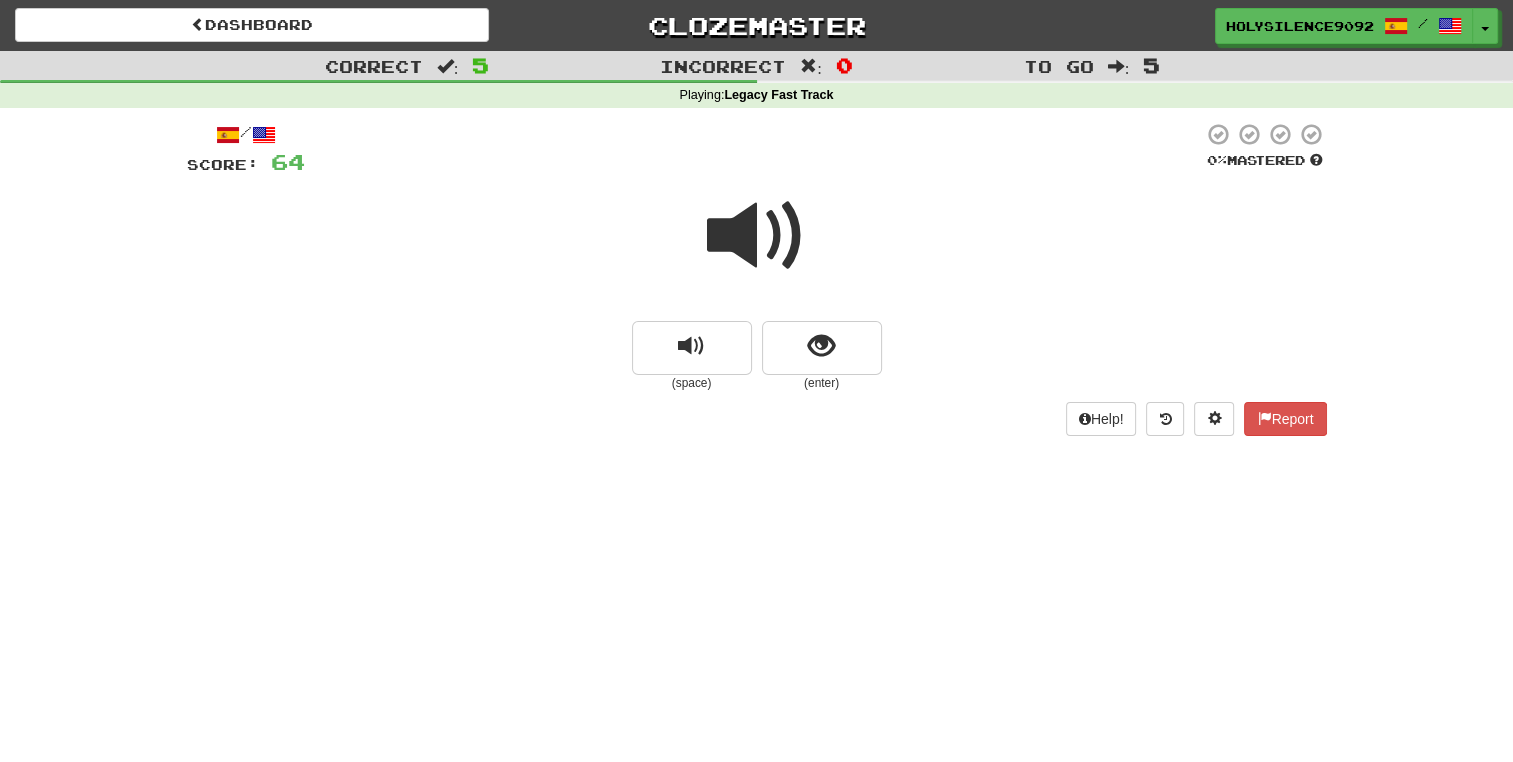 click at bounding box center [757, 236] 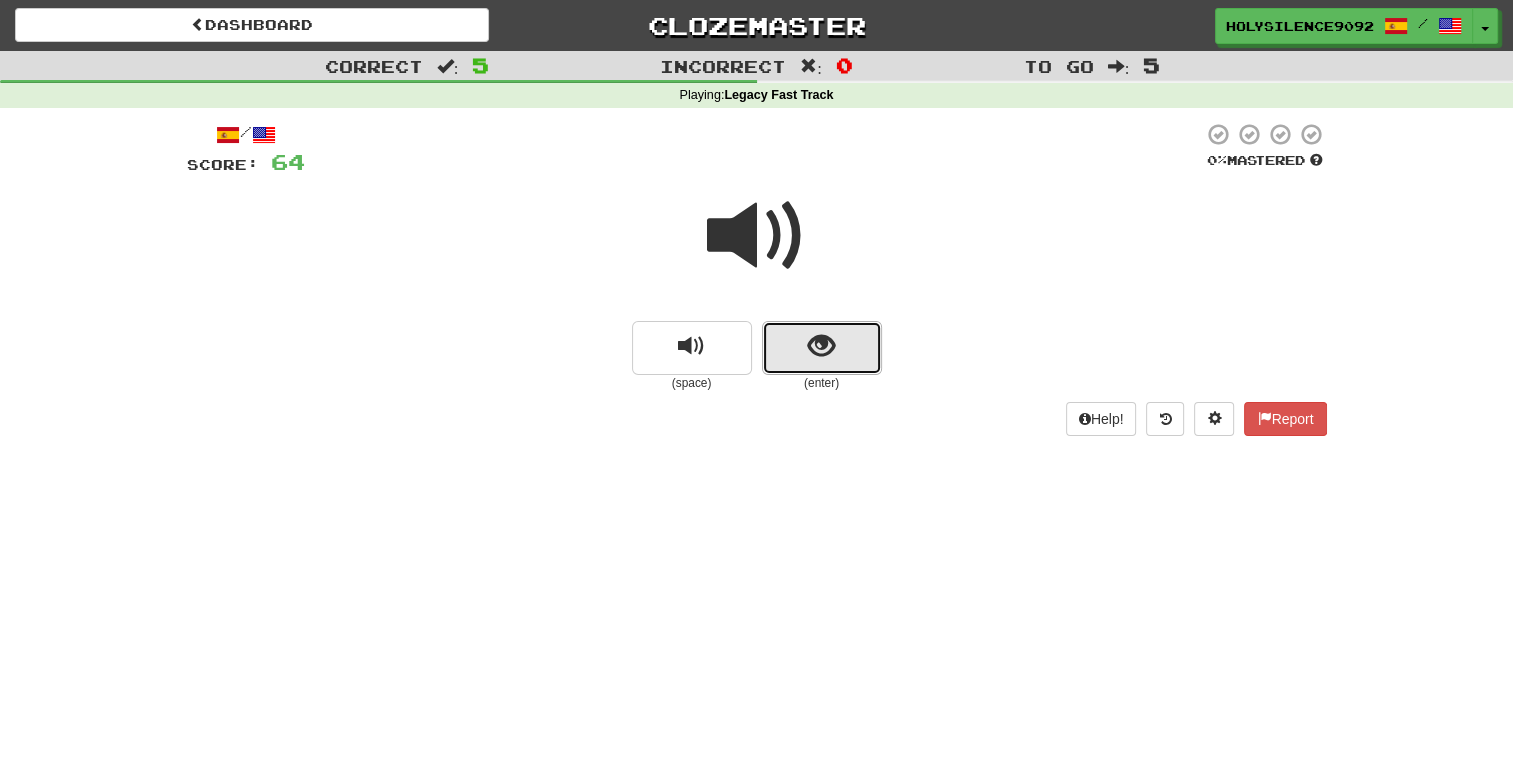 click at bounding box center (822, 348) 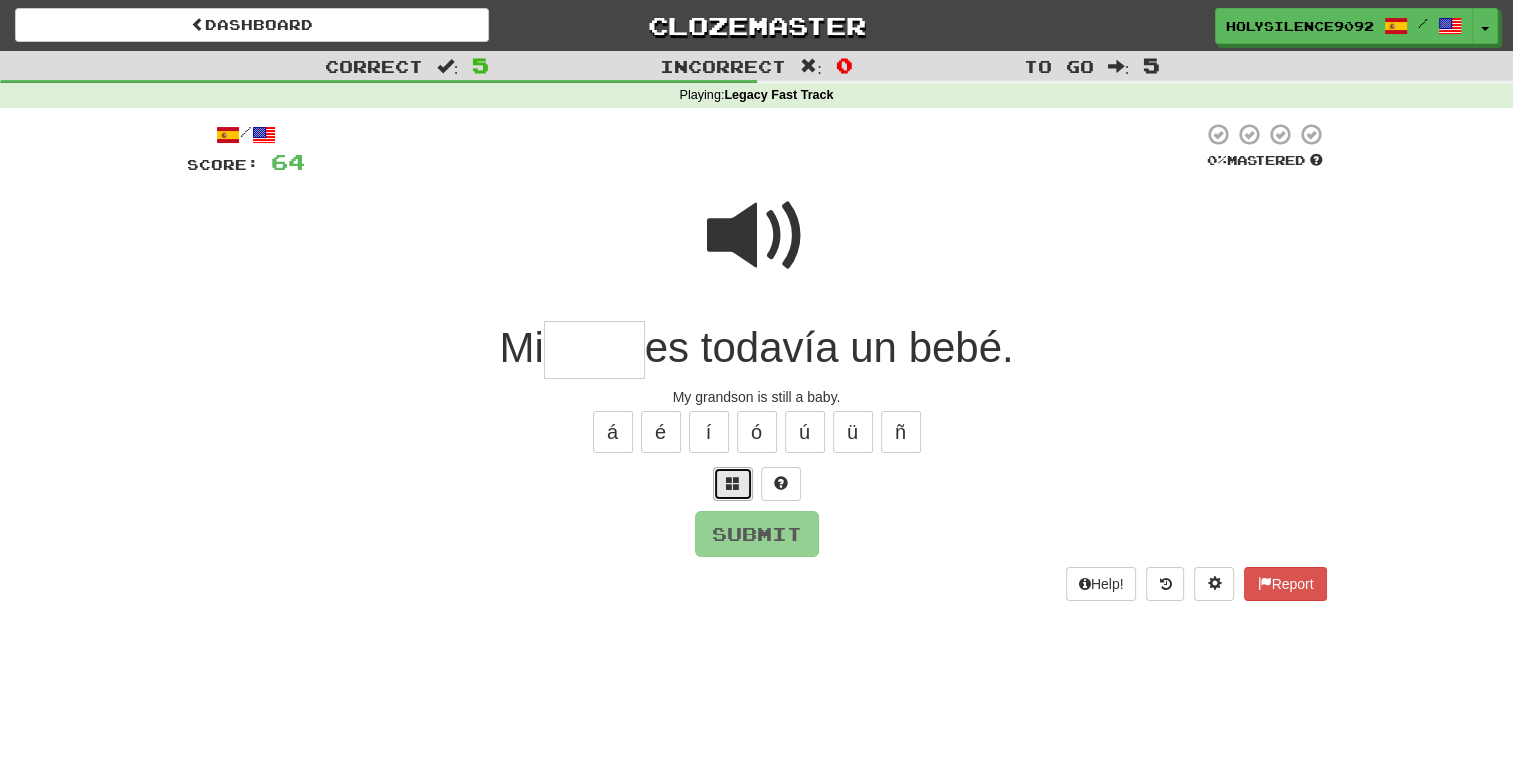 click at bounding box center (733, 483) 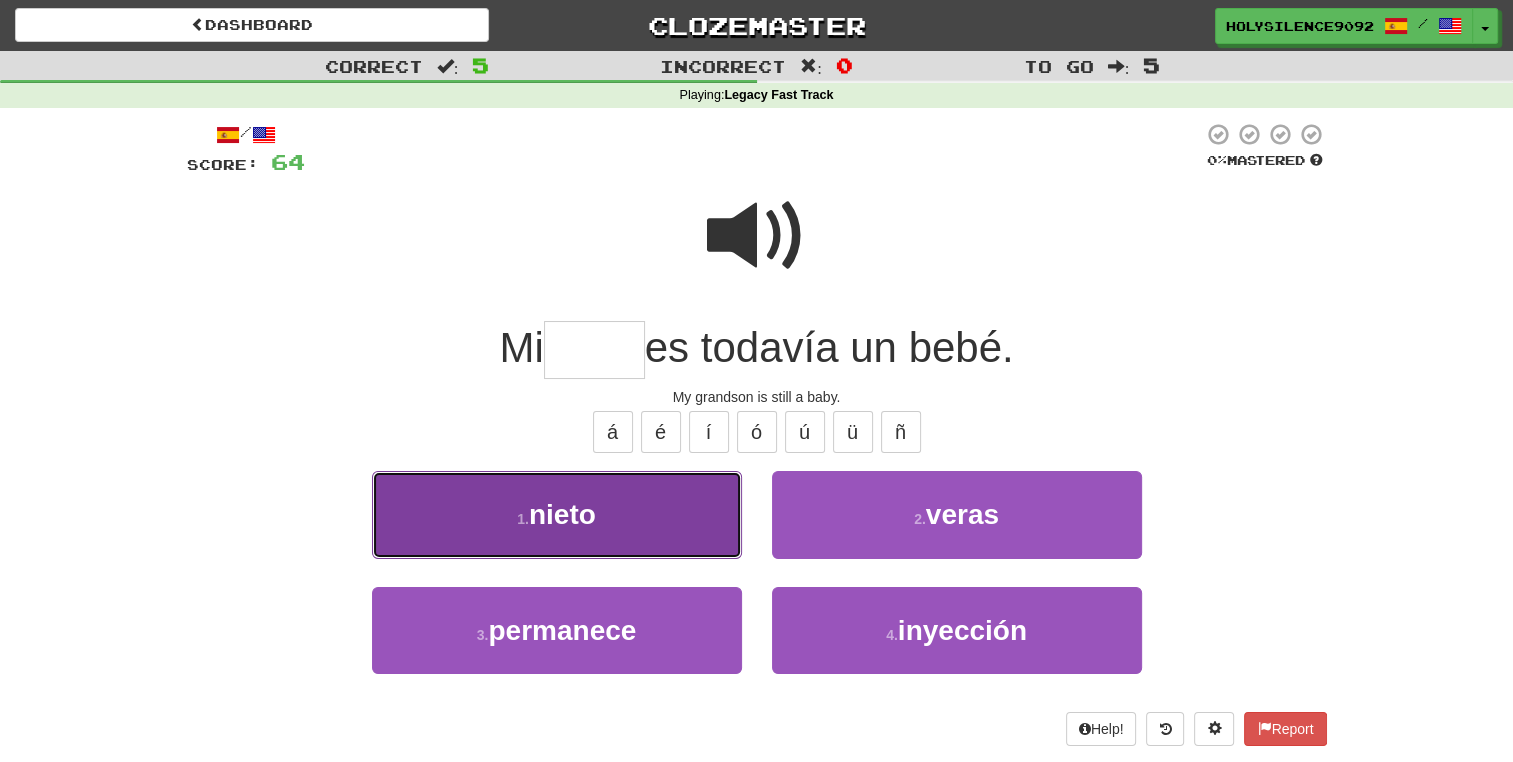 click on "1 .  nieto" at bounding box center (557, 514) 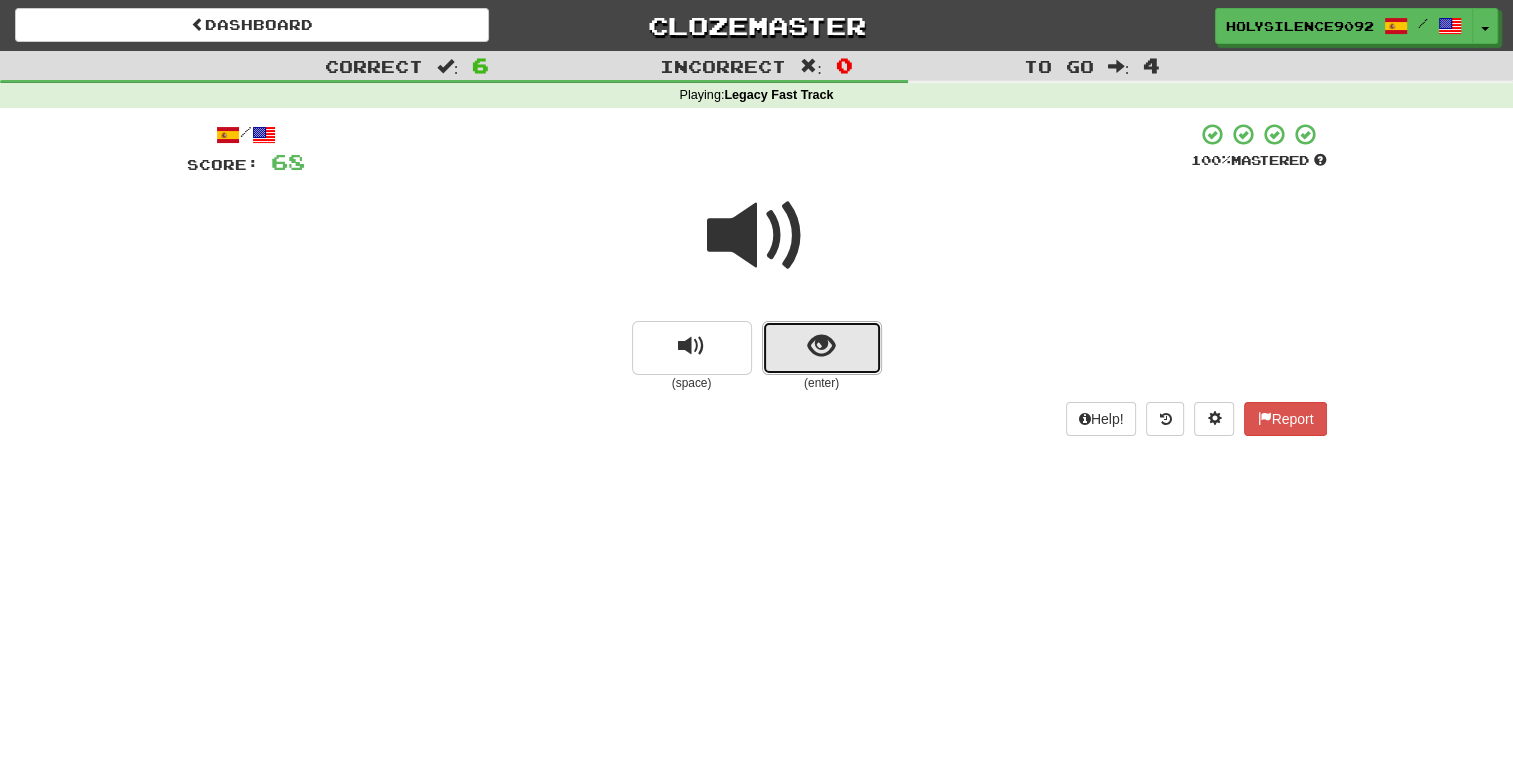 click at bounding box center [822, 348] 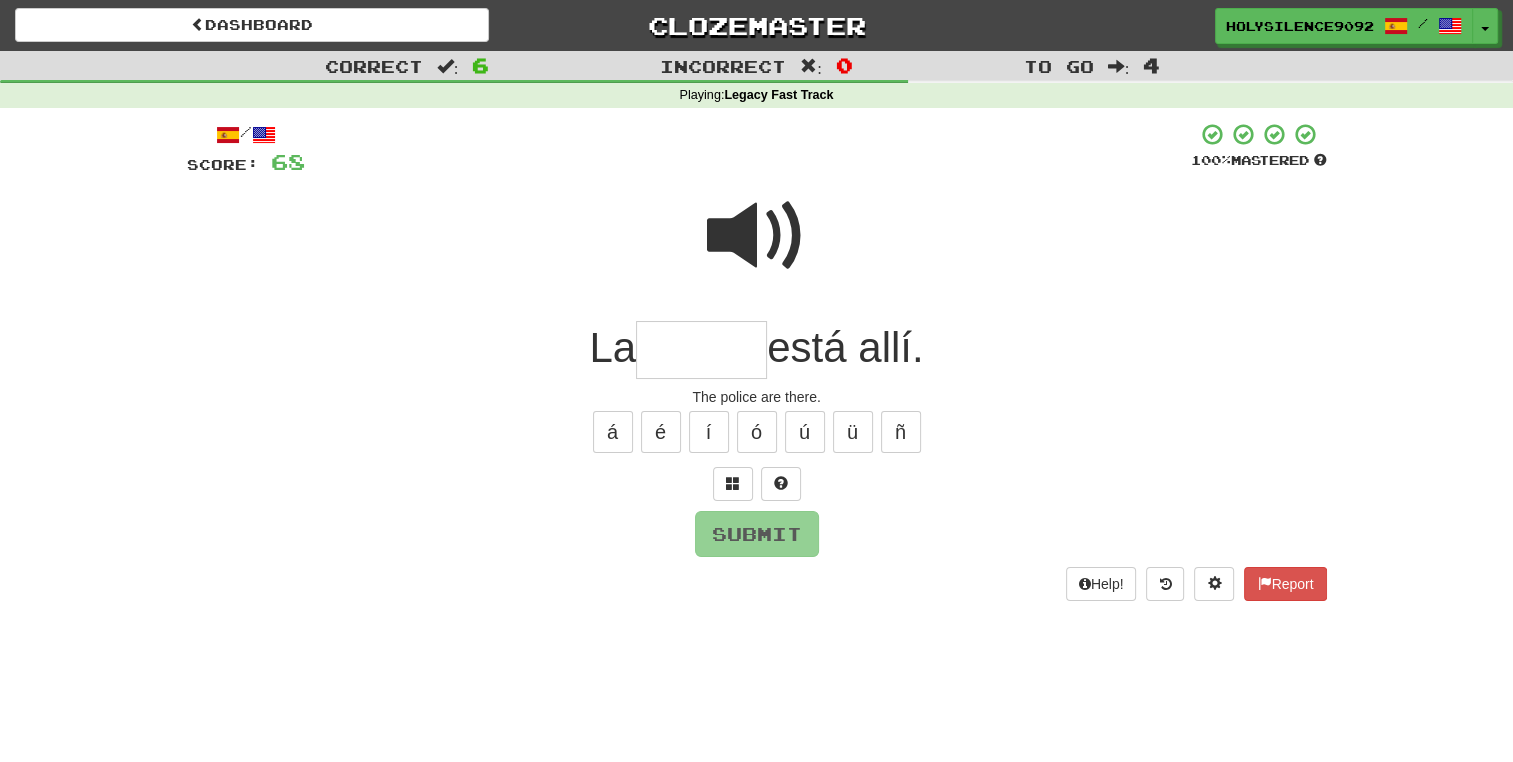 type on "*" 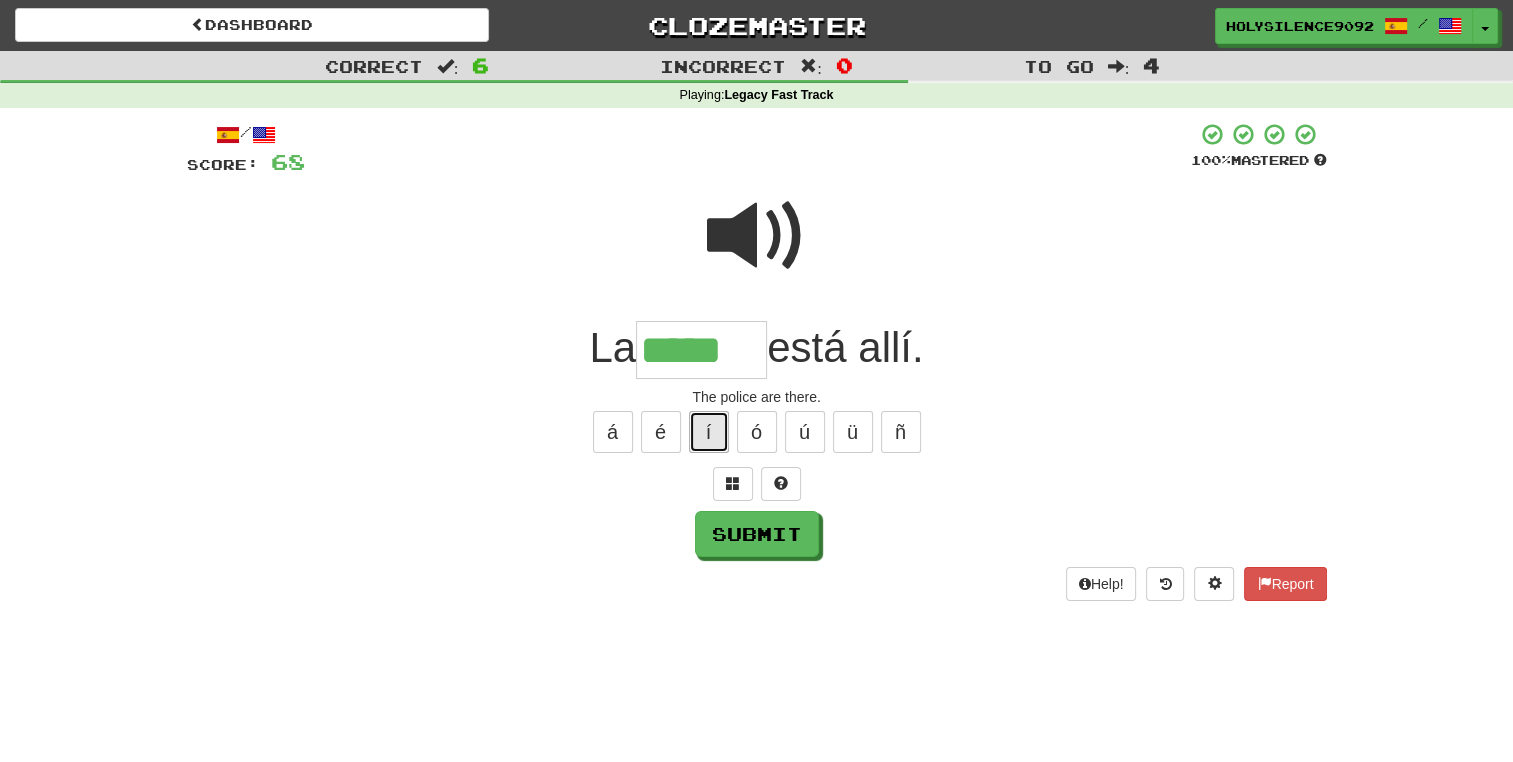 click on "í" at bounding box center (709, 432) 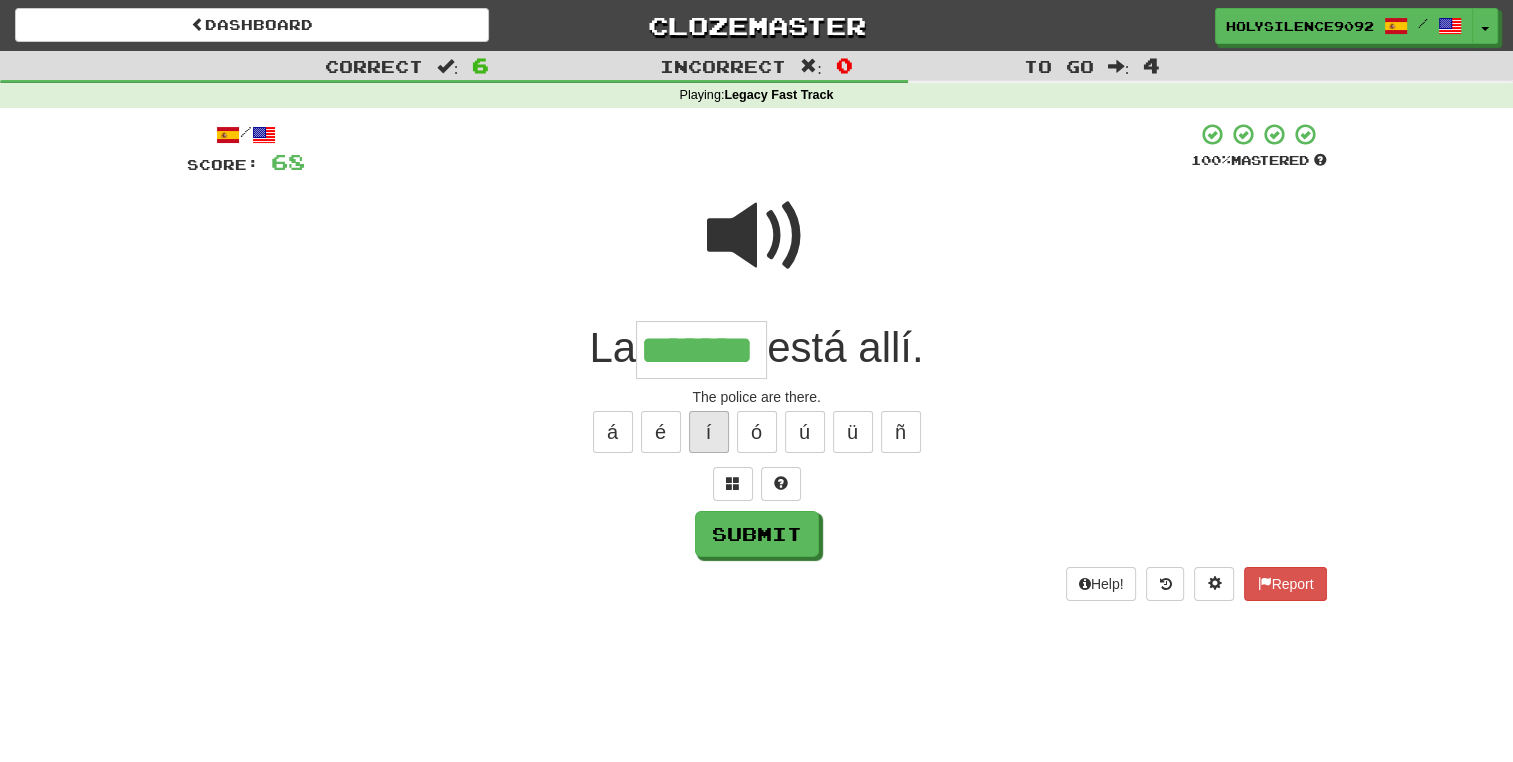 type on "*******" 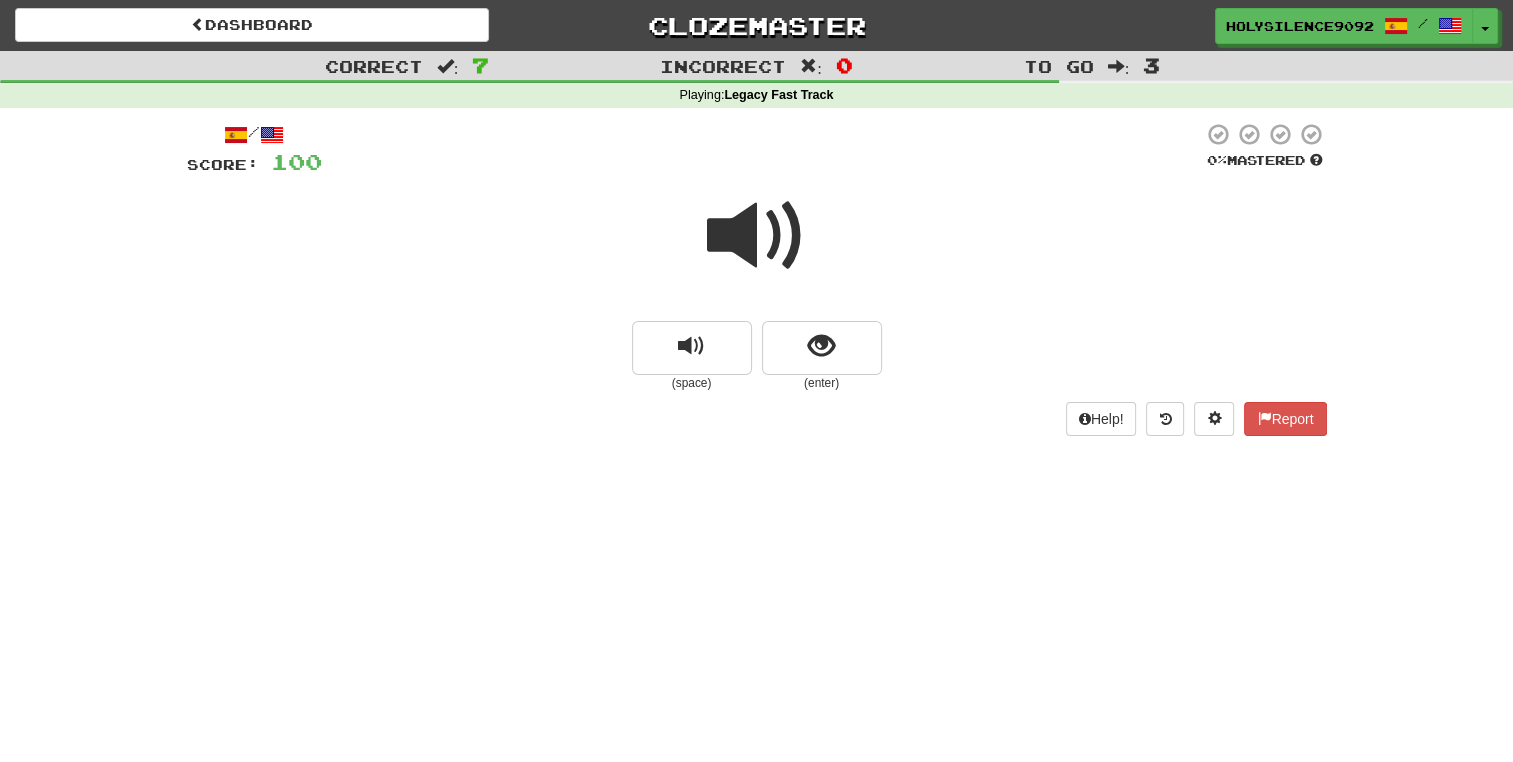 click at bounding box center (757, 236) 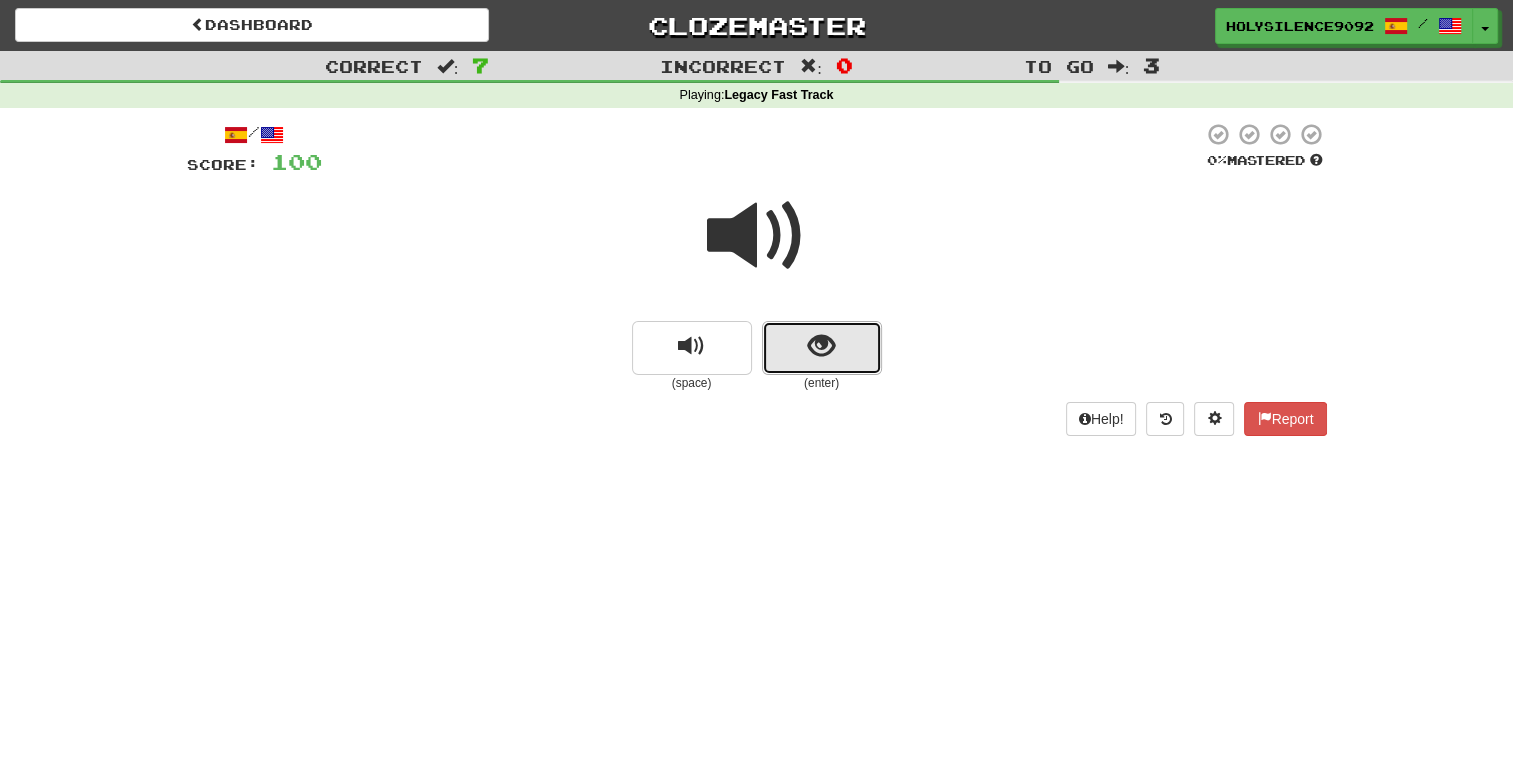 click at bounding box center [822, 348] 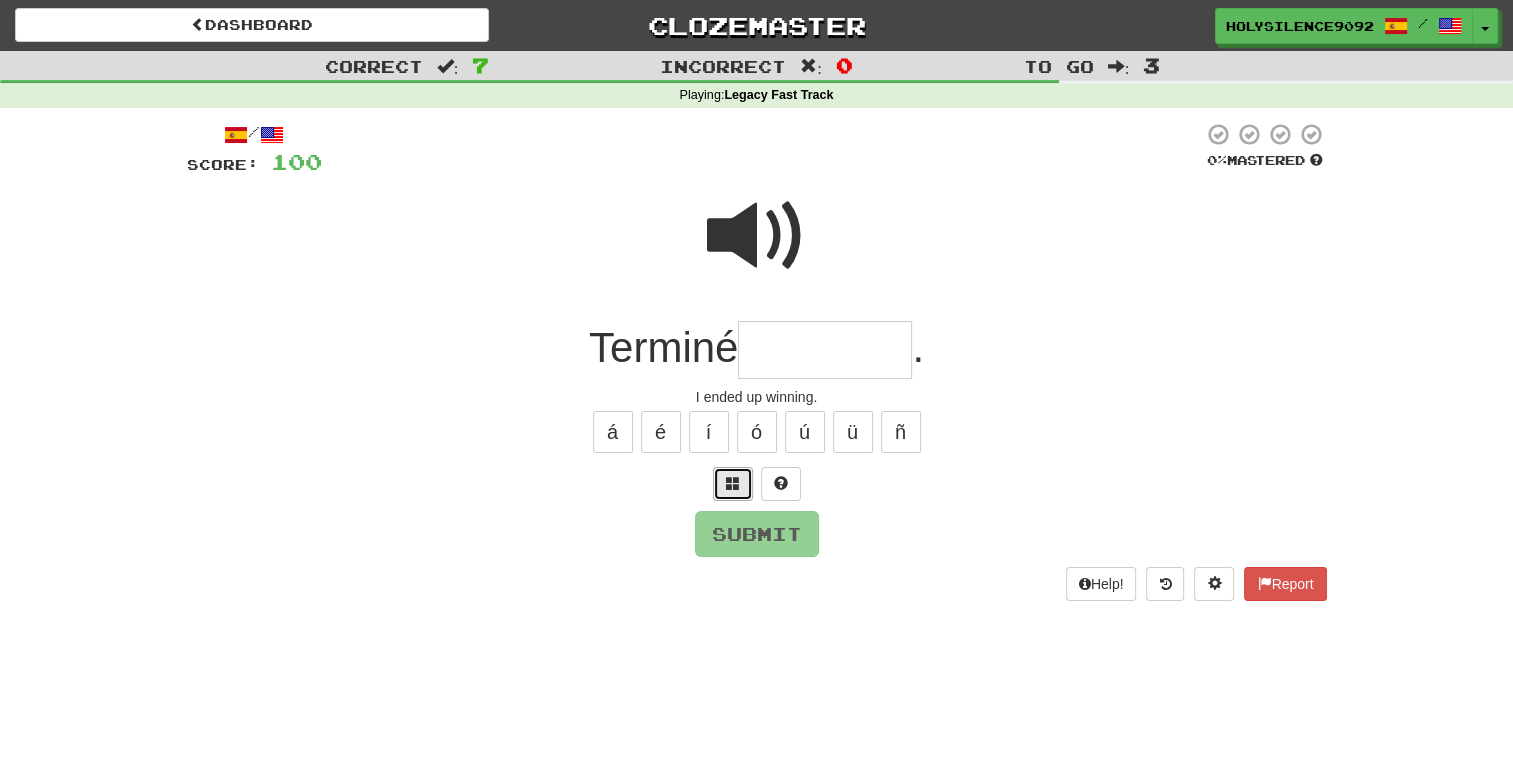 click at bounding box center [733, 483] 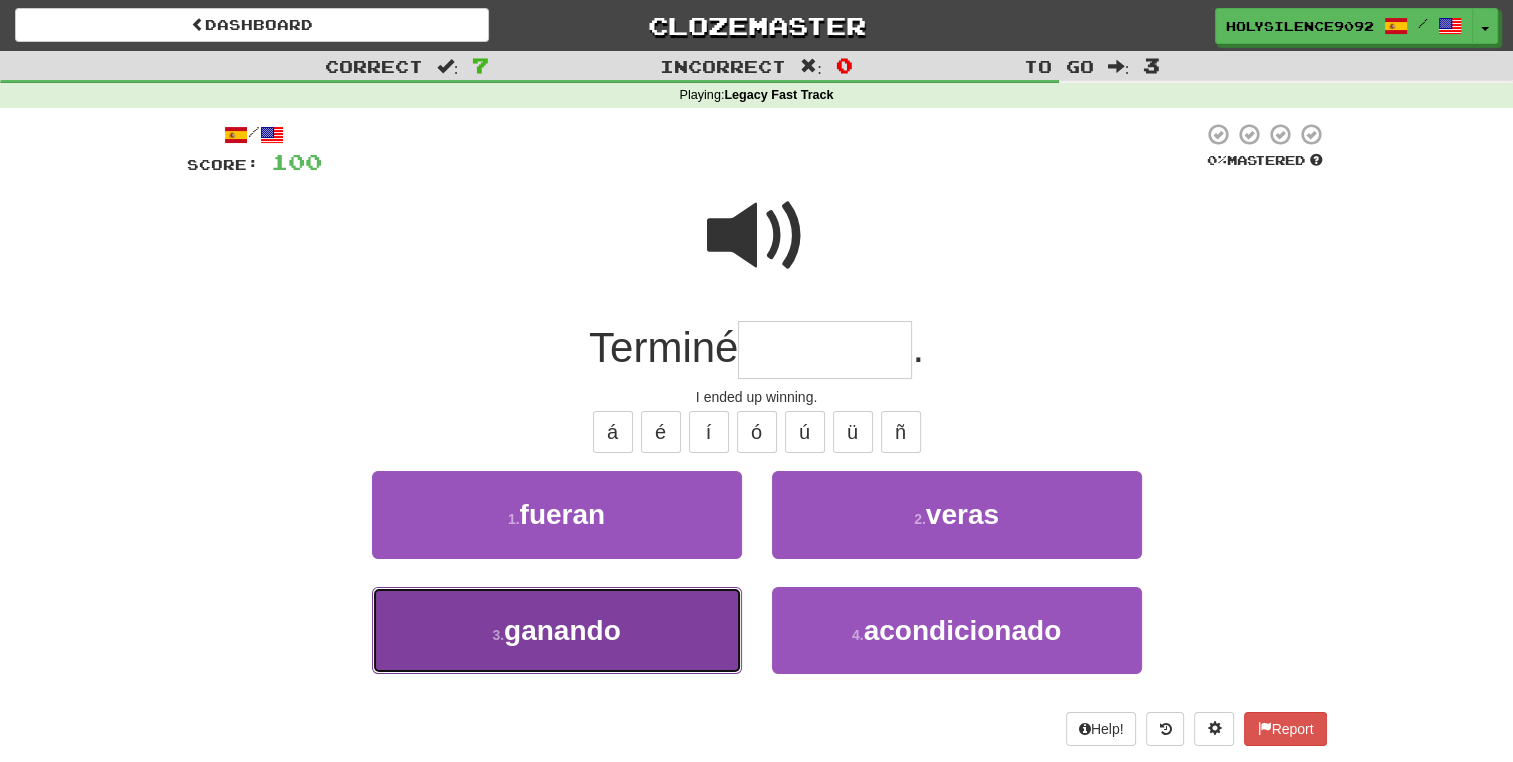 click on "3 .  ganando" at bounding box center (557, 630) 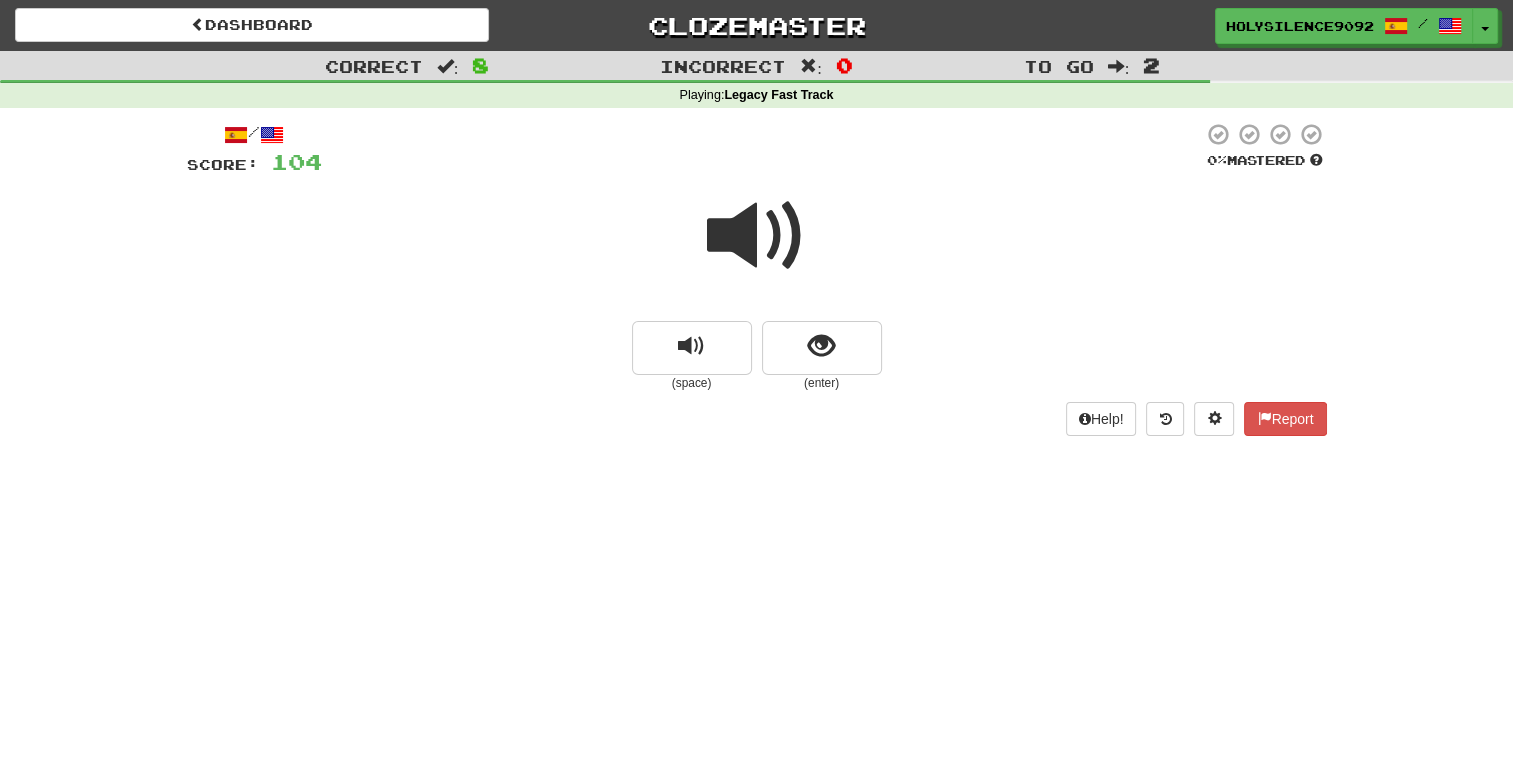 click on "(enter)" at bounding box center (822, 383) 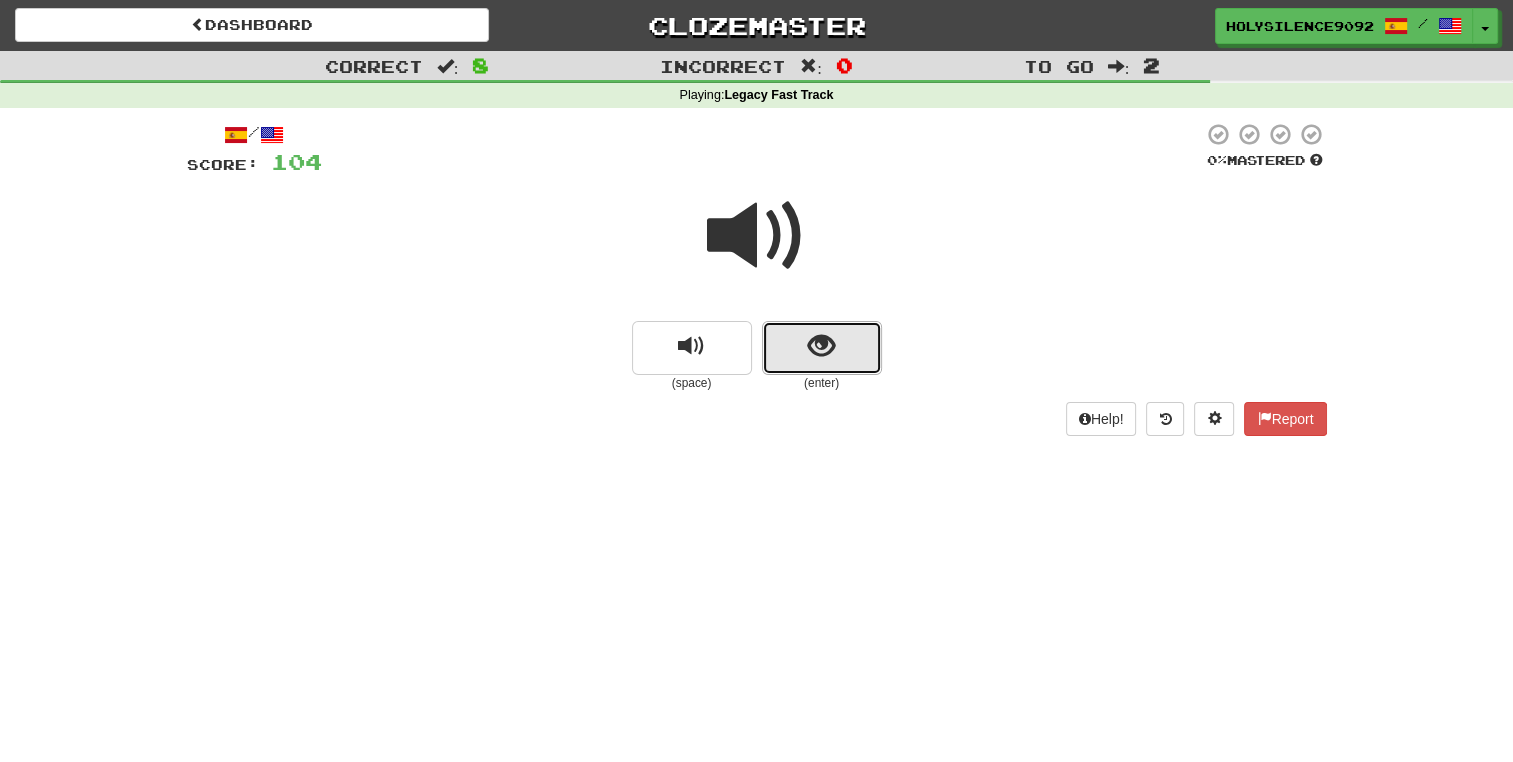 click at bounding box center [822, 348] 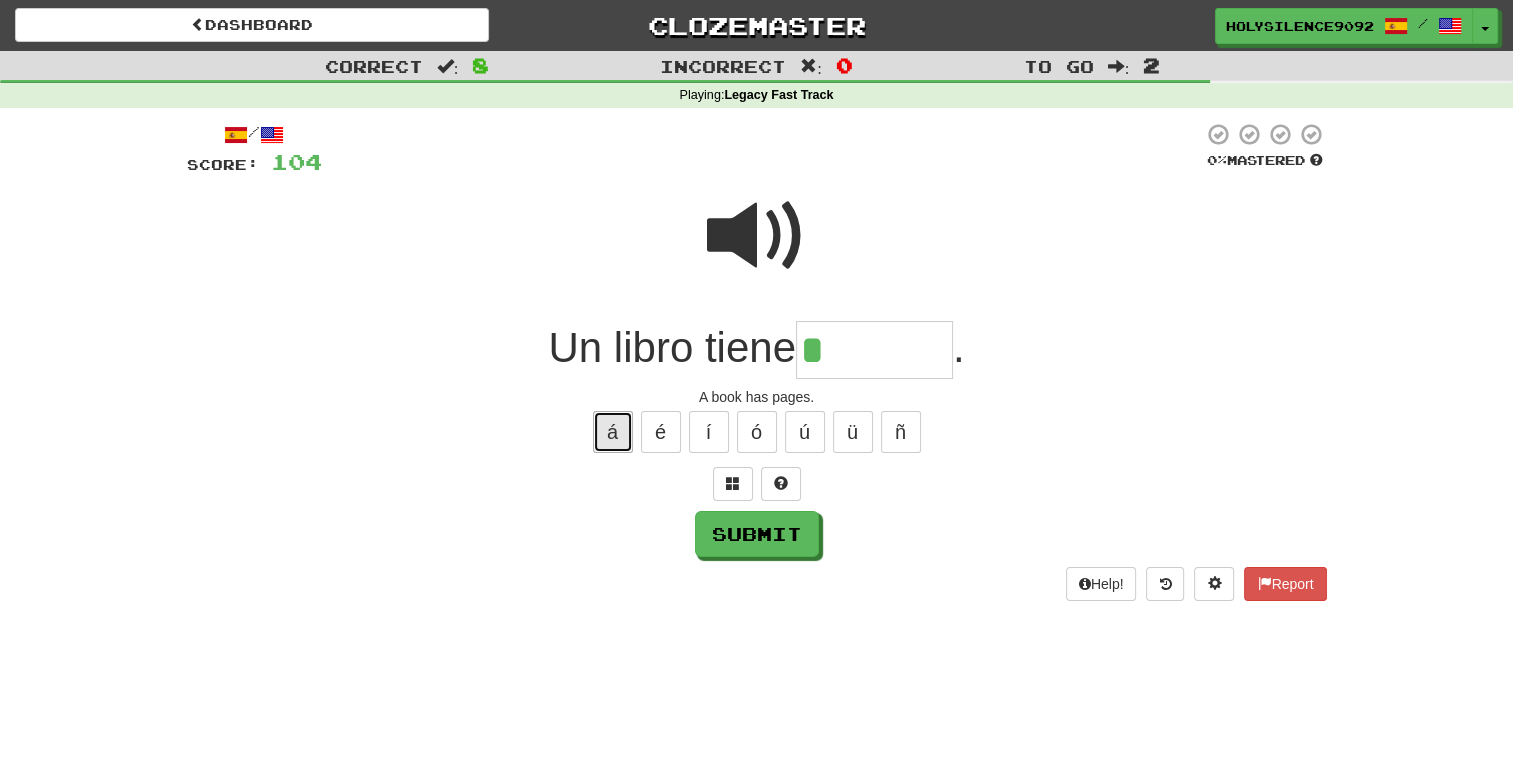 click on "á" at bounding box center (613, 432) 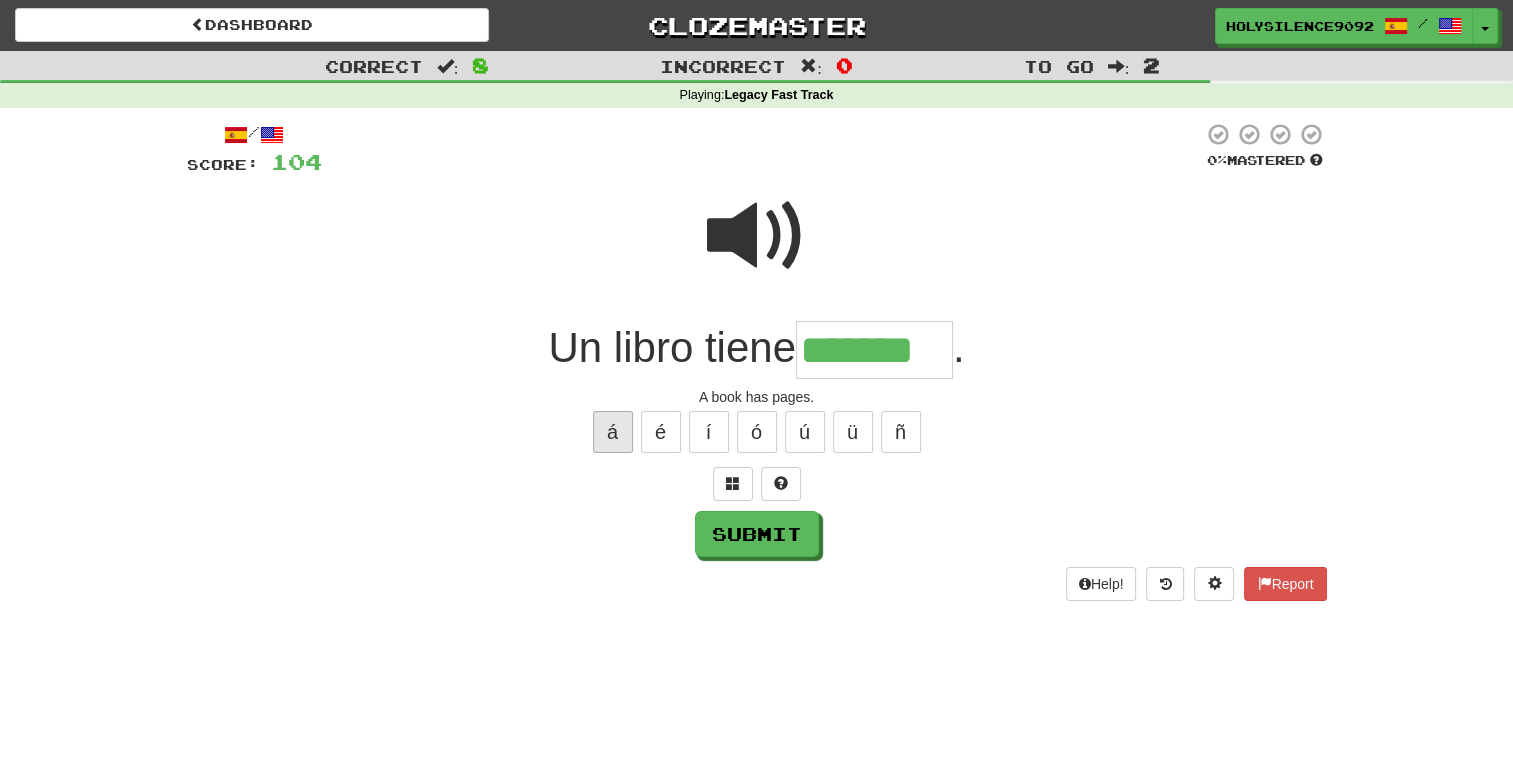 type on "*******" 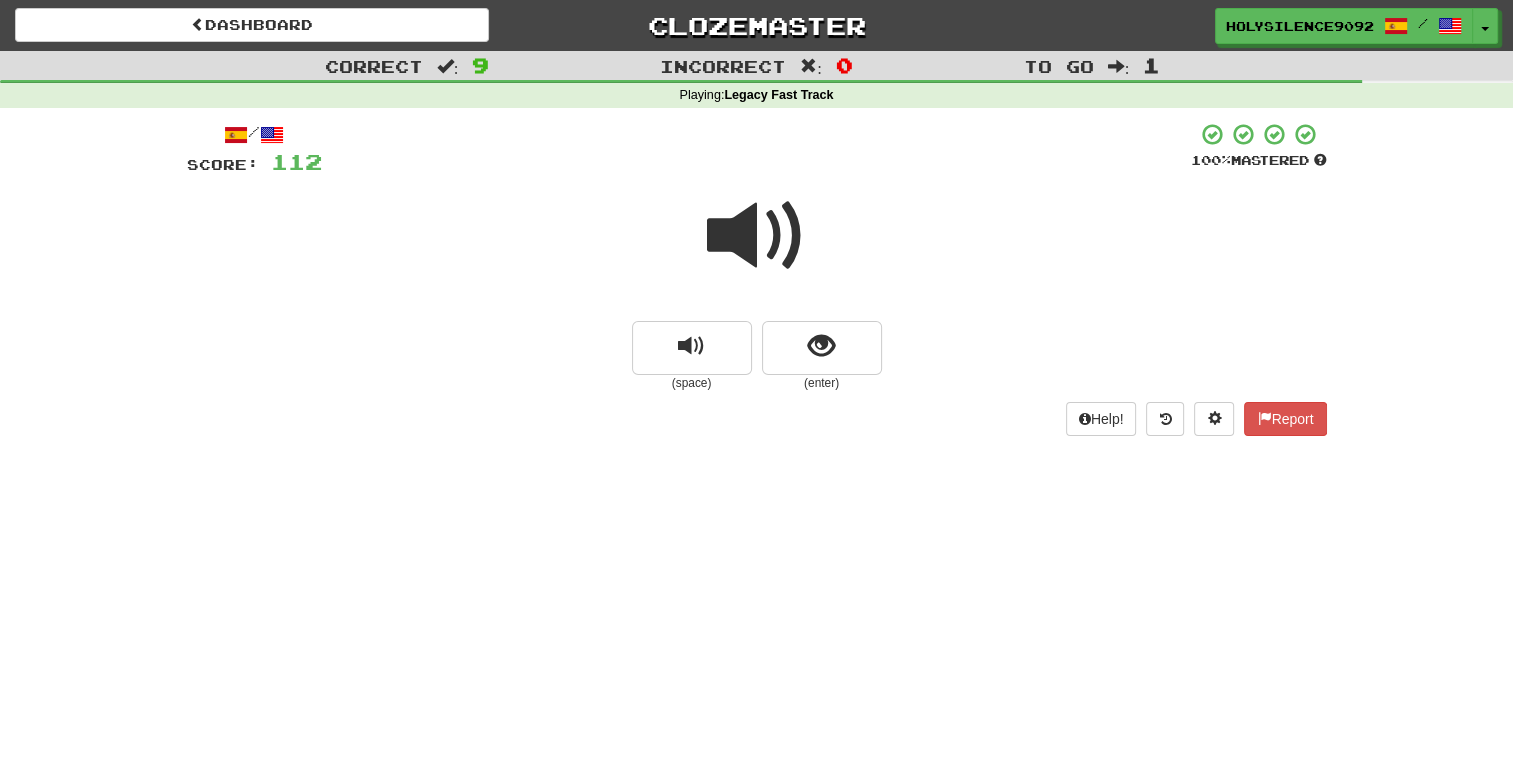 click at bounding box center [757, 236] 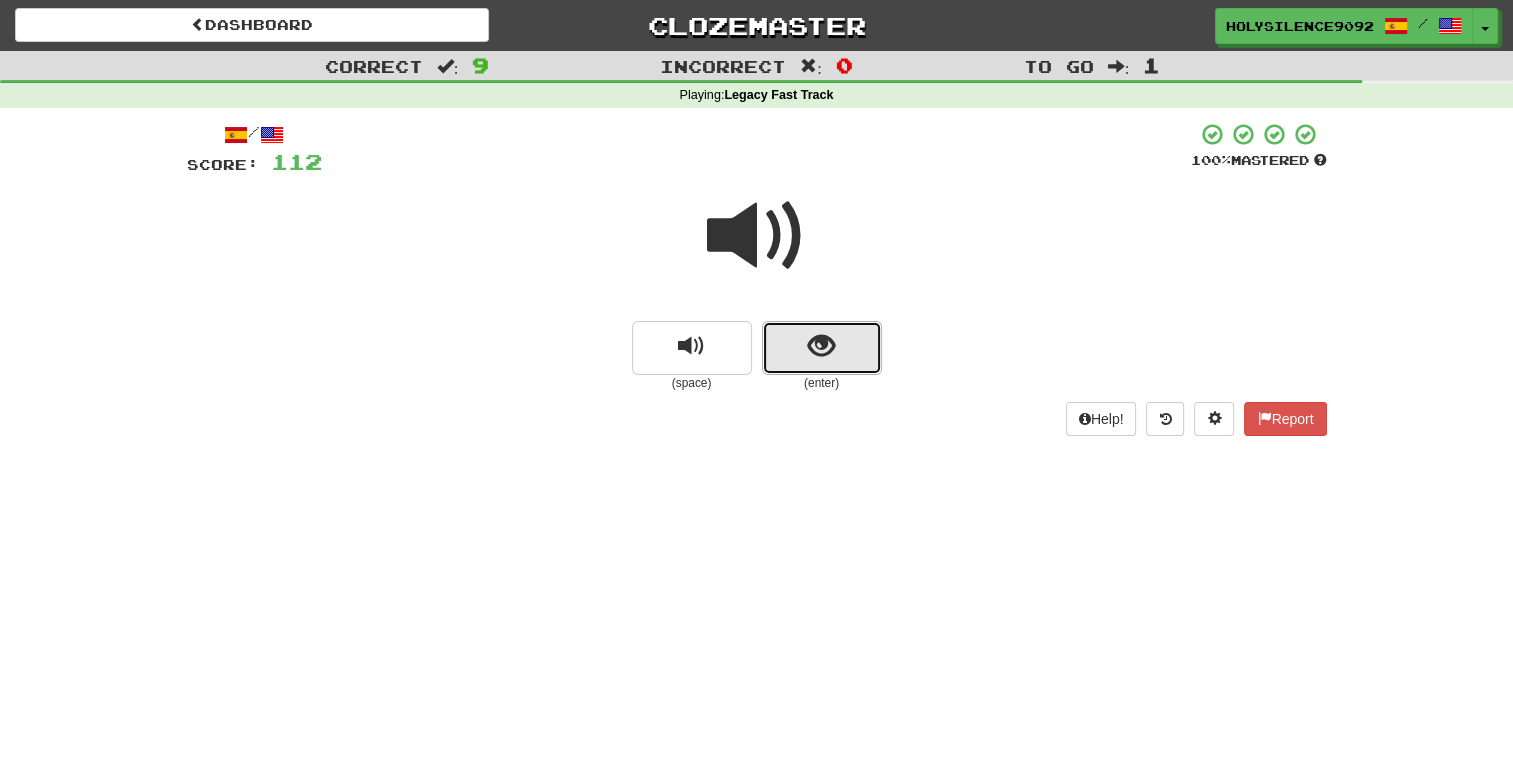 click at bounding box center [821, 346] 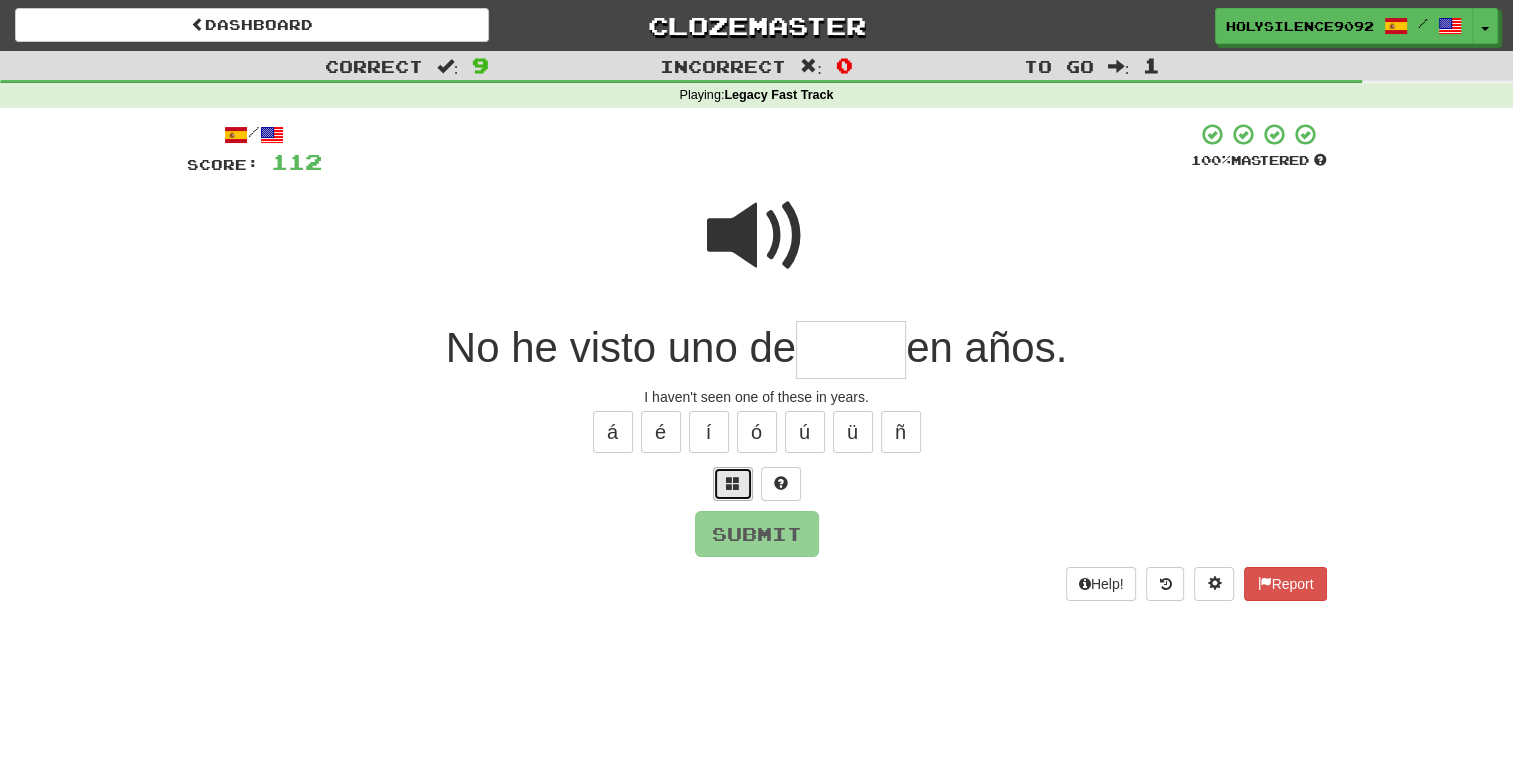 click at bounding box center [733, 484] 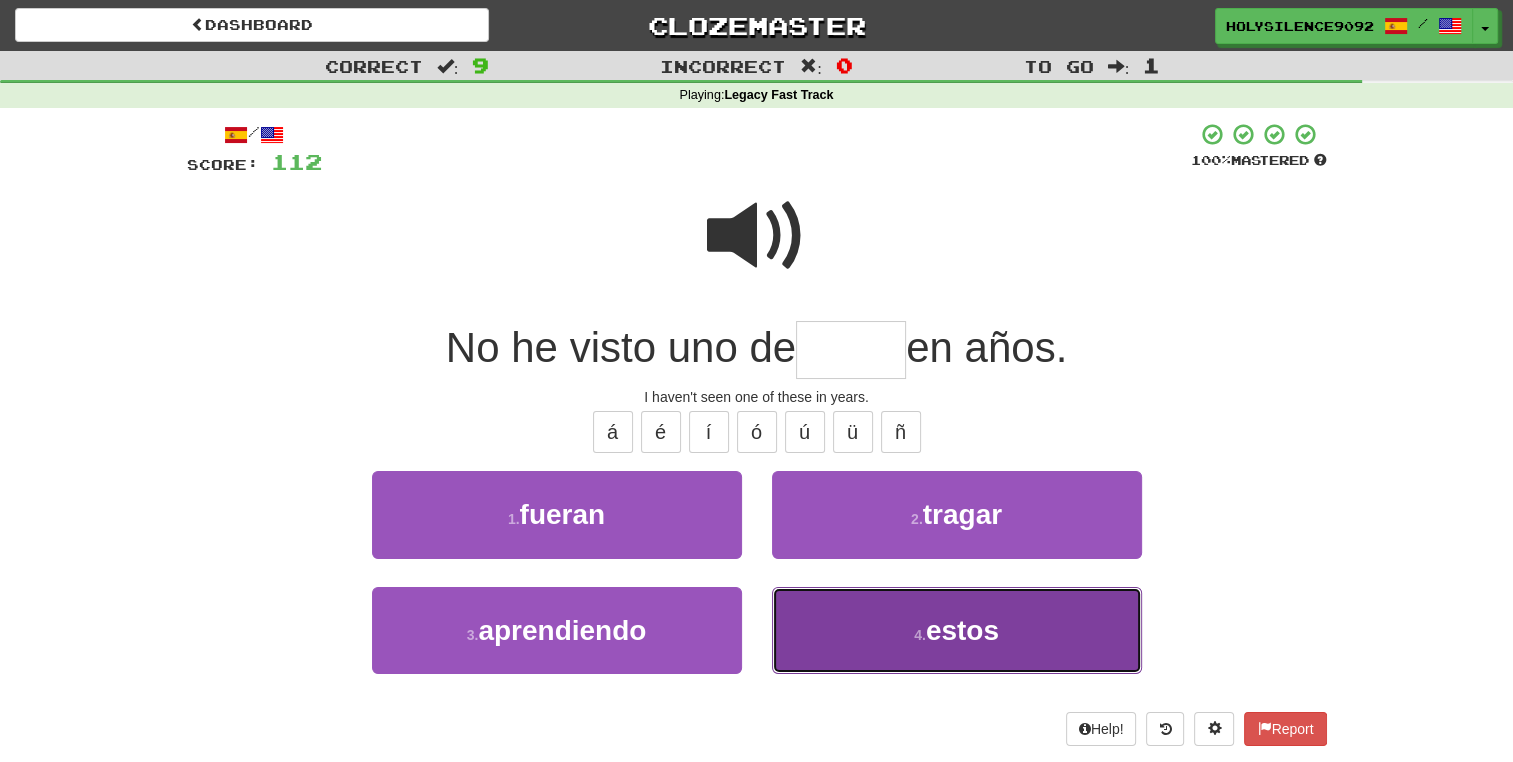 click on "4 ." at bounding box center (920, 635) 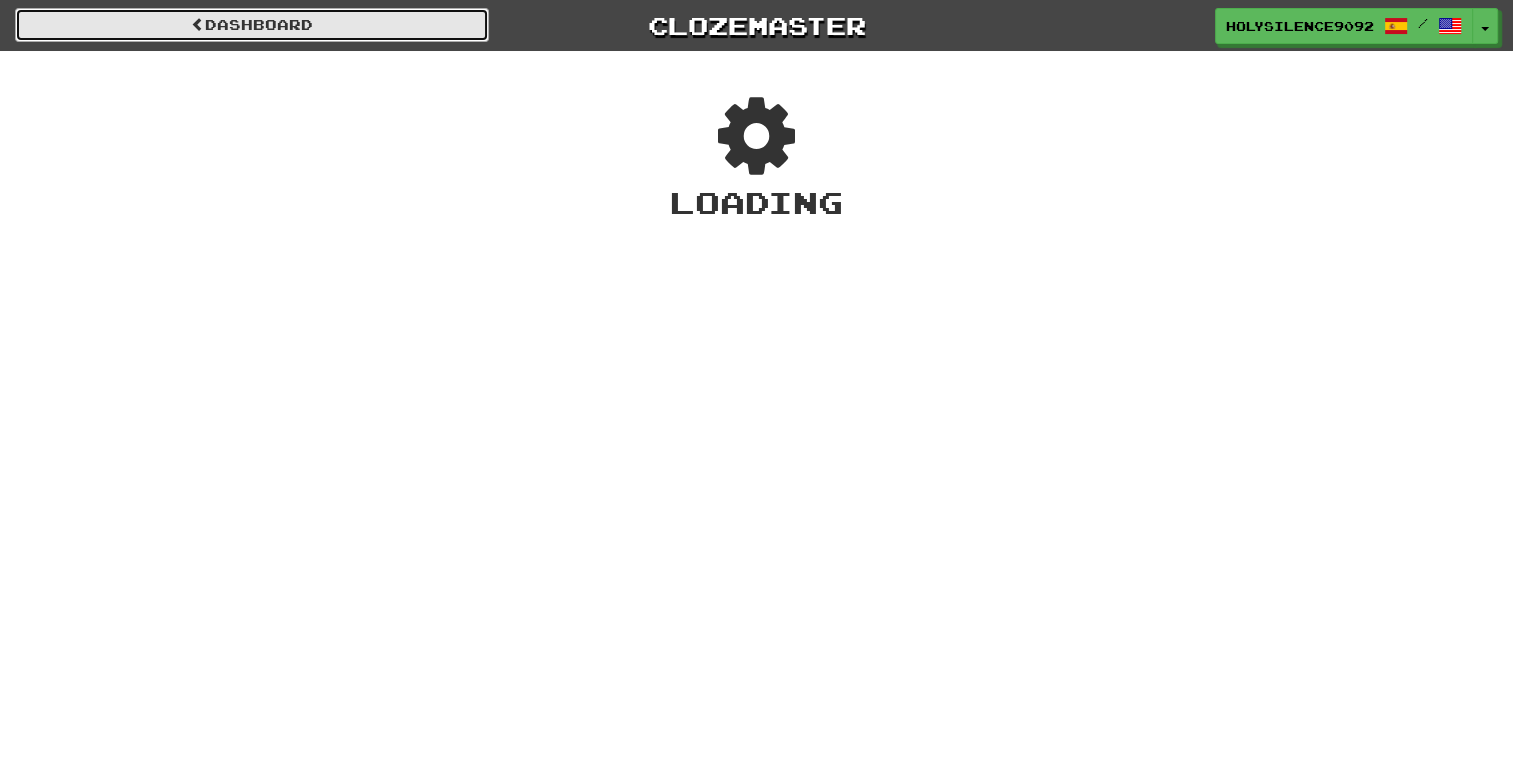 click on "Dashboard" at bounding box center (252, 25) 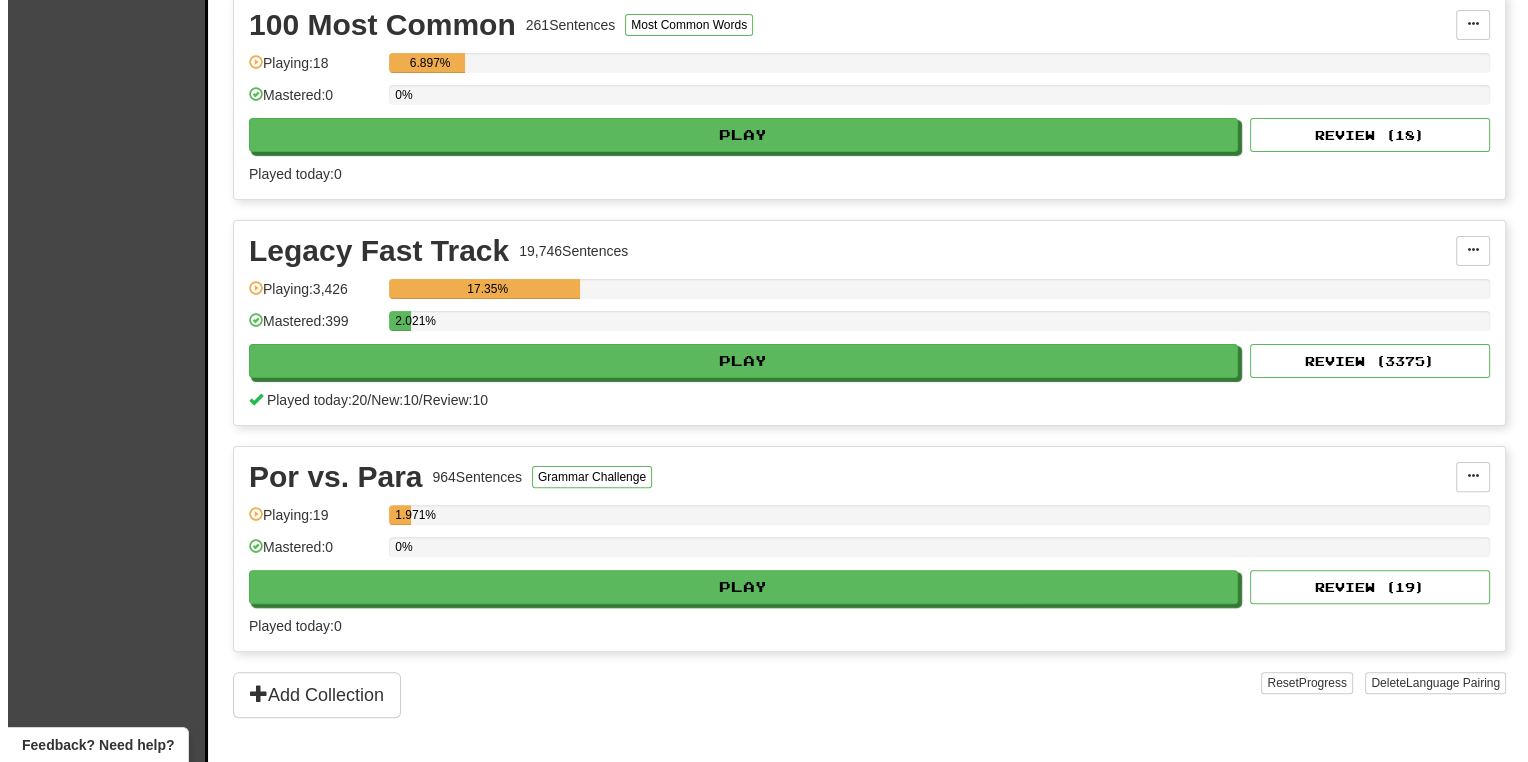 scroll, scrollTop: 480, scrollLeft: 0, axis: vertical 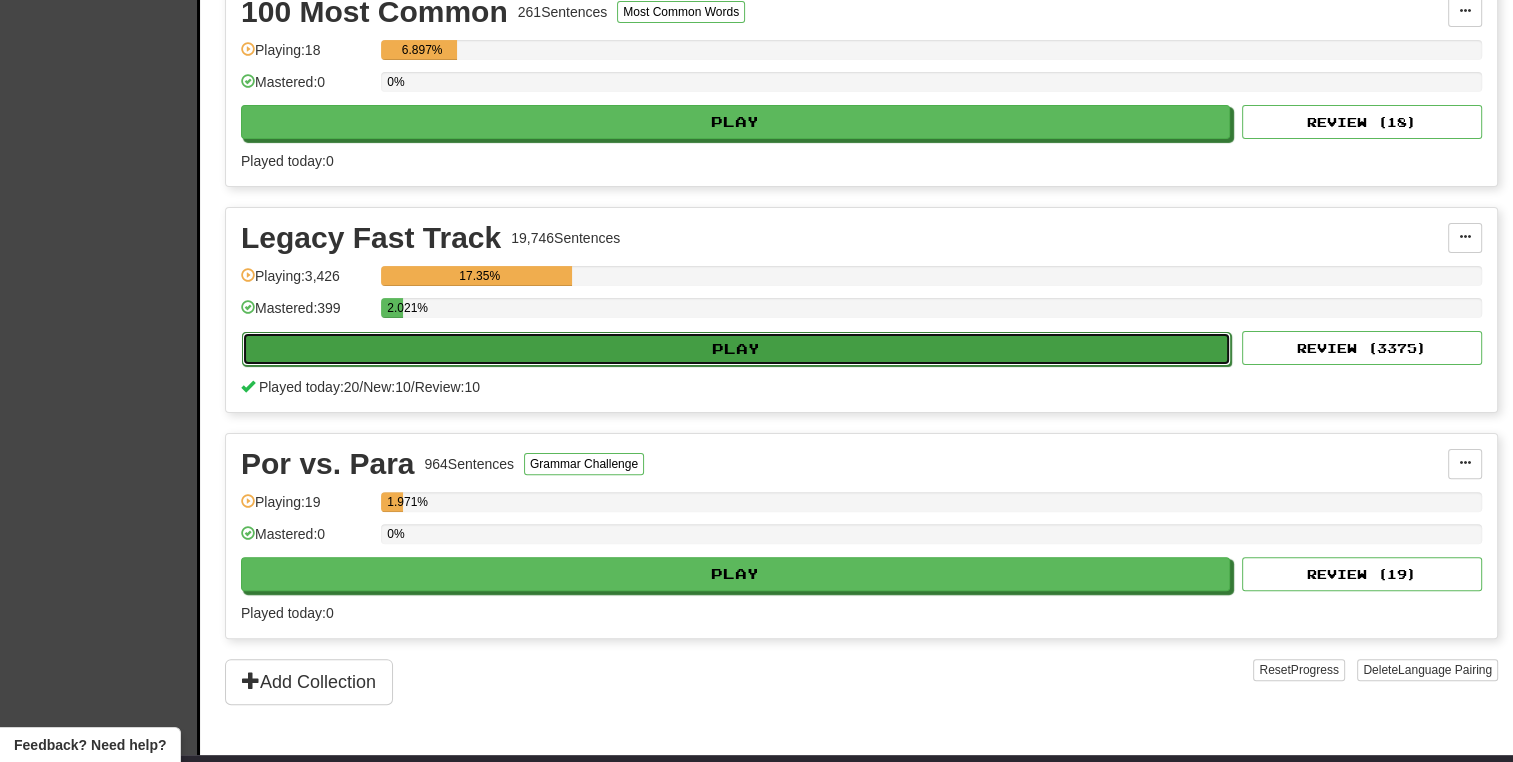 click on "Play" at bounding box center (736, 349) 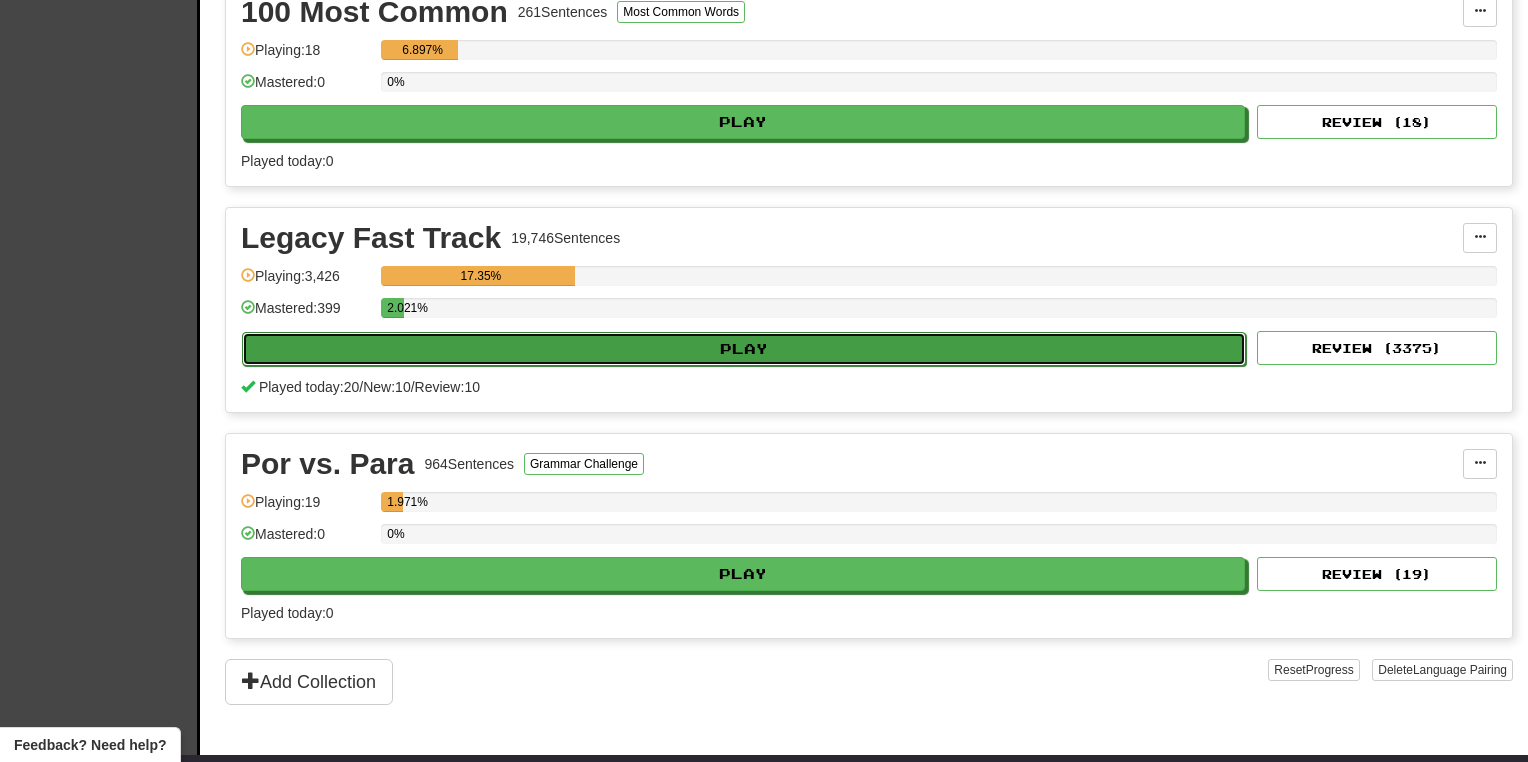 select on "**" 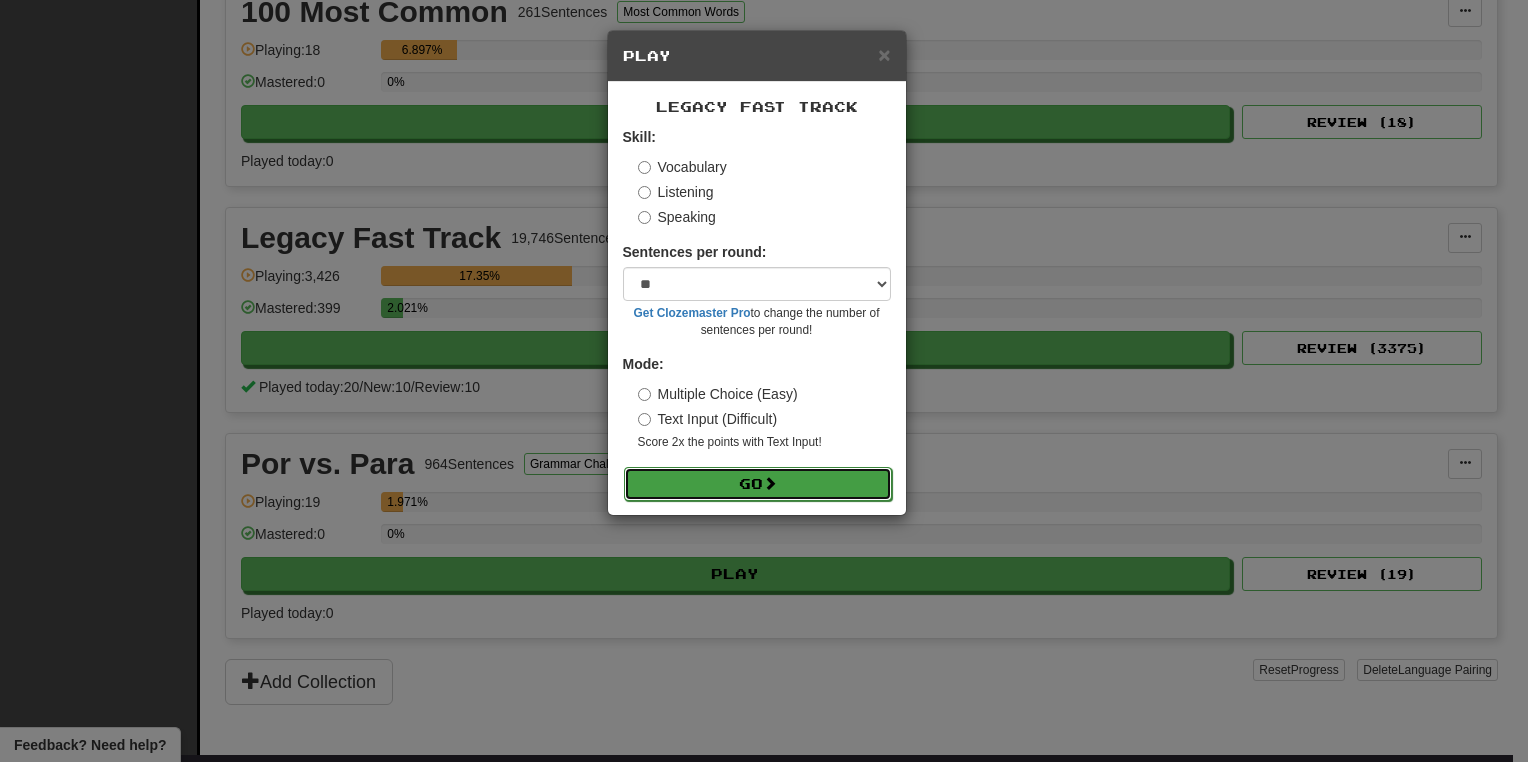 click on "Go" at bounding box center [758, 484] 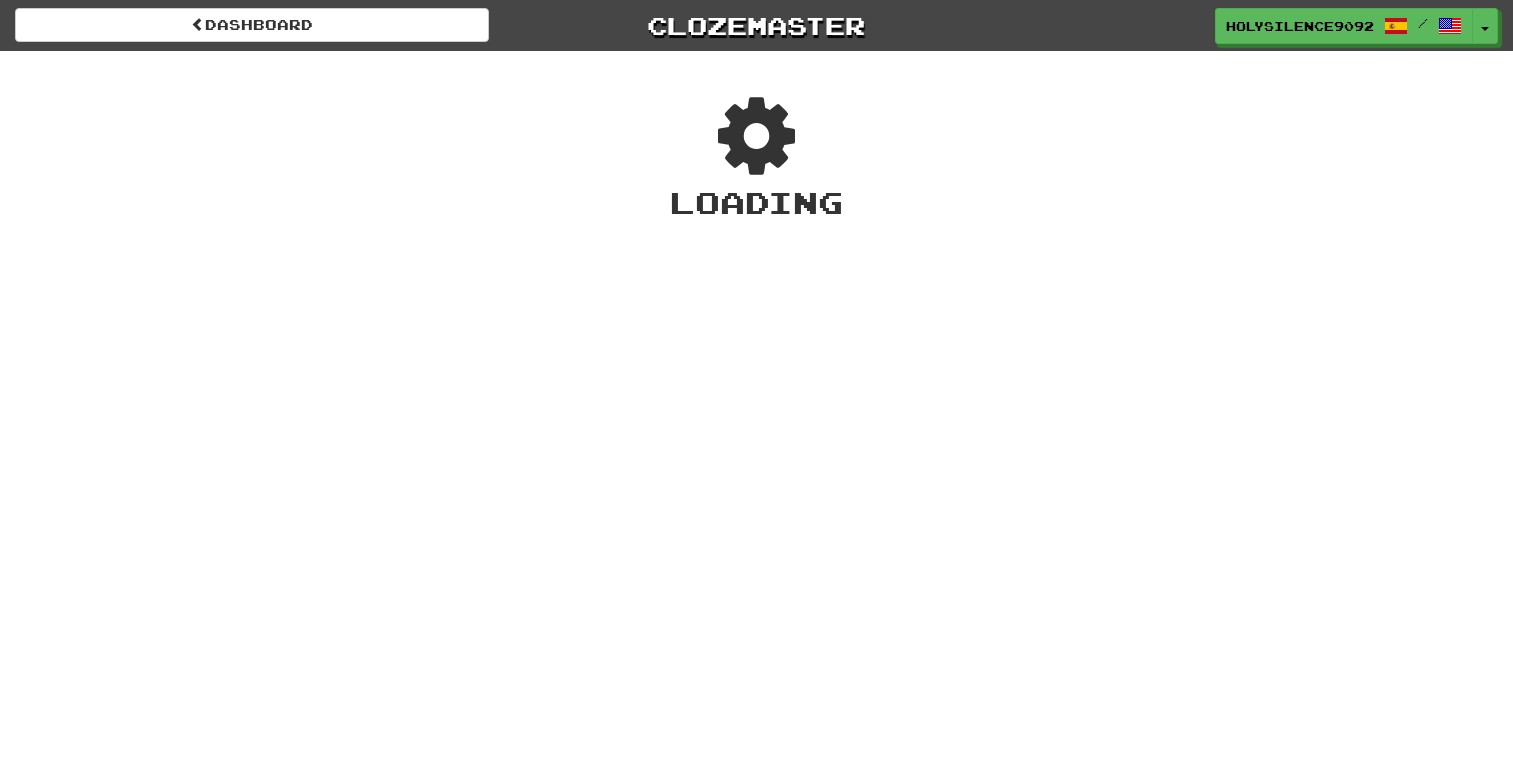 scroll, scrollTop: 0, scrollLeft: 0, axis: both 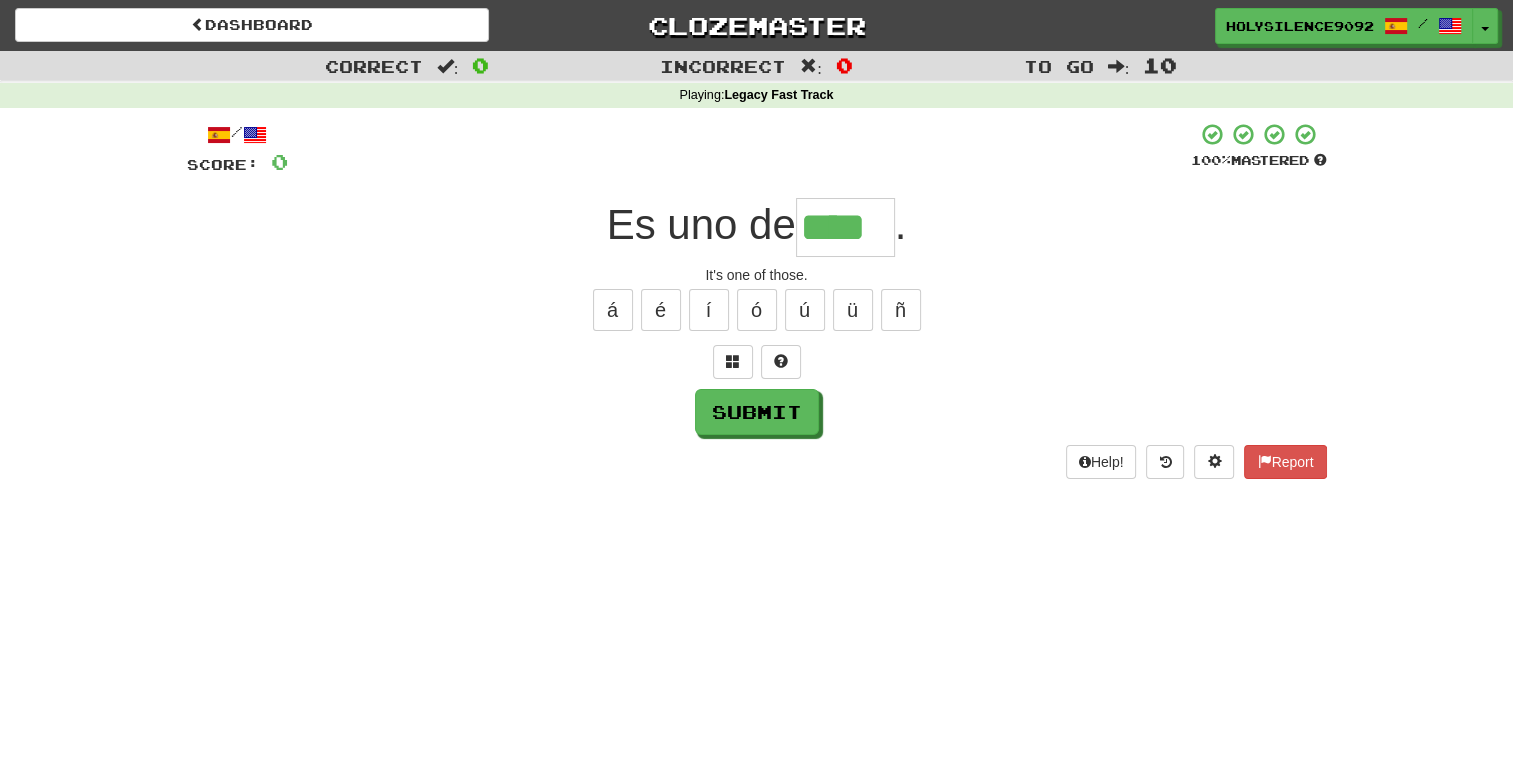 type on "****" 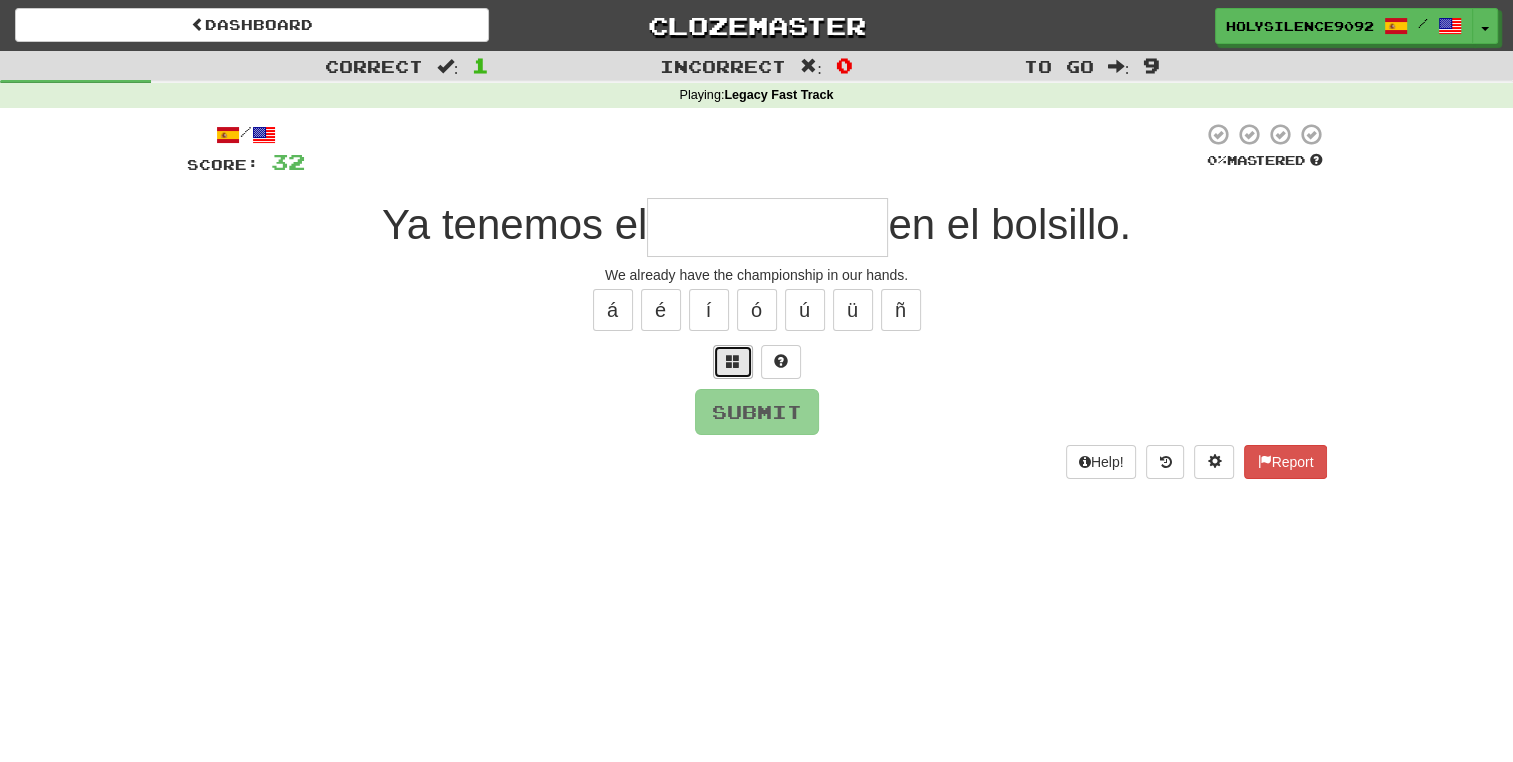 click at bounding box center (733, 362) 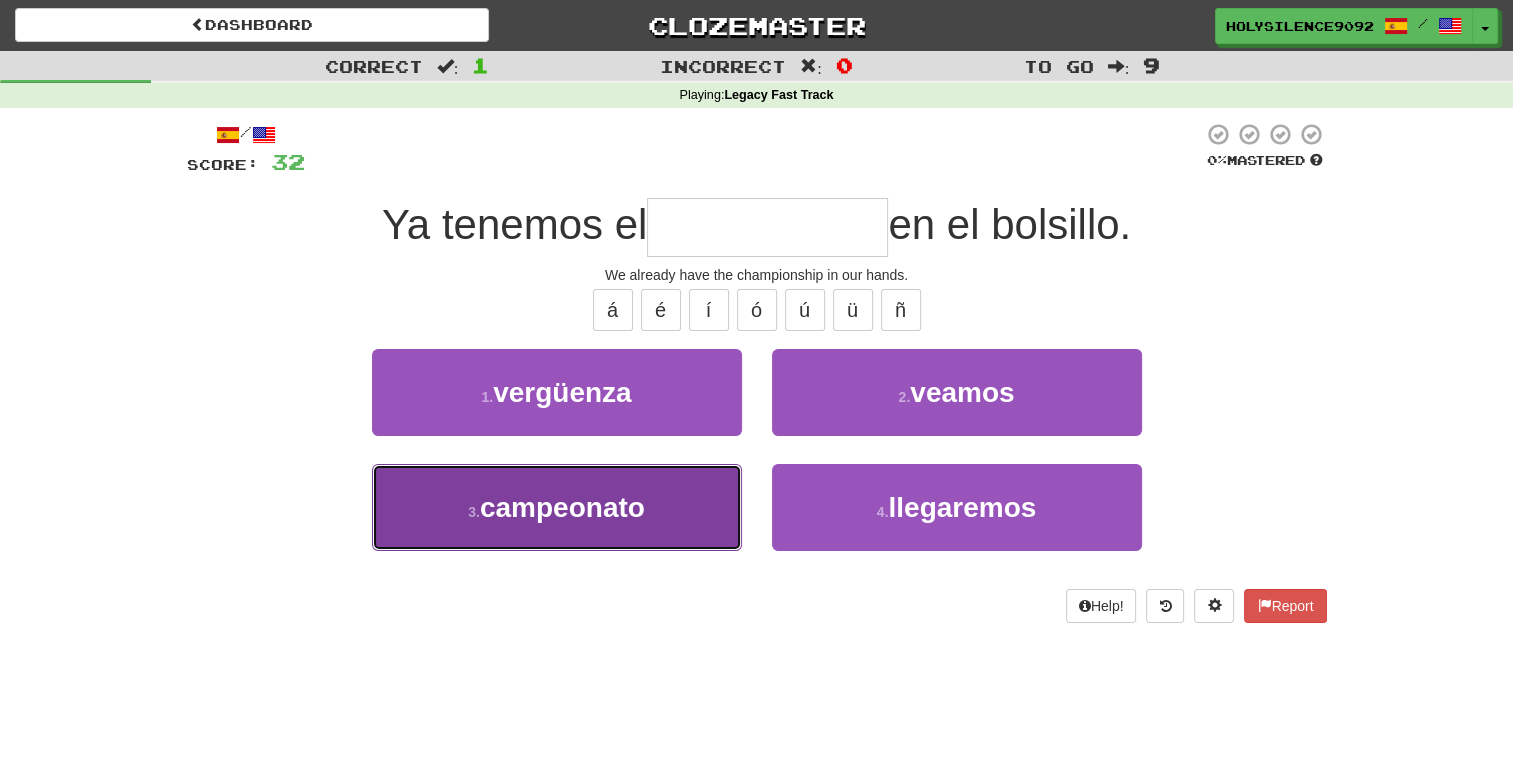 click on "3 .  campeonato" at bounding box center [557, 507] 